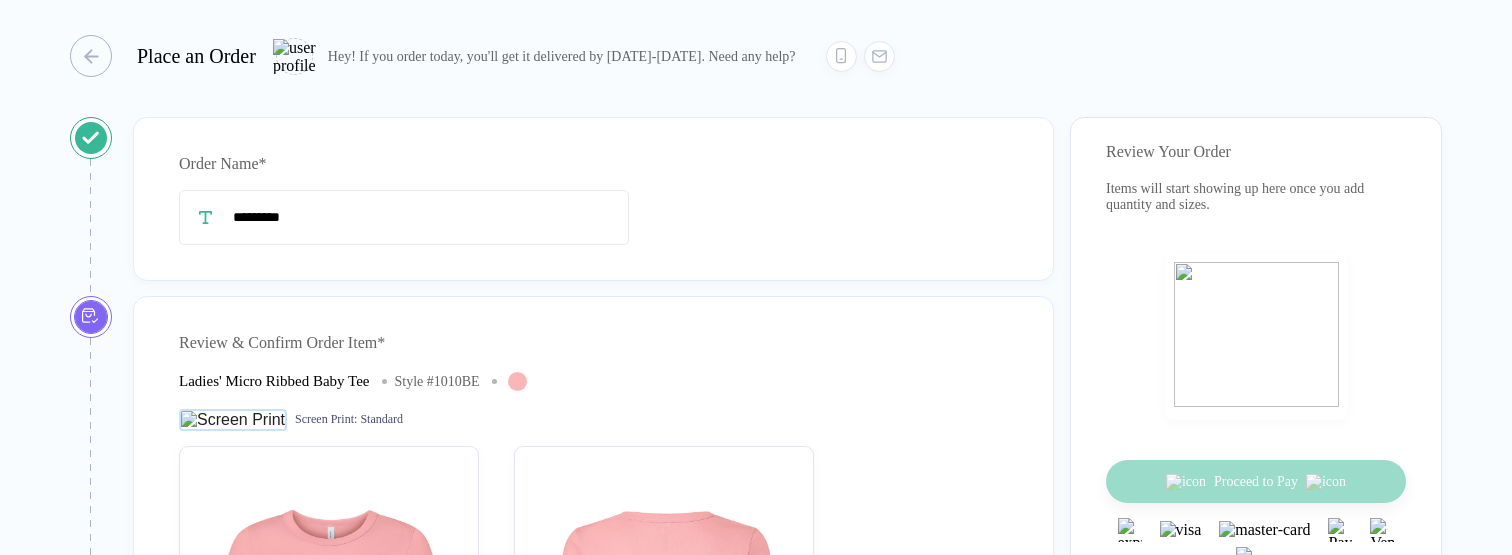scroll, scrollTop: 0, scrollLeft: 0, axis: both 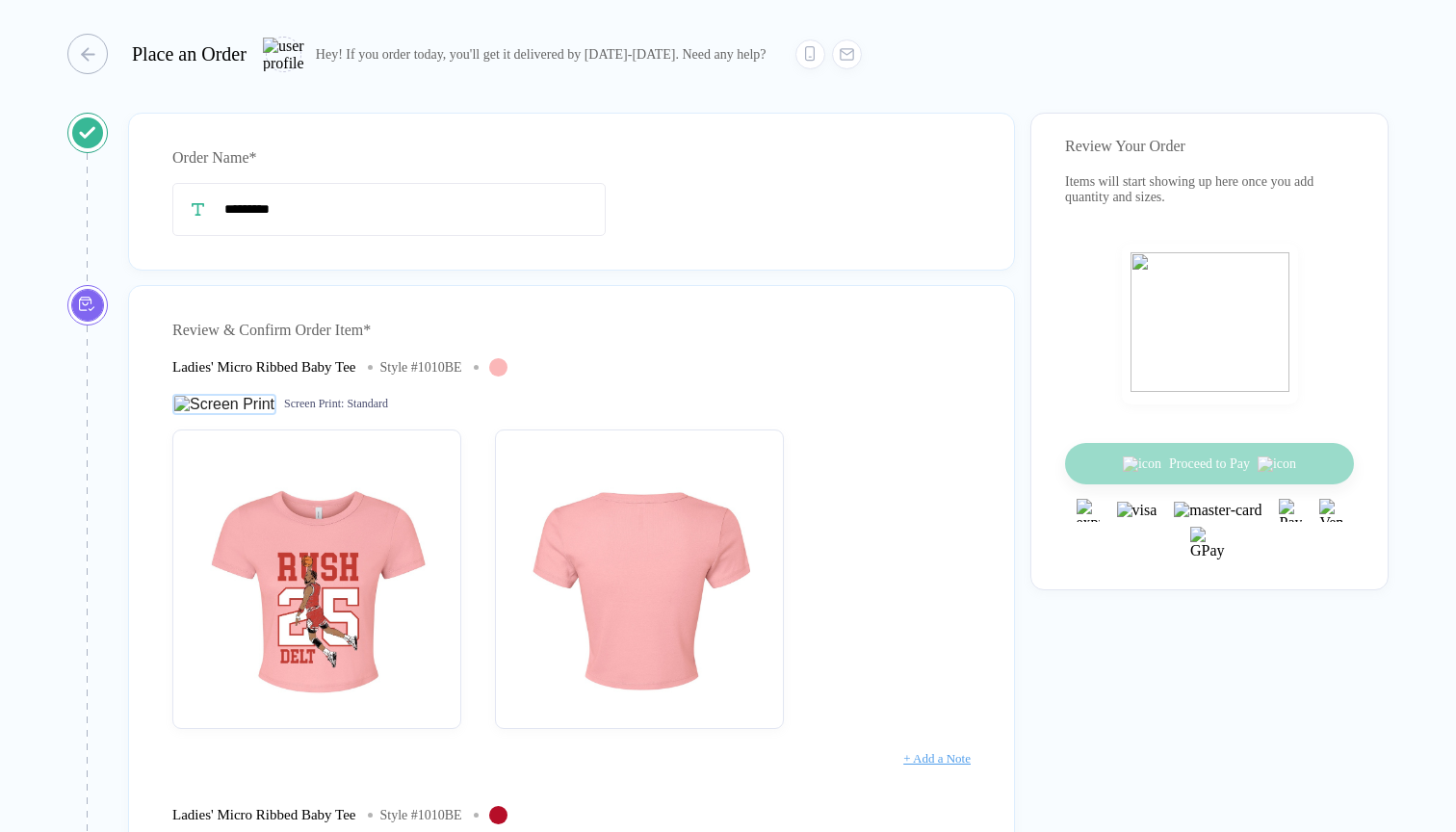 click on "Place an Order Hey! If you order today, you'll get it delivered by 27-30 Jul. Need any help?
Order Name  *
*********
Review & Confirm Order Item  * Ladies' Micro Ribbed Baby Tee Style # 1010BE Screen Print : Standard + Add a Note Ladies' Micro Ribbed Baby Tee Style # 1010BE Screen Print : Standard + Add a Note Ladies' Micro Ribbed Baby Tee Style # 1010BE Screen Print : Standard + Add a Note I've checked the details of the designs and confirm that they can be printed as is. Confirm * Required I give your art team permission to make minor changes to image quality, size, and/or placement to ensure the design prints well. 80% changes are minor 95% customers say yes! Confirm
Add Quantity & Sizes  * Quantity & Sizes XS S M L" at bounding box center (728, 417) 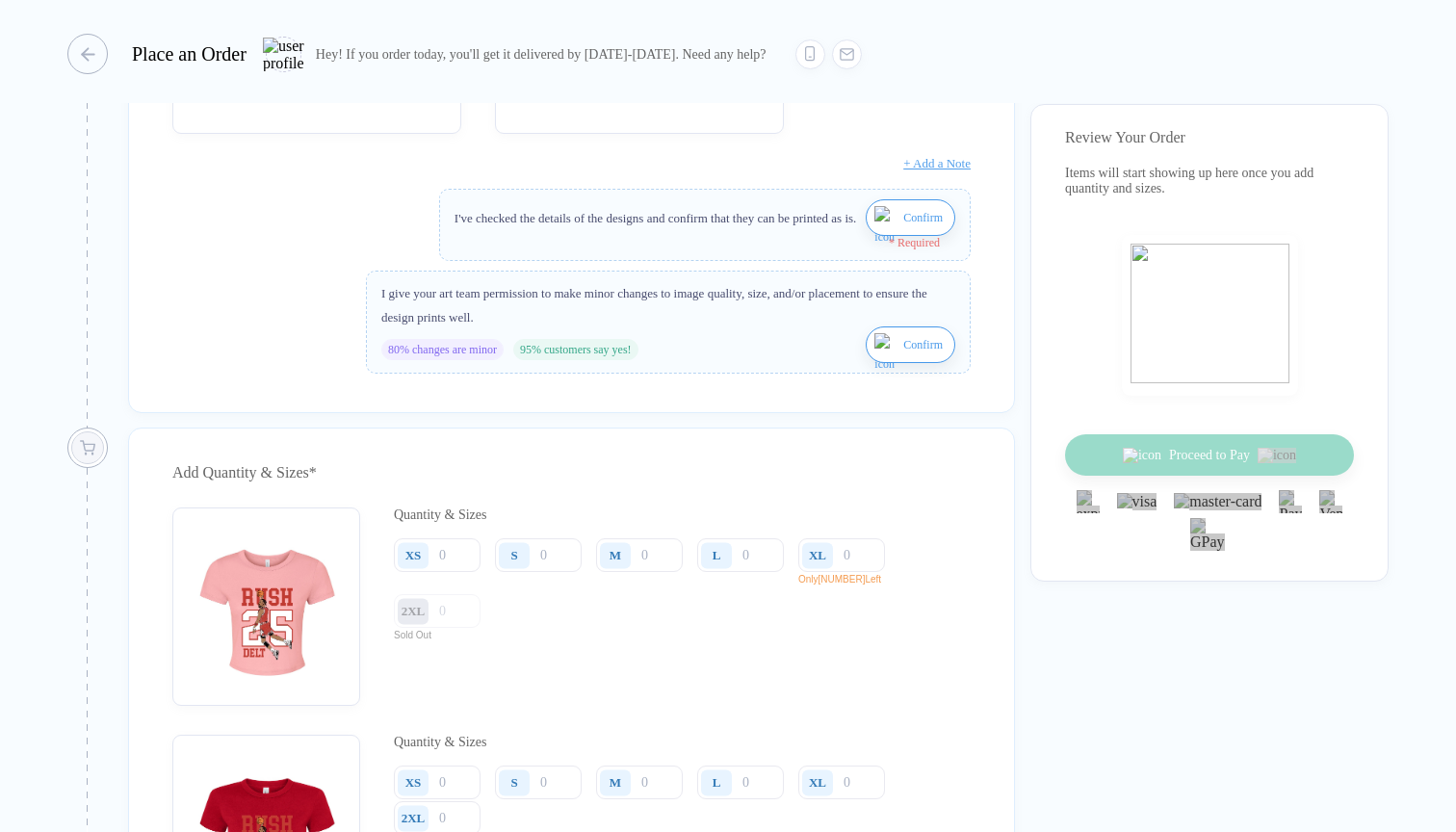 scroll, scrollTop: 1443, scrollLeft: 0, axis: vertical 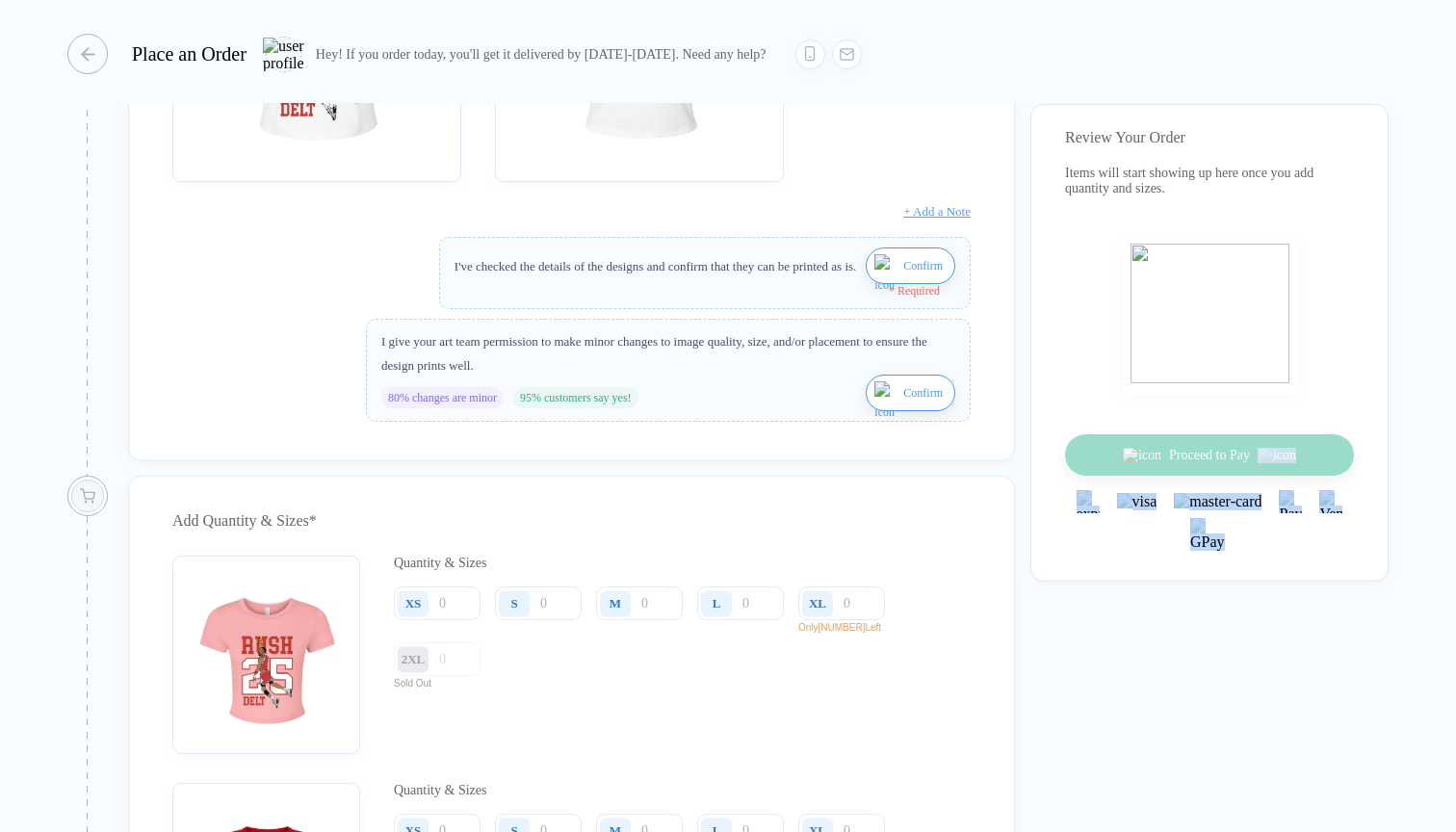 click at bounding box center (886, 277) 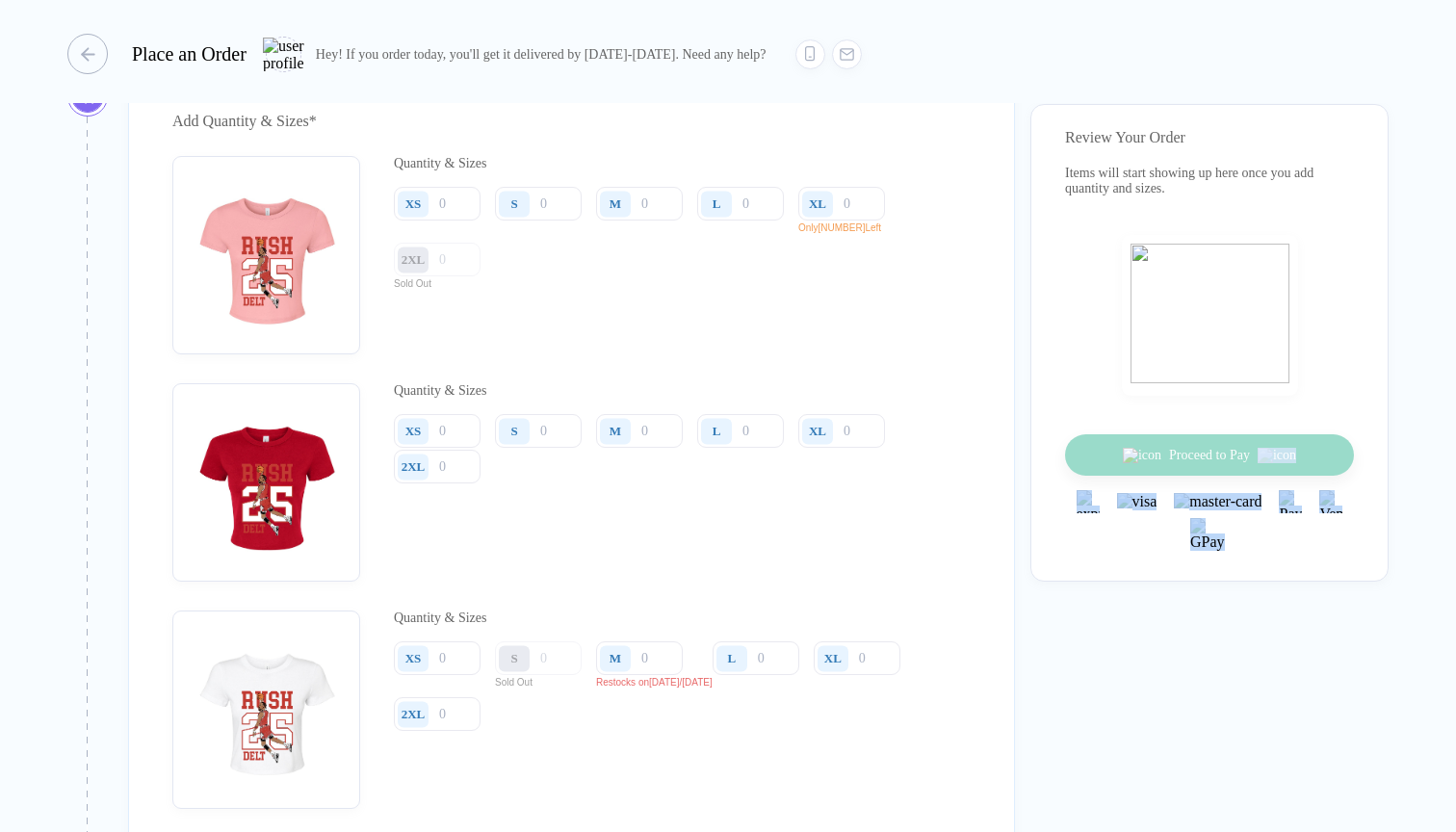scroll, scrollTop: 1887, scrollLeft: 0, axis: vertical 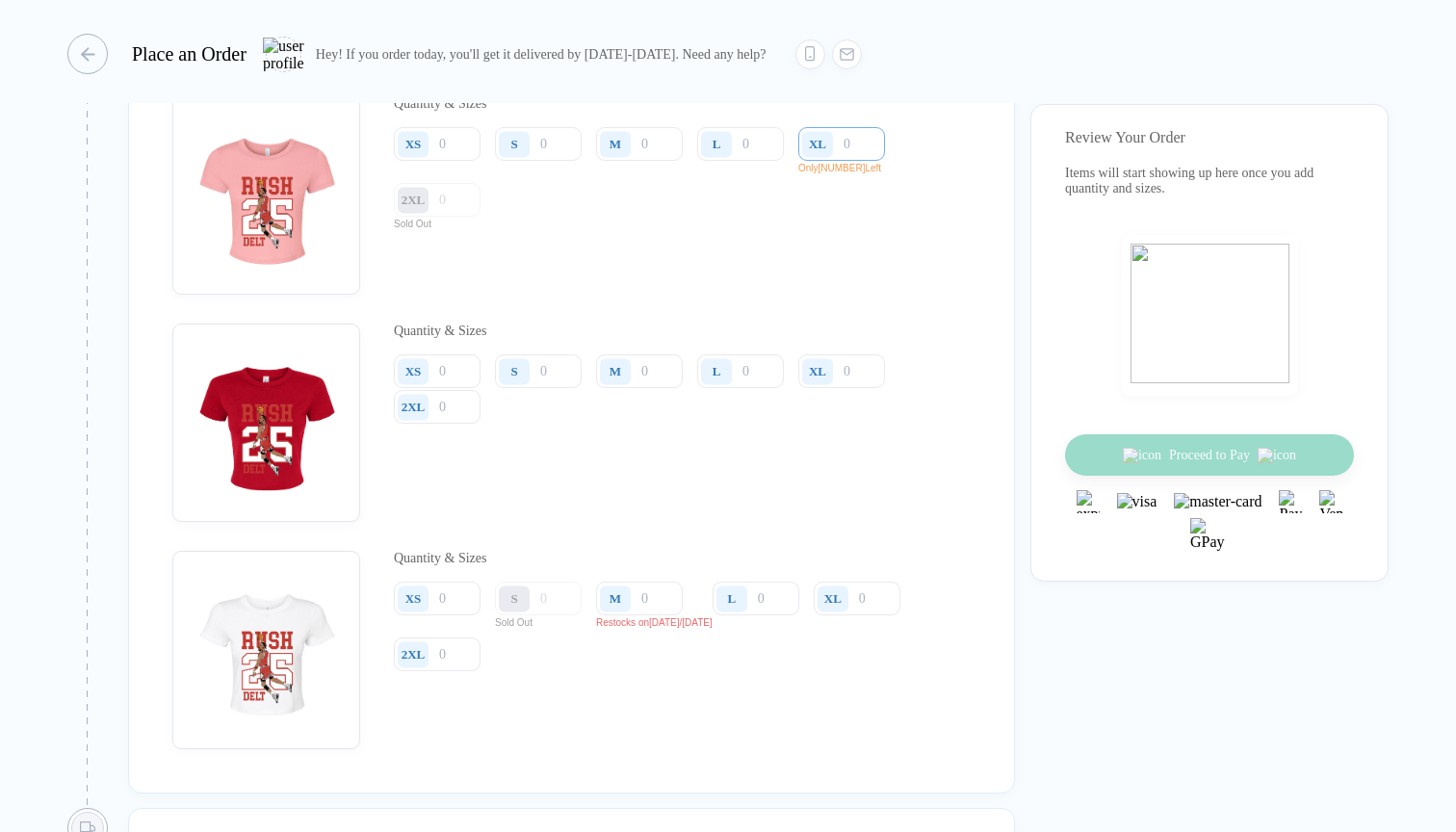 click at bounding box center (842, 143) 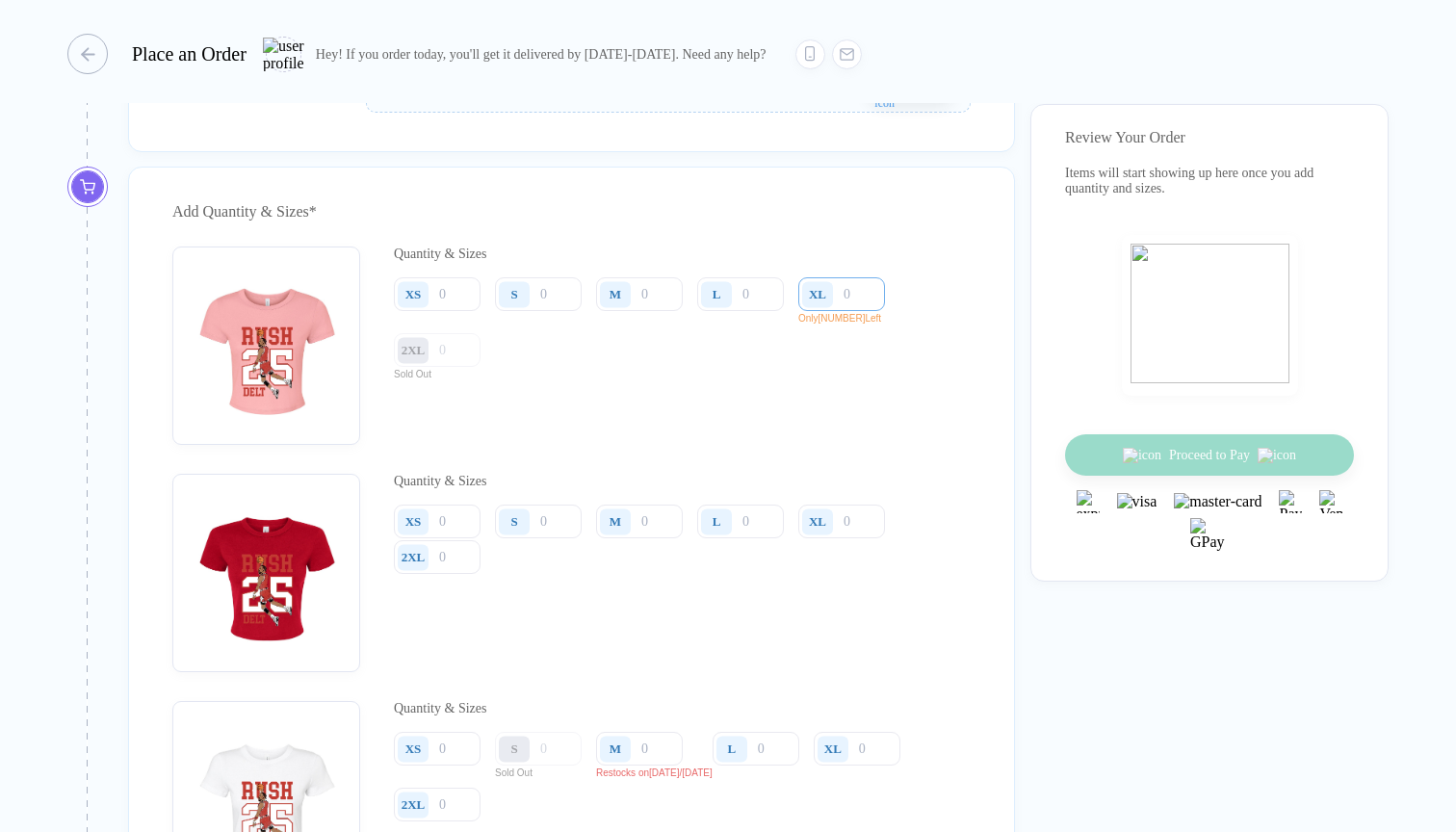 scroll, scrollTop: 1699, scrollLeft: 0, axis: vertical 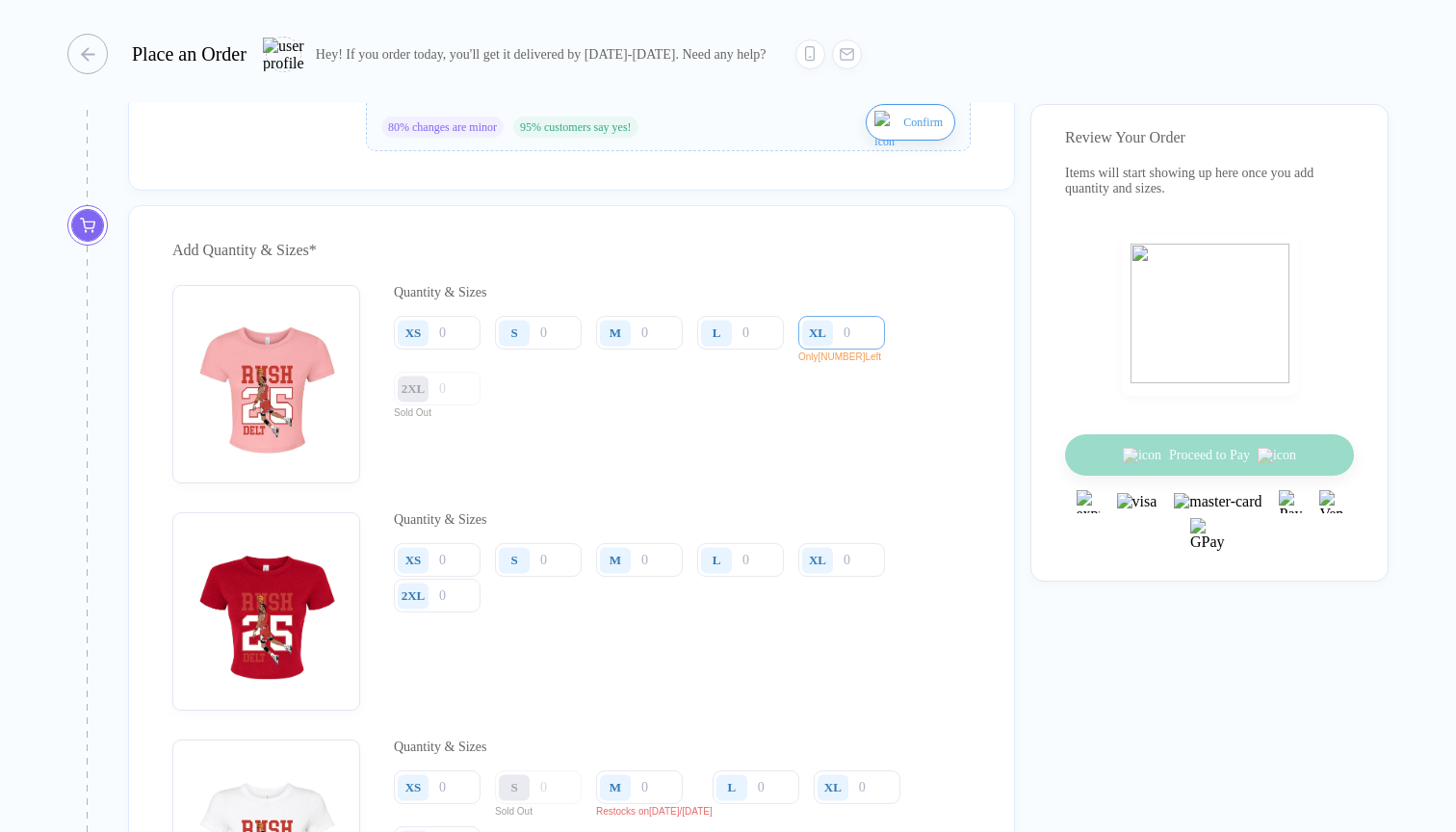 click at bounding box center (842, 332) 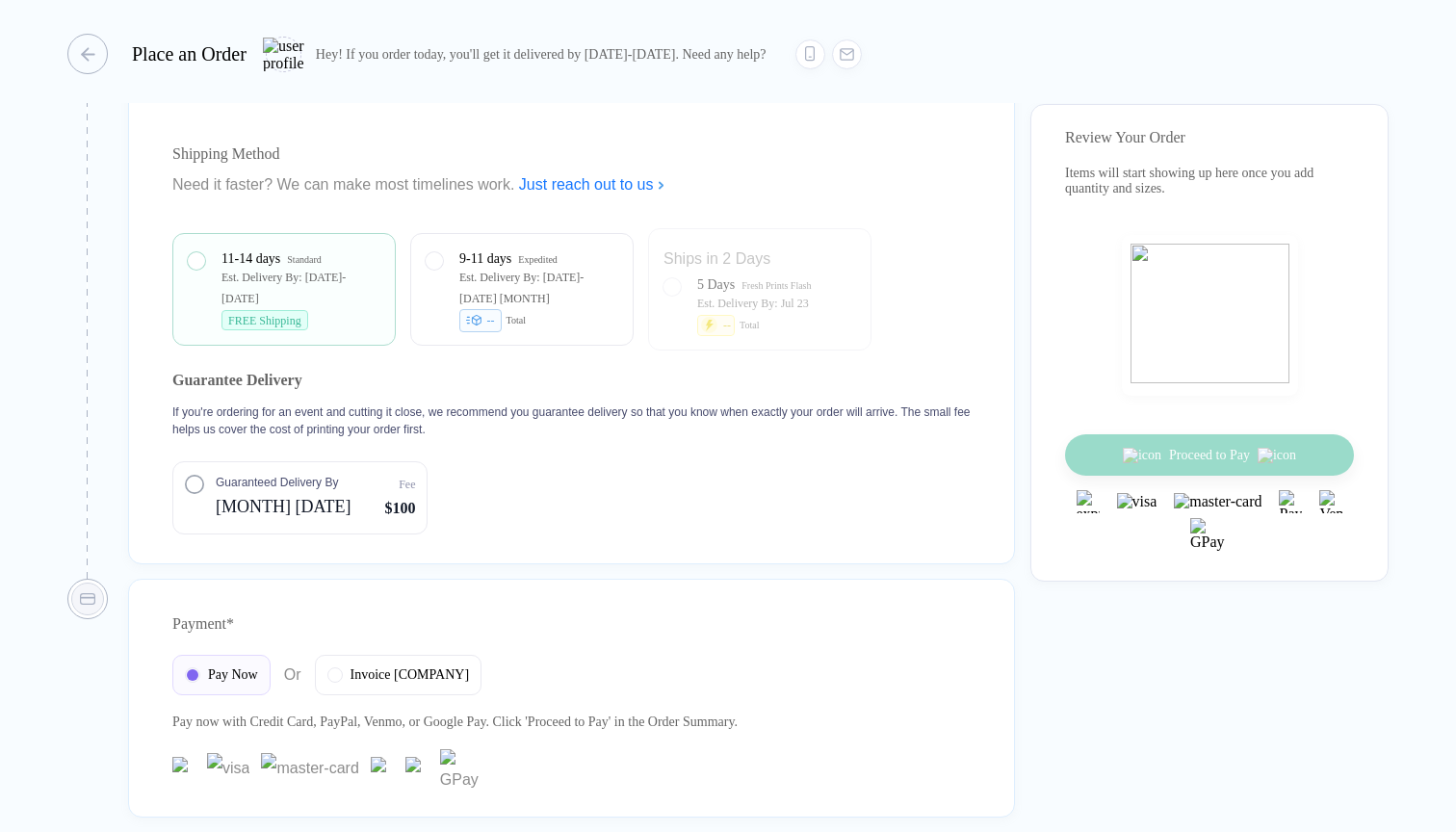 scroll, scrollTop: 3035, scrollLeft: 0, axis: vertical 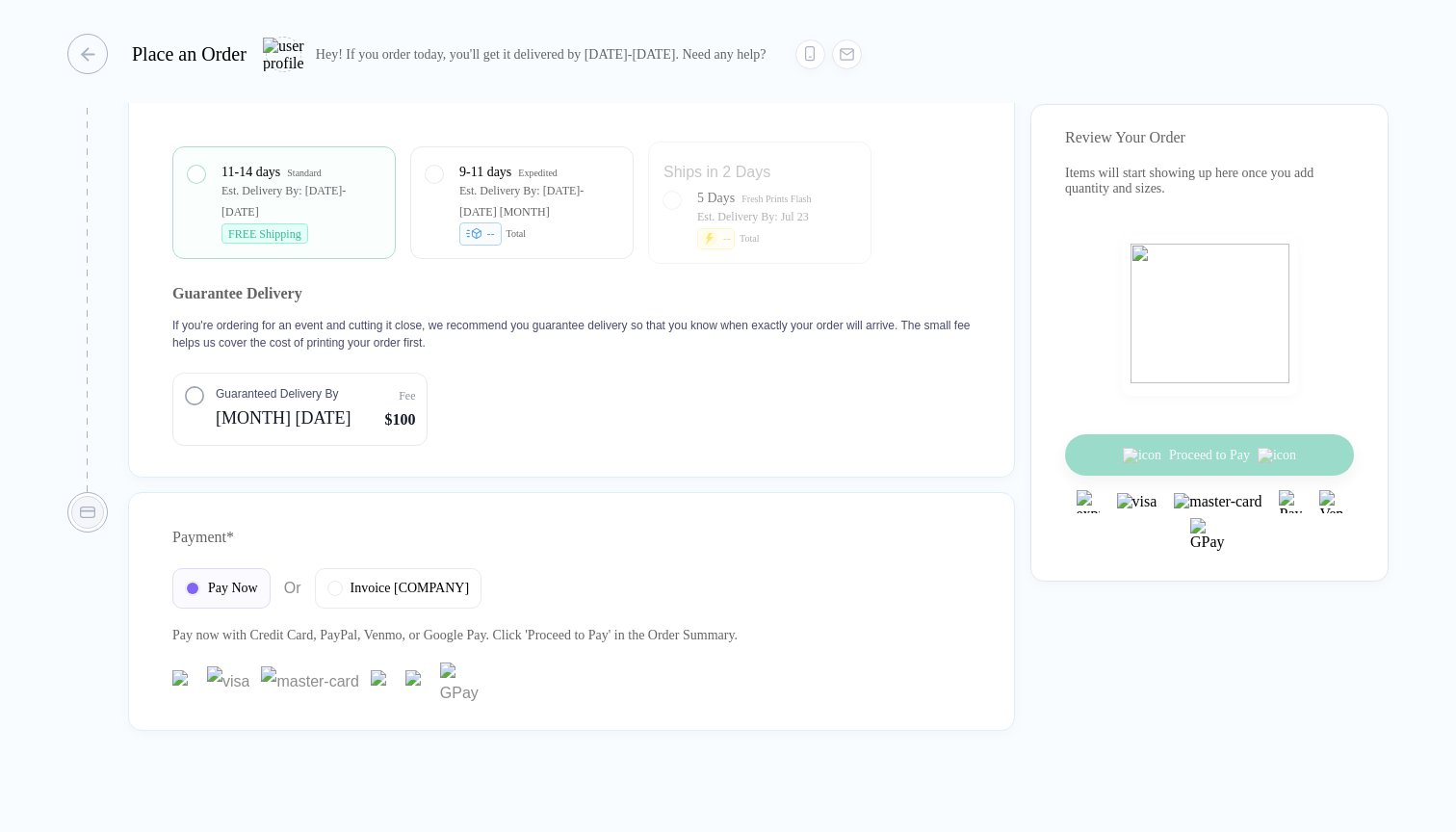 type on "122" 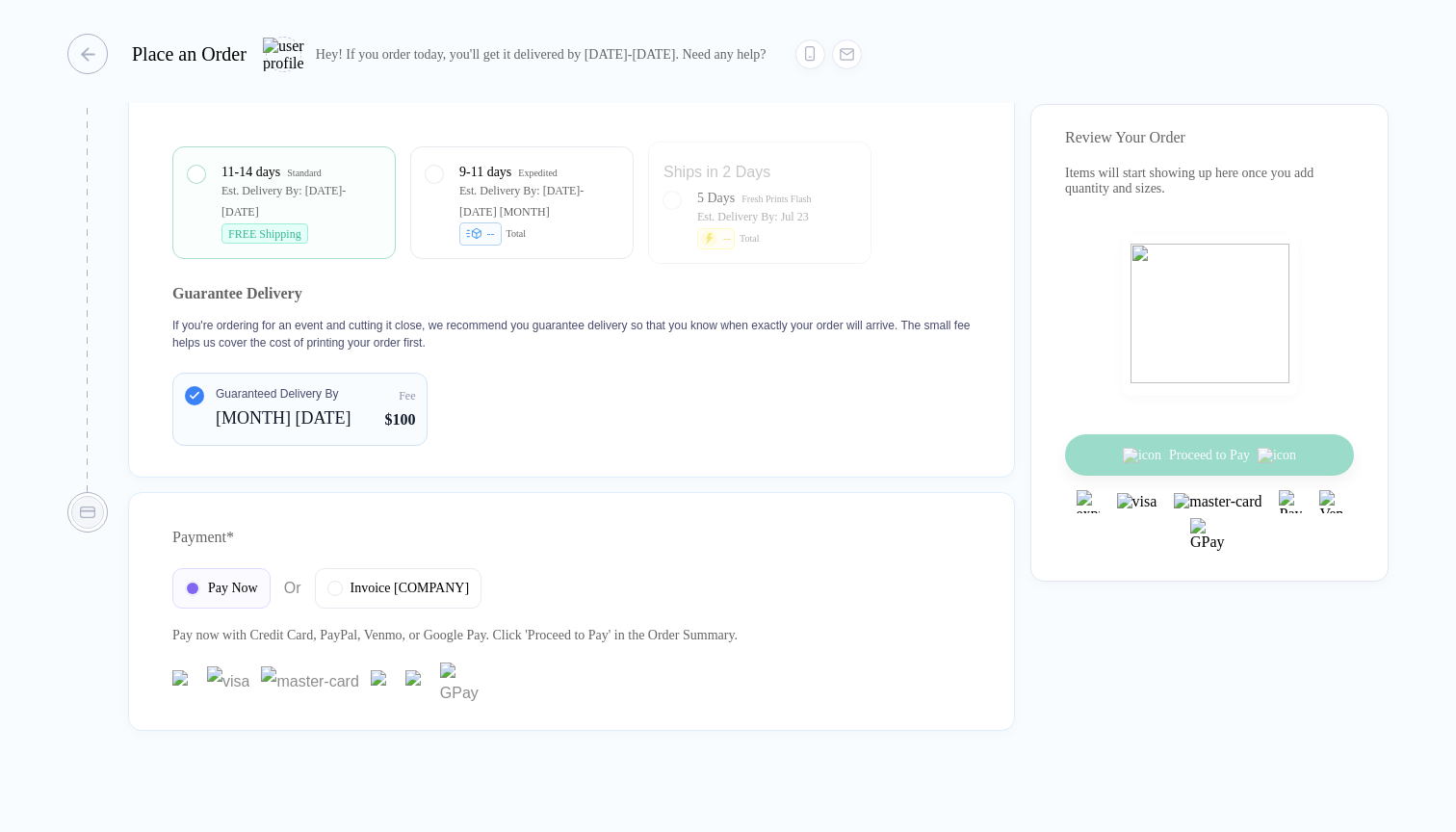 click on "Jul 27" at bounding box center [283, 418] 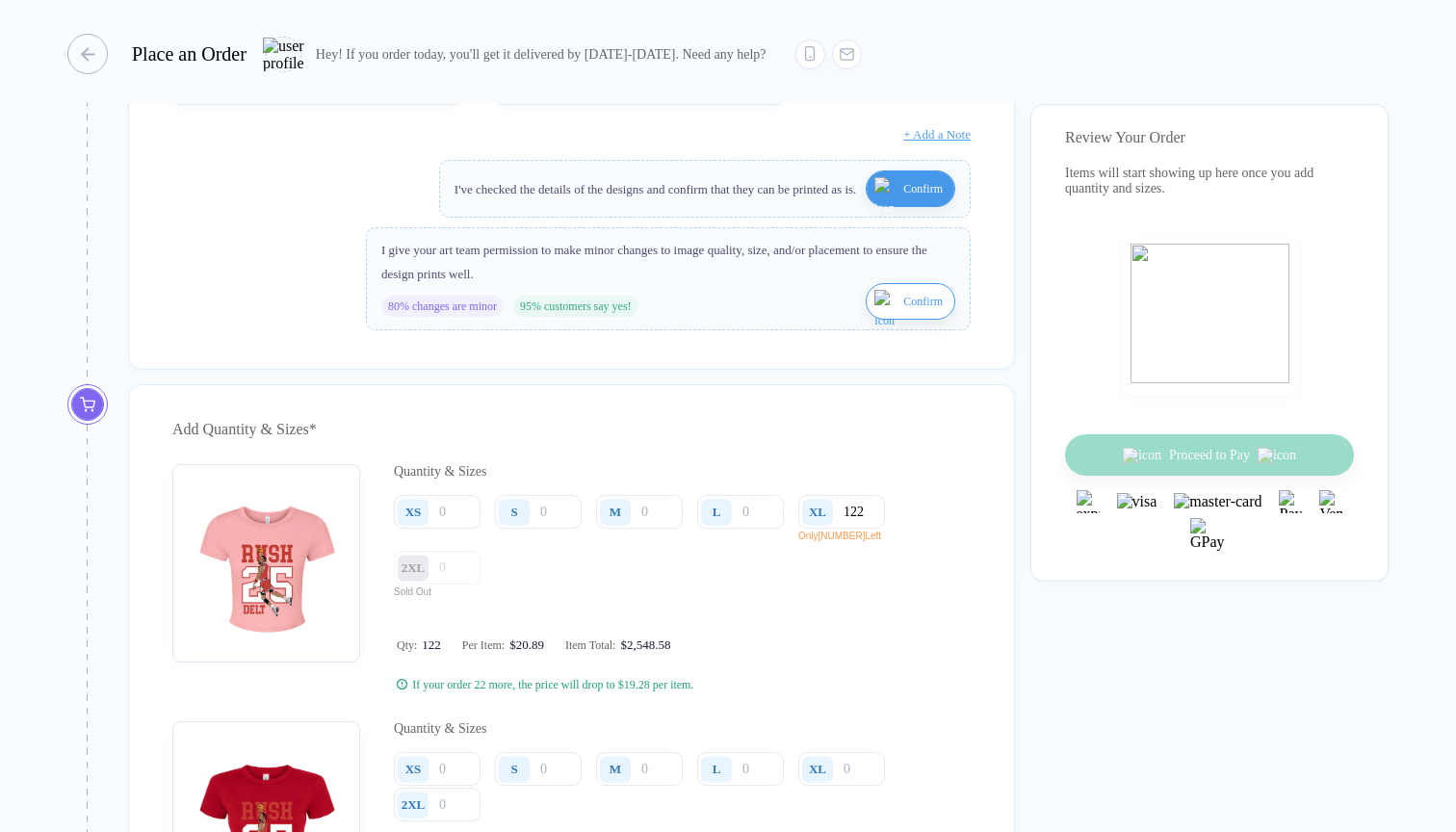 scroll, scrollTop: 1510, scrollLeft: 0, axis: vertical 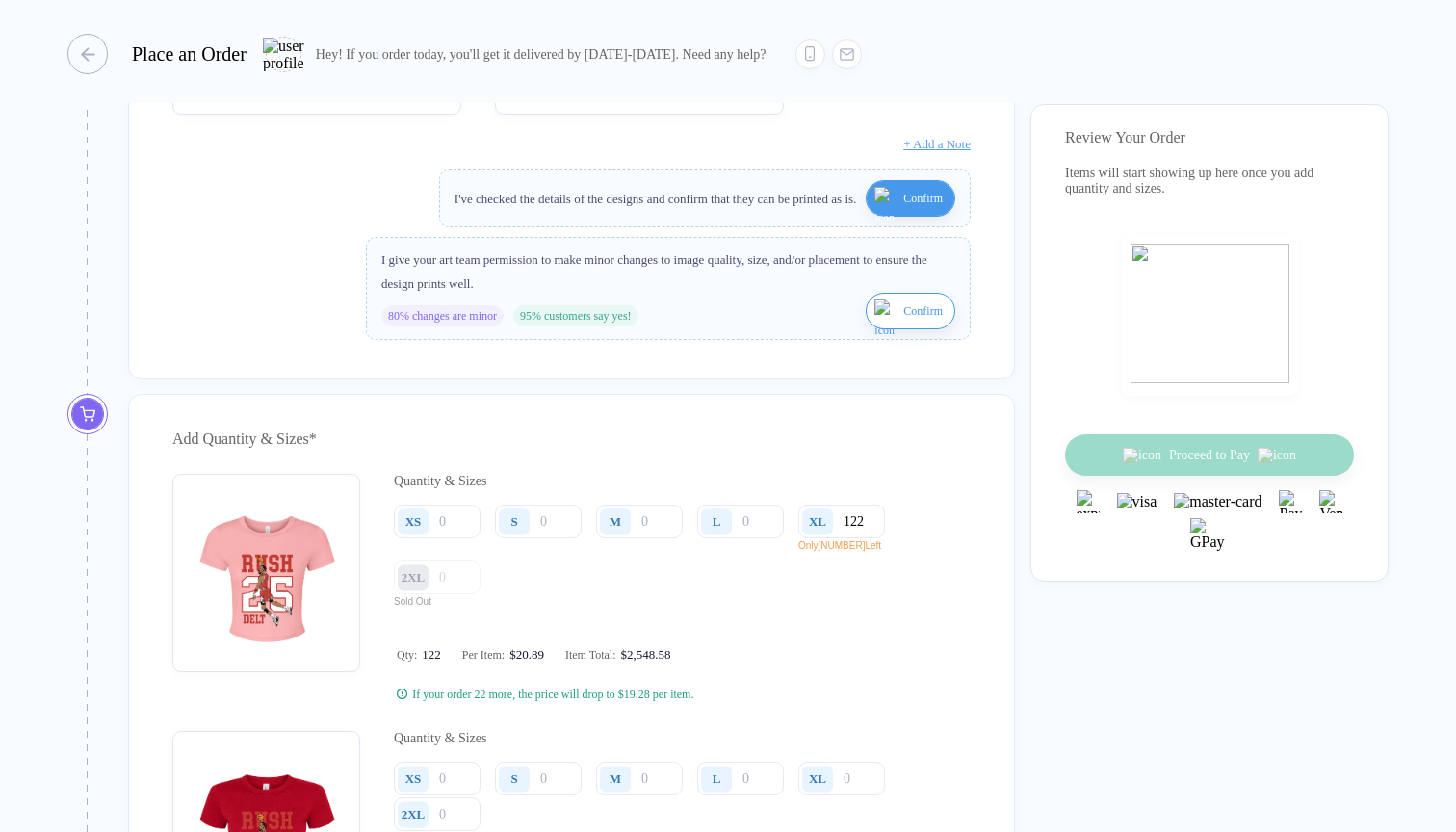 click at bounding box center (886, 323) 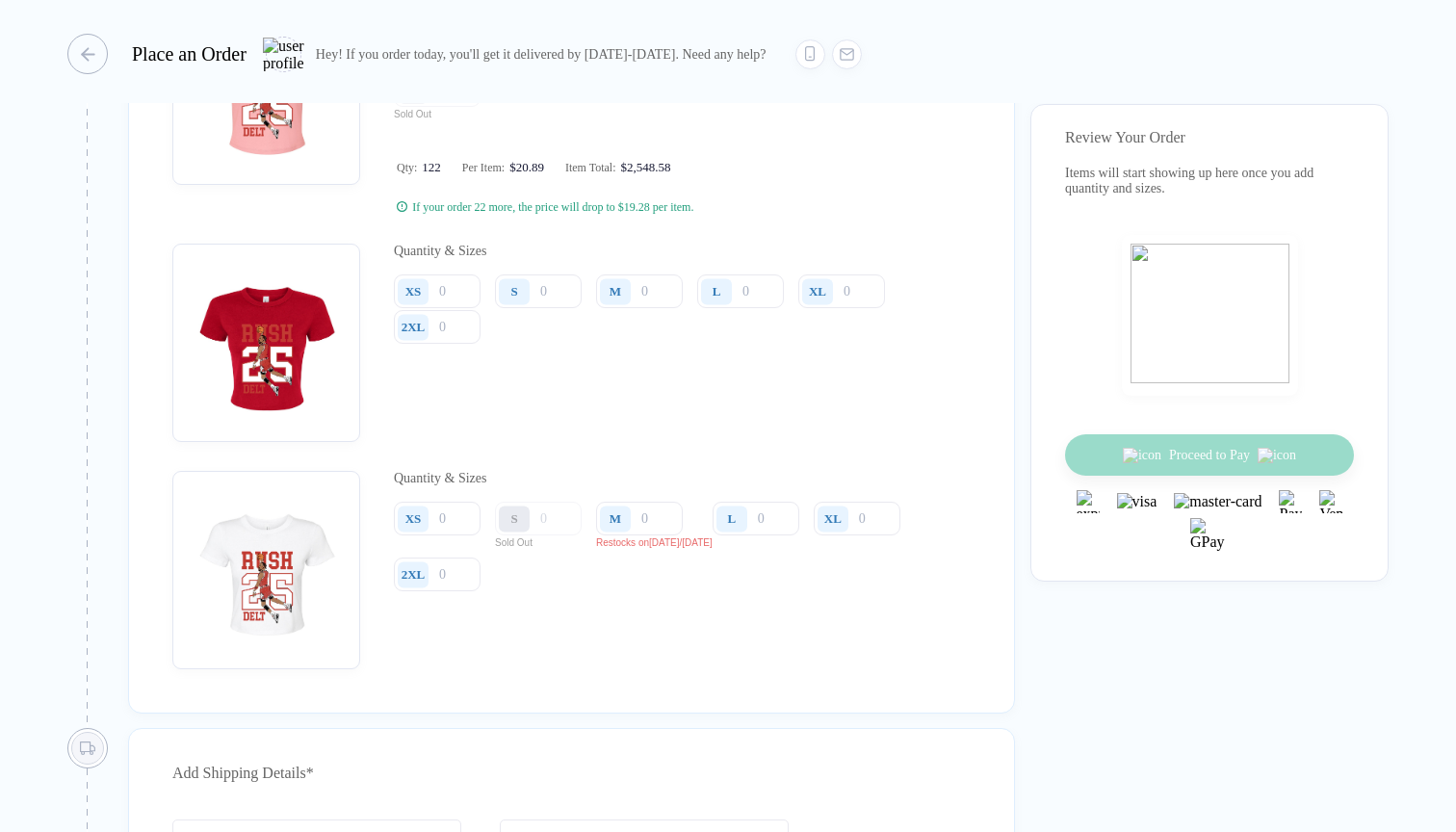 scroll, scrollTop: 2030, scrollLeft: 0, axis: vertical 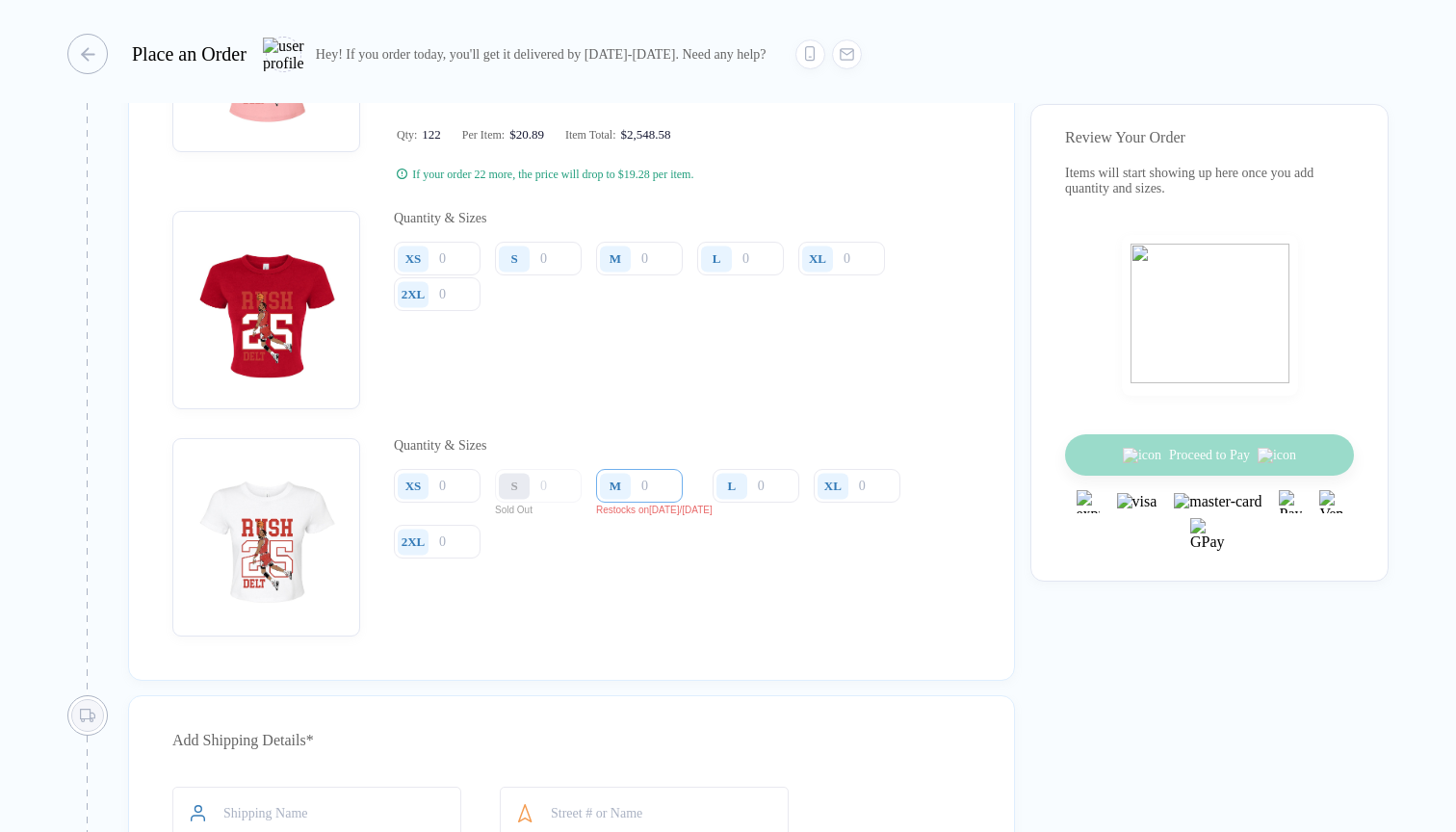 click at bounding box center [639, 1] 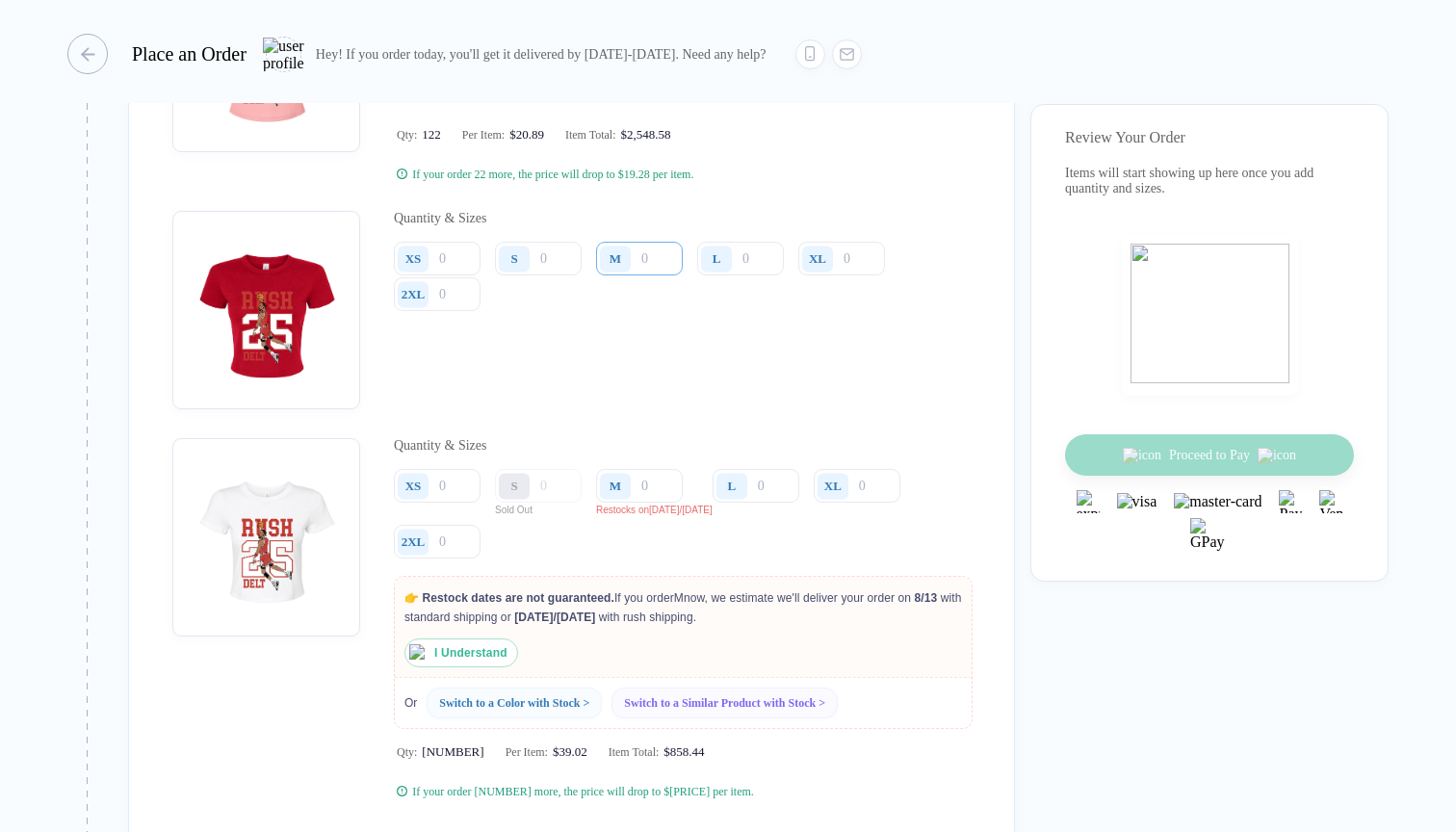 type on "22" 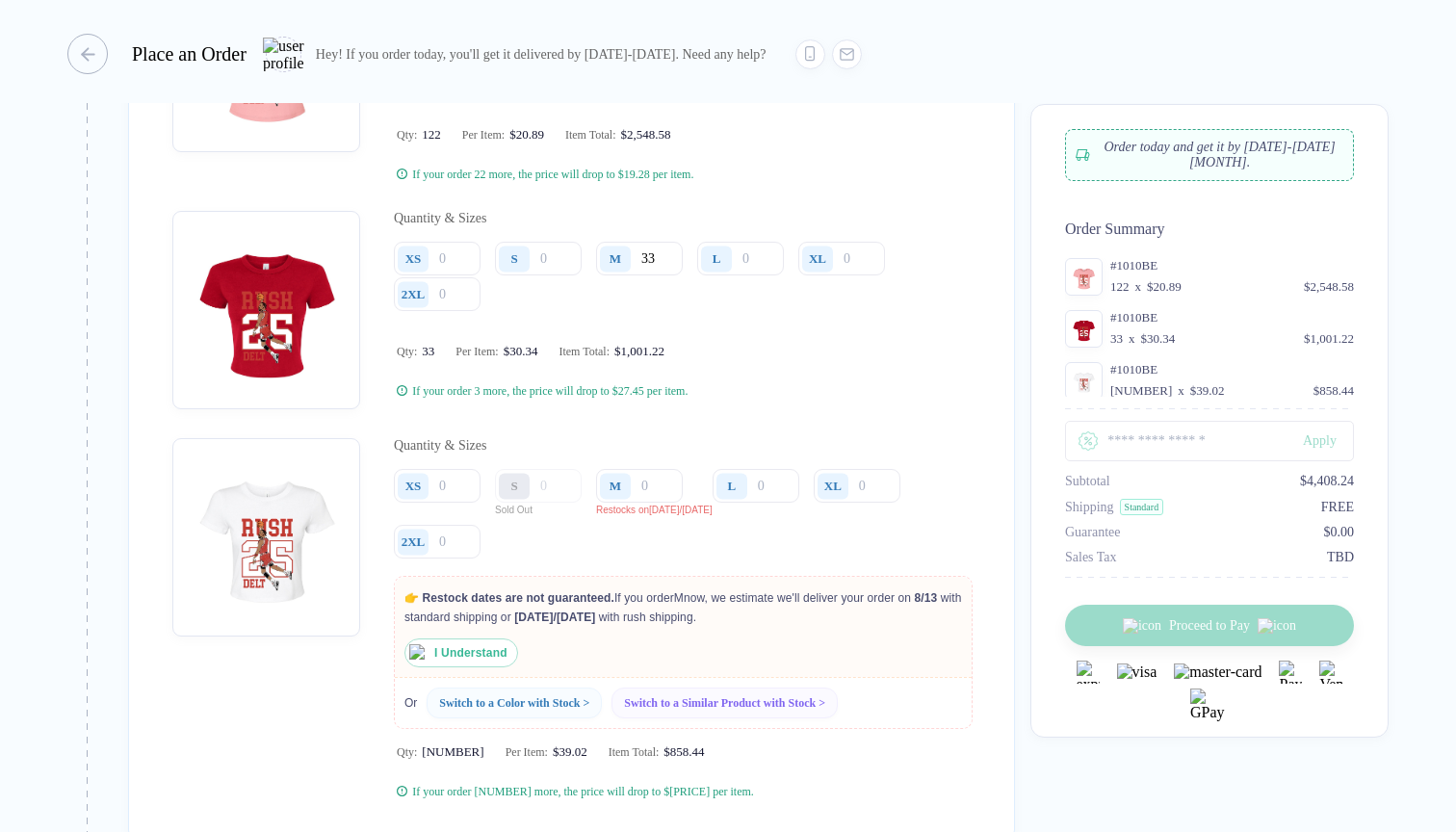 type on "33" 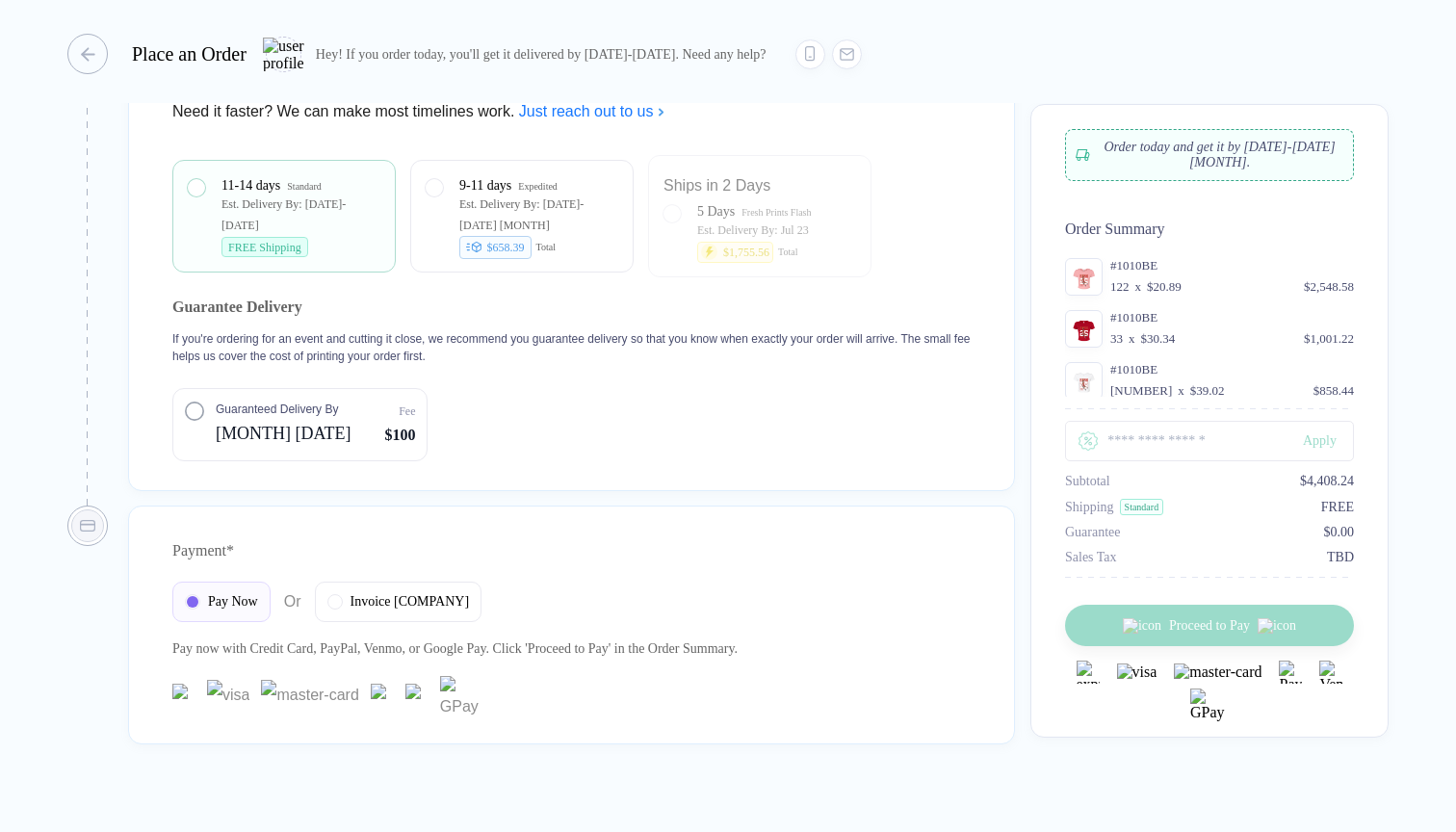 scroll, scrollTop: 3197, scrollLeft: 0, axis: vertical 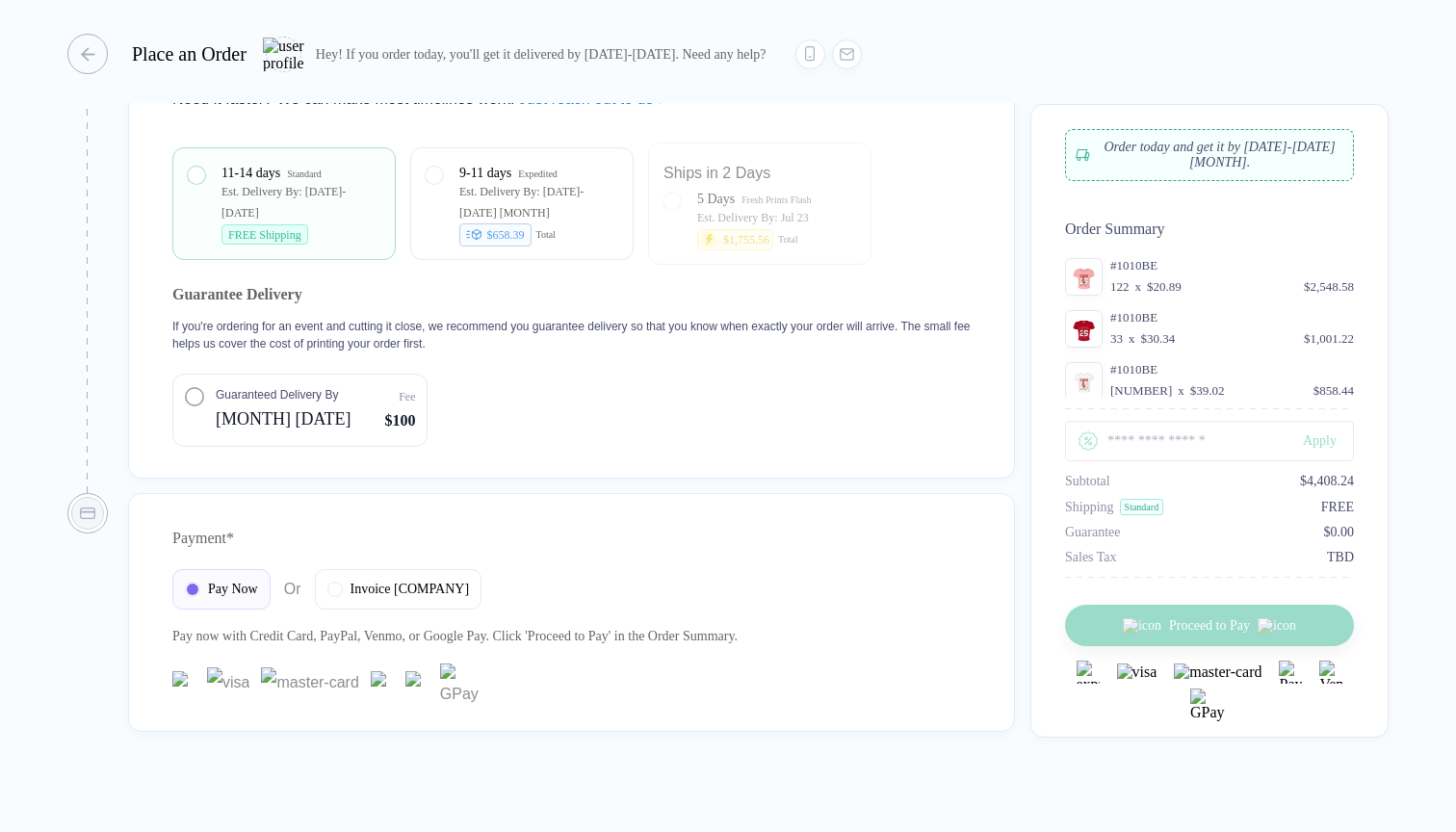 click on "Guaranteed Delivery By Jul 27 Fee $100" at bounding box center (299, 410) 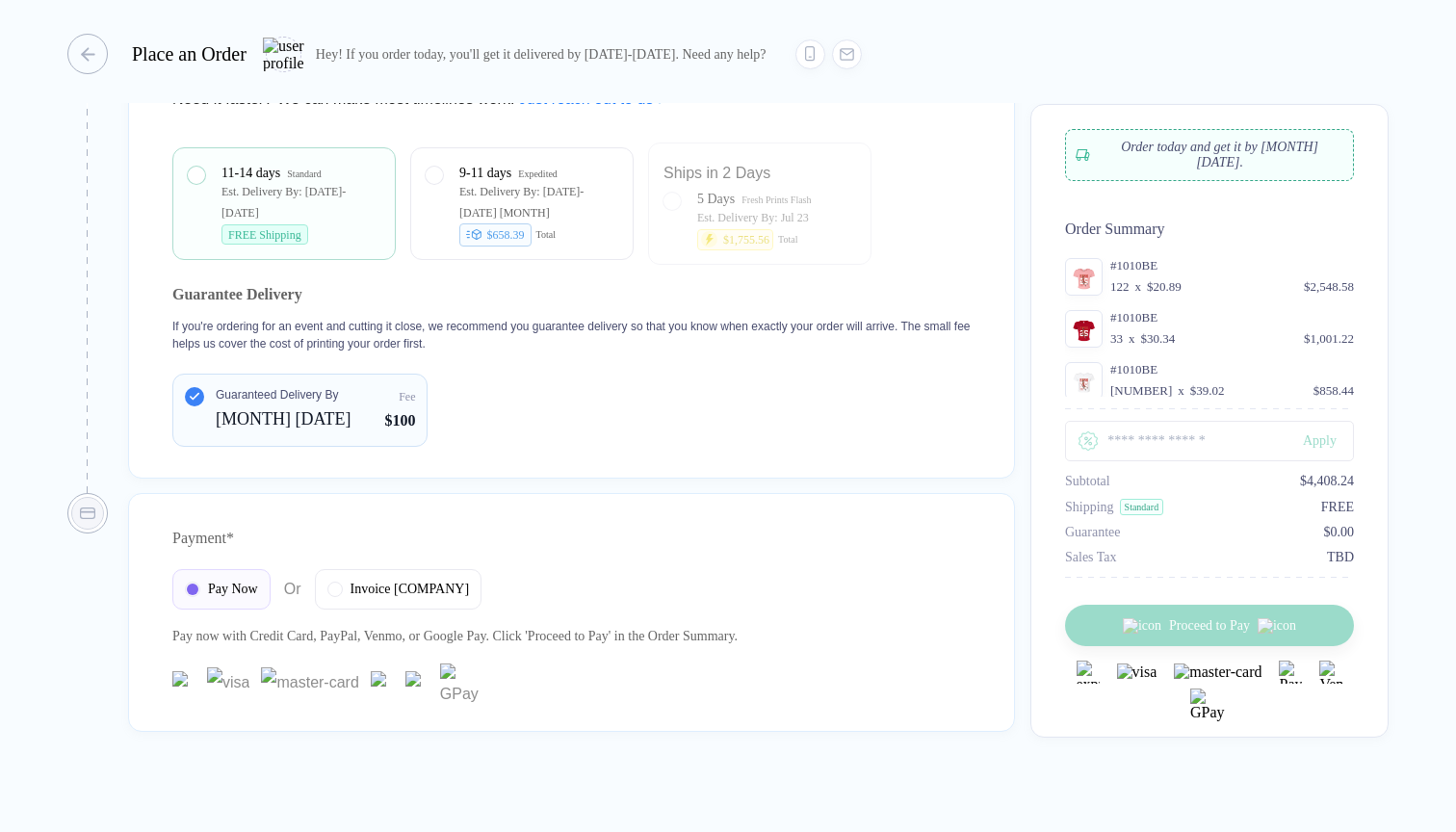 click on "Guaranteed Delivery By Jul 27 Fee $100" at bounding box center (299, 410) 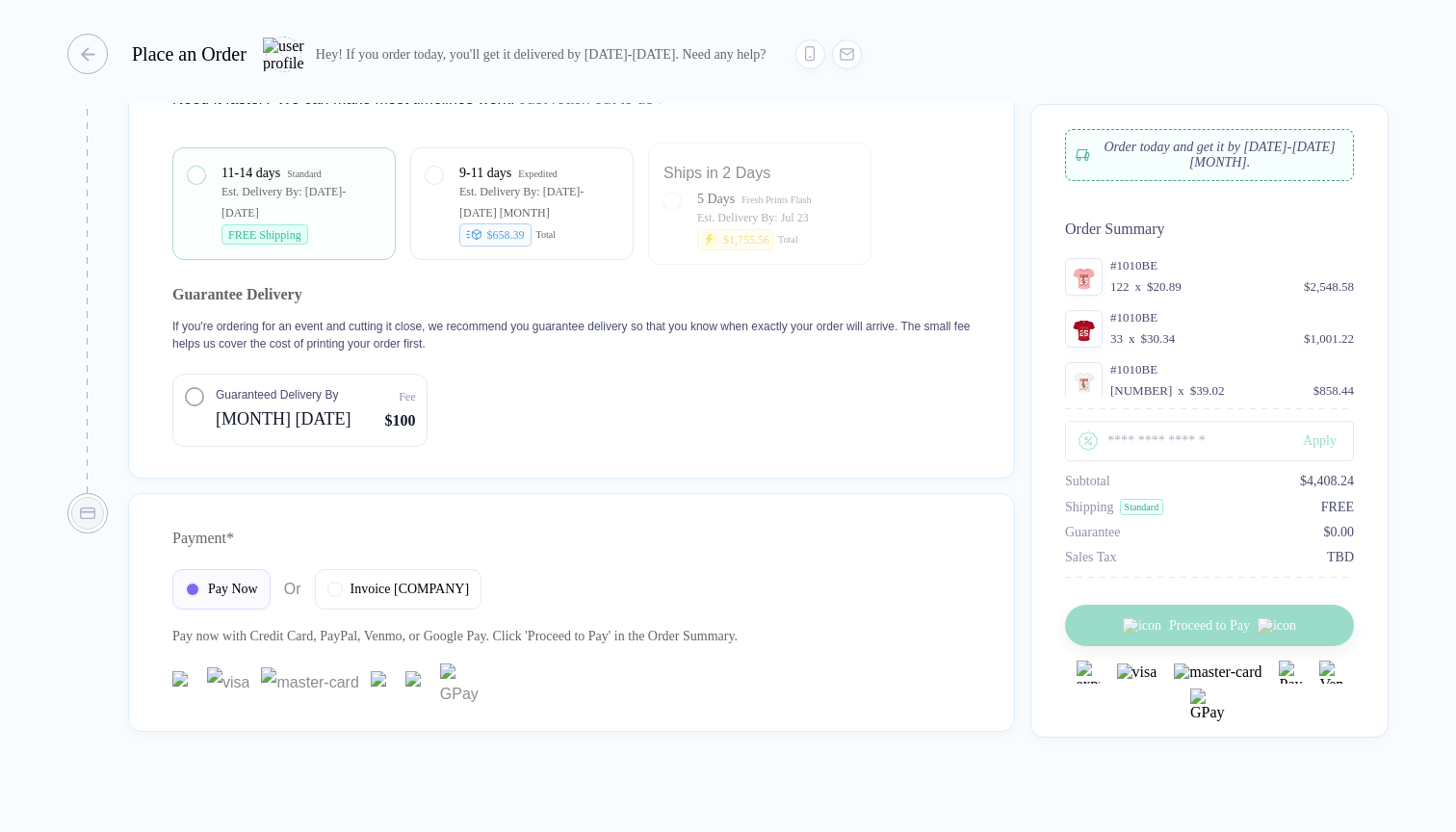 click on "Guaranteed Delivery By Jul 27 Fee $100" at bounding box center [299, 410] 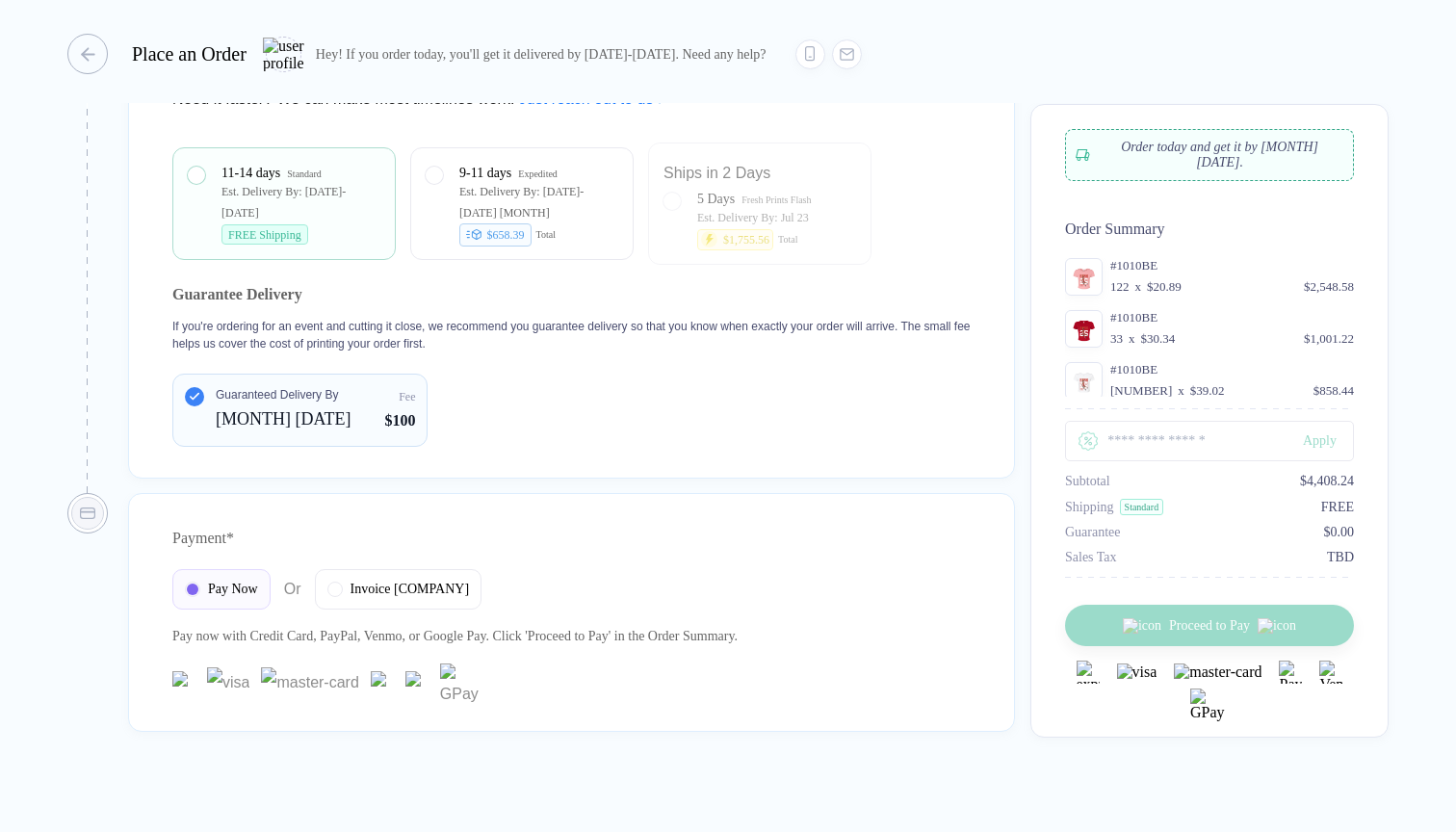 click on "Guaranteed Delivery By Jul 27 Fee $100" at bounding box center (299, 410) 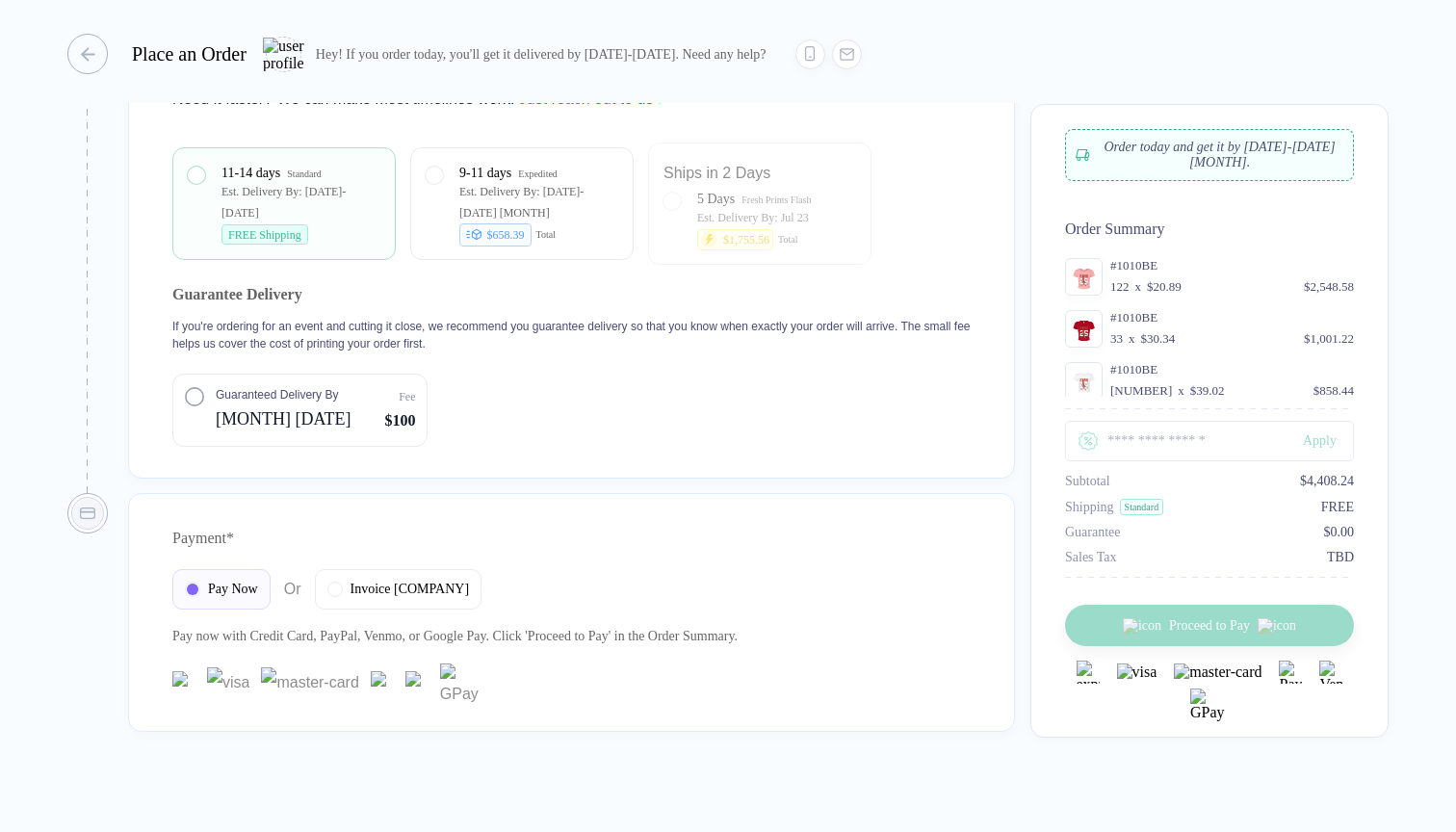 click on "Guaranteed Delivery By Jul 27 Fee $100" at bounding box center (299, 410) 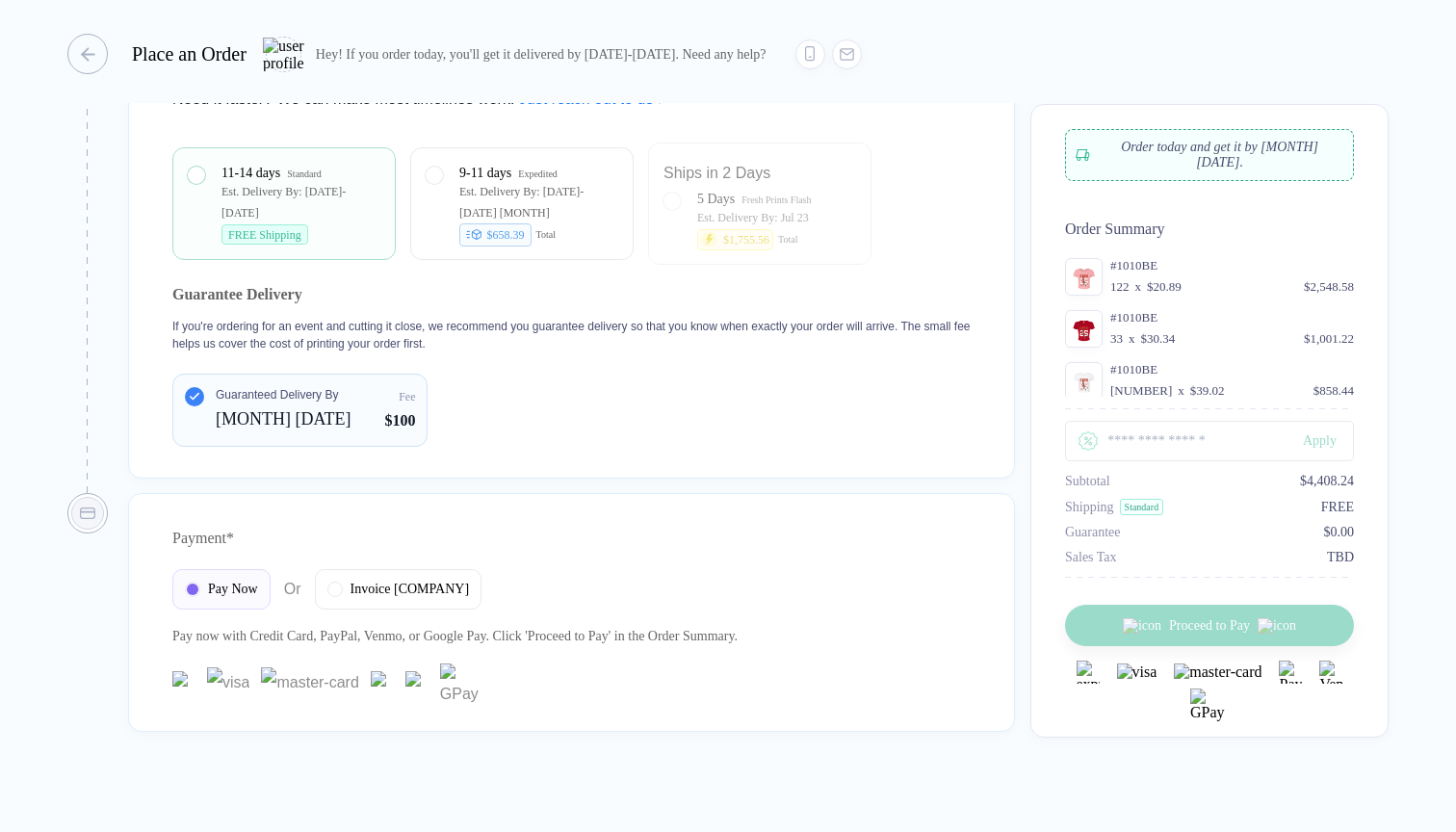 click on "Guaranteed Delivery By Jul 27 Fee $100" at bounding box center (299, 410) 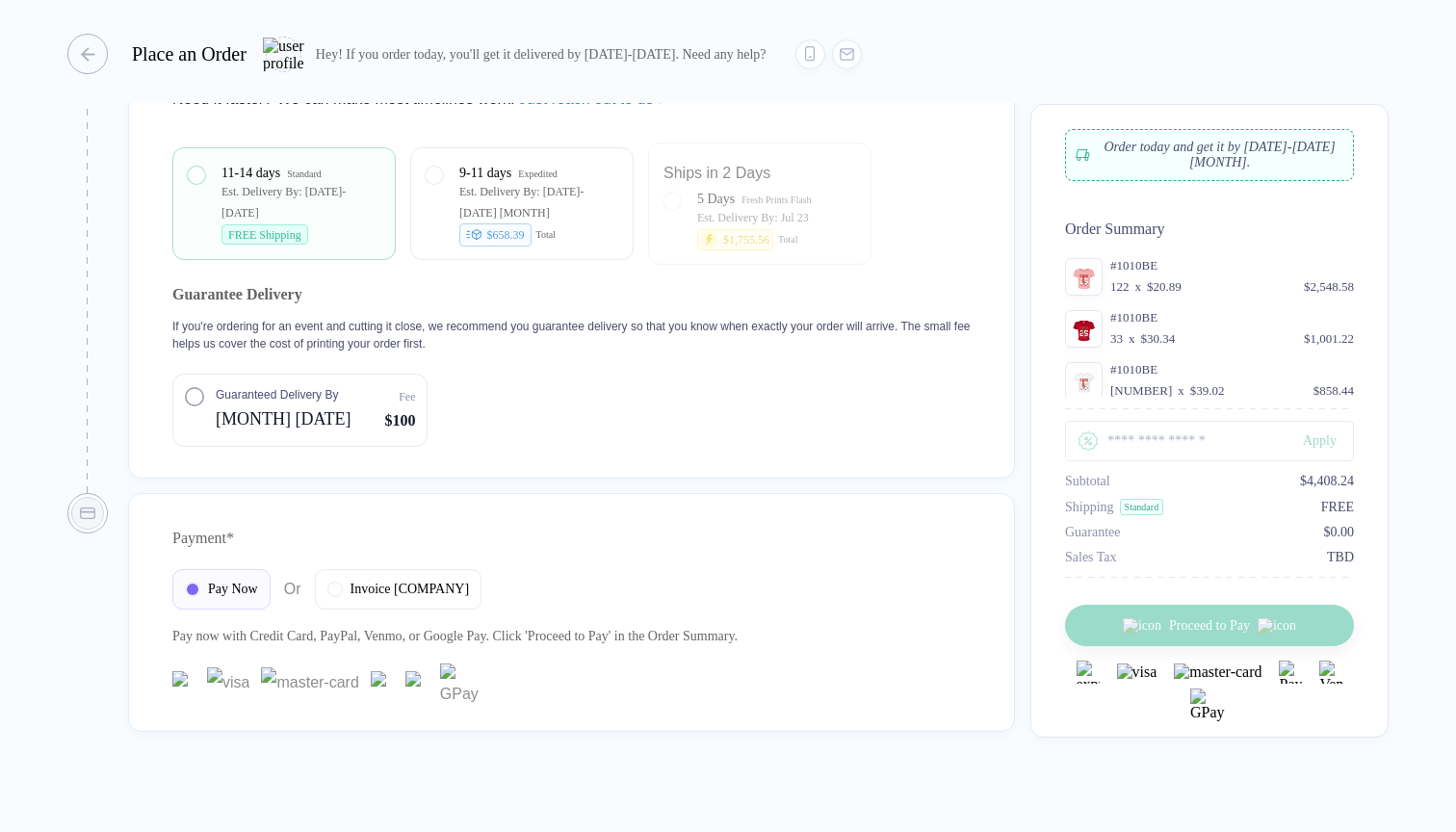 click on "Guaranteed Delivery By Jul 27 Fee $100" at bounding box center (299, 410) 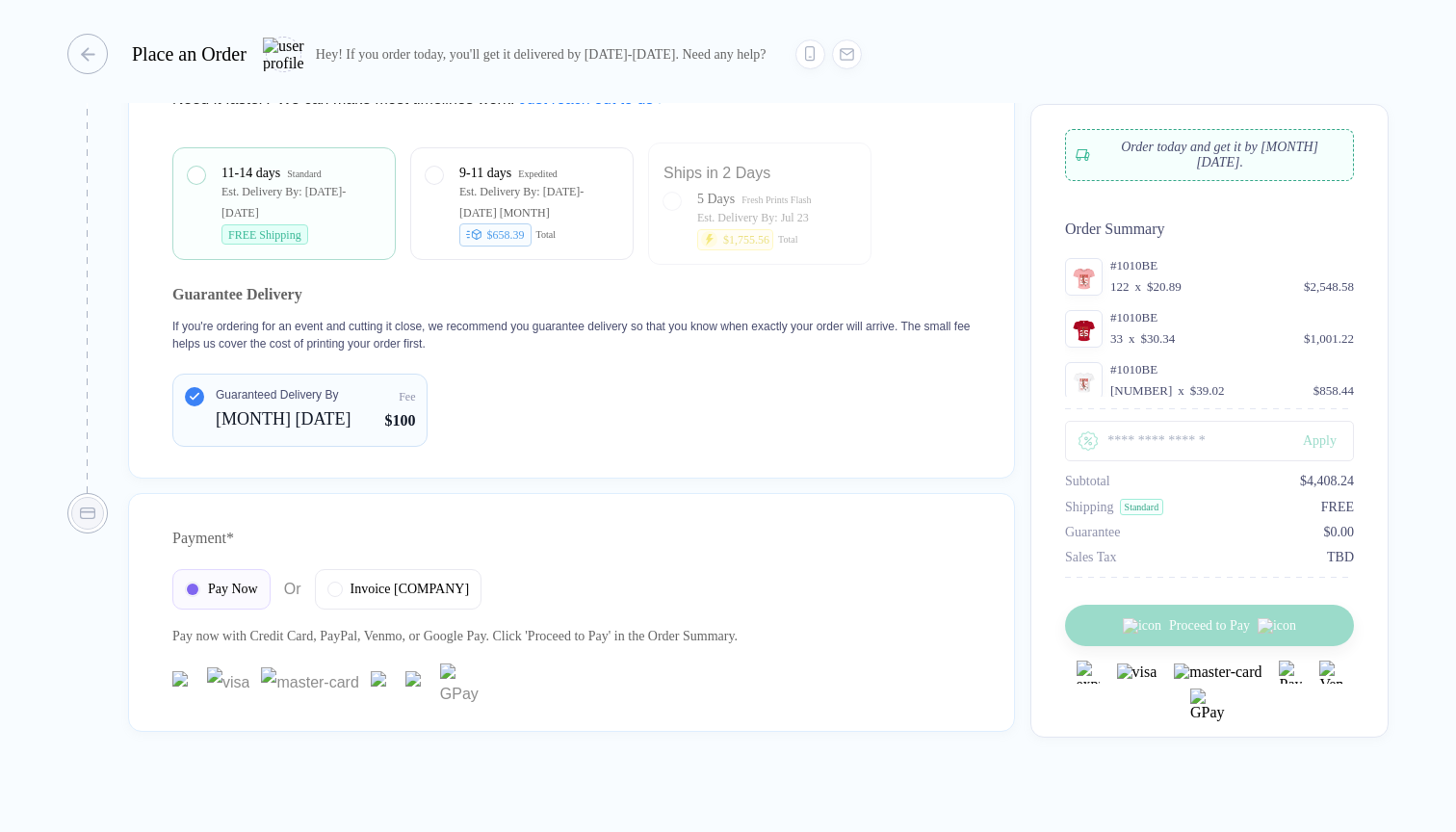 click on "Guaranteed Delivery By Jul 27 Fee $100" at bounding box center [299, 410] 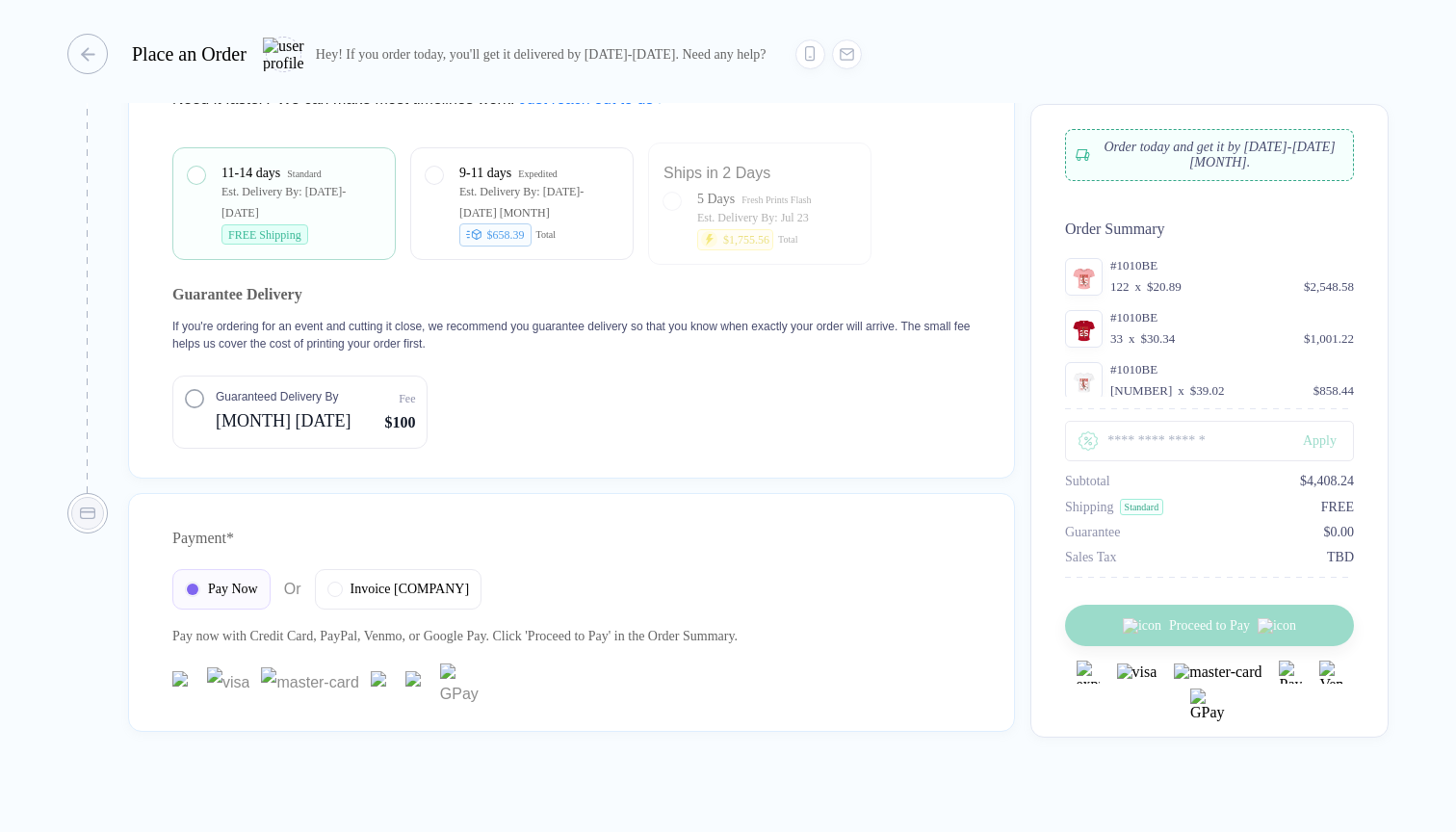 click on "Guarantee Delivery" at bounding box center (571, 295) 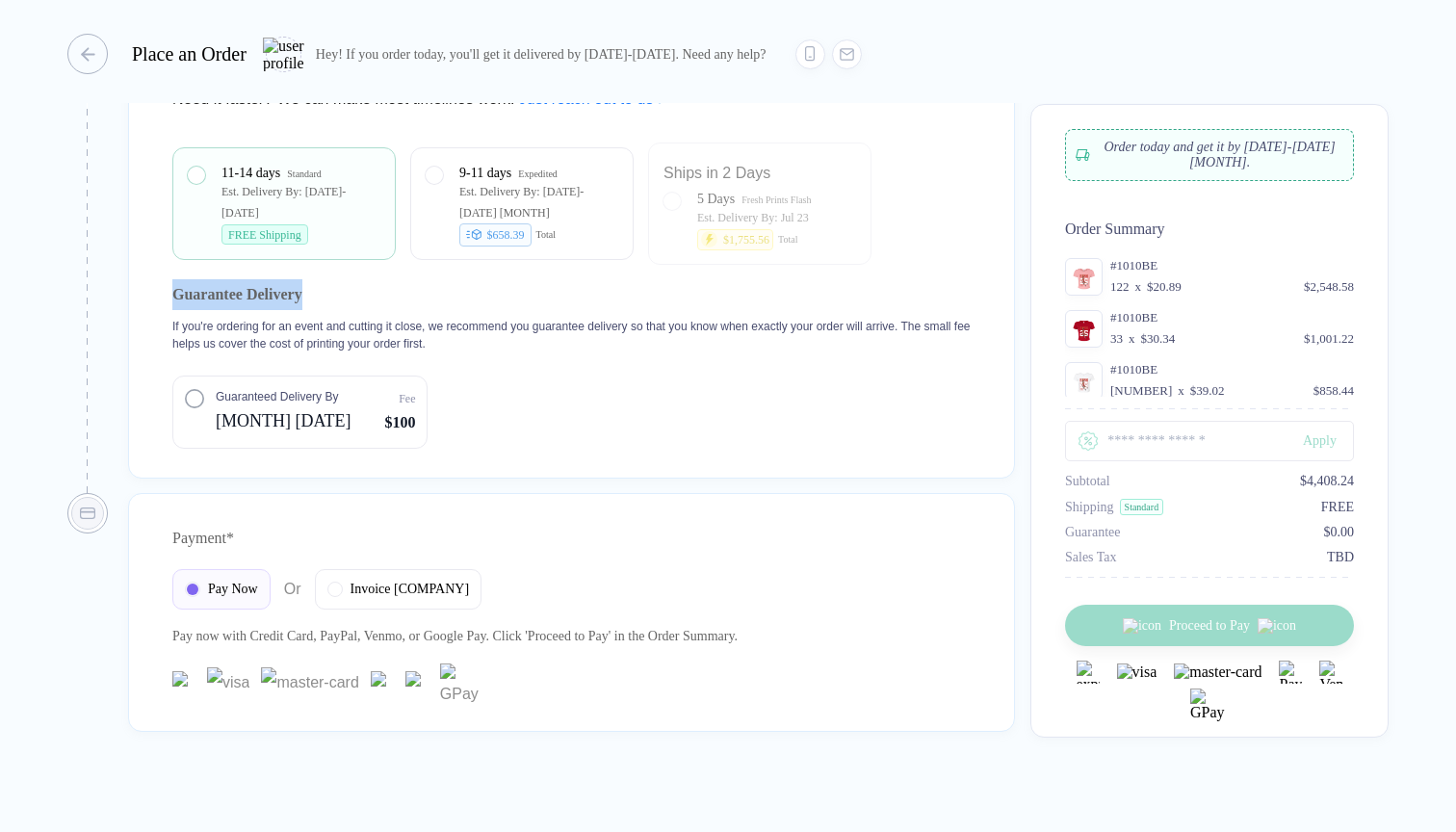 drag, startPoint x: 230, startPoint y: 325, endPoint x: 283, endPoint y: 325, distance: 53 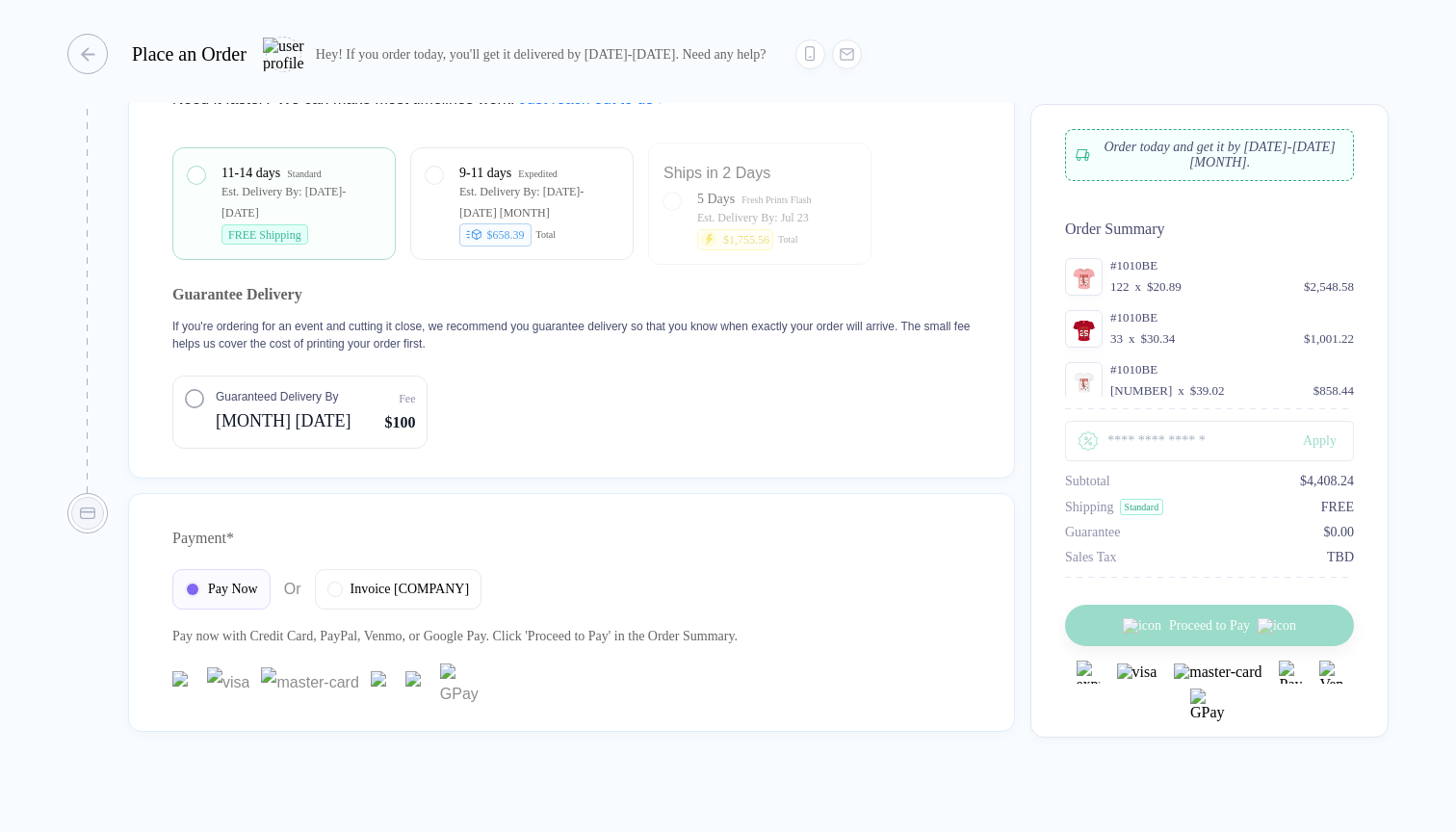 click on "If you're ordering for an event and cutting it close, we recommend you guarantee delivery so that you know when exactly your order will arrive. The small fee helps us cover the cost of printing your order first." at bounding box center (571, 335) 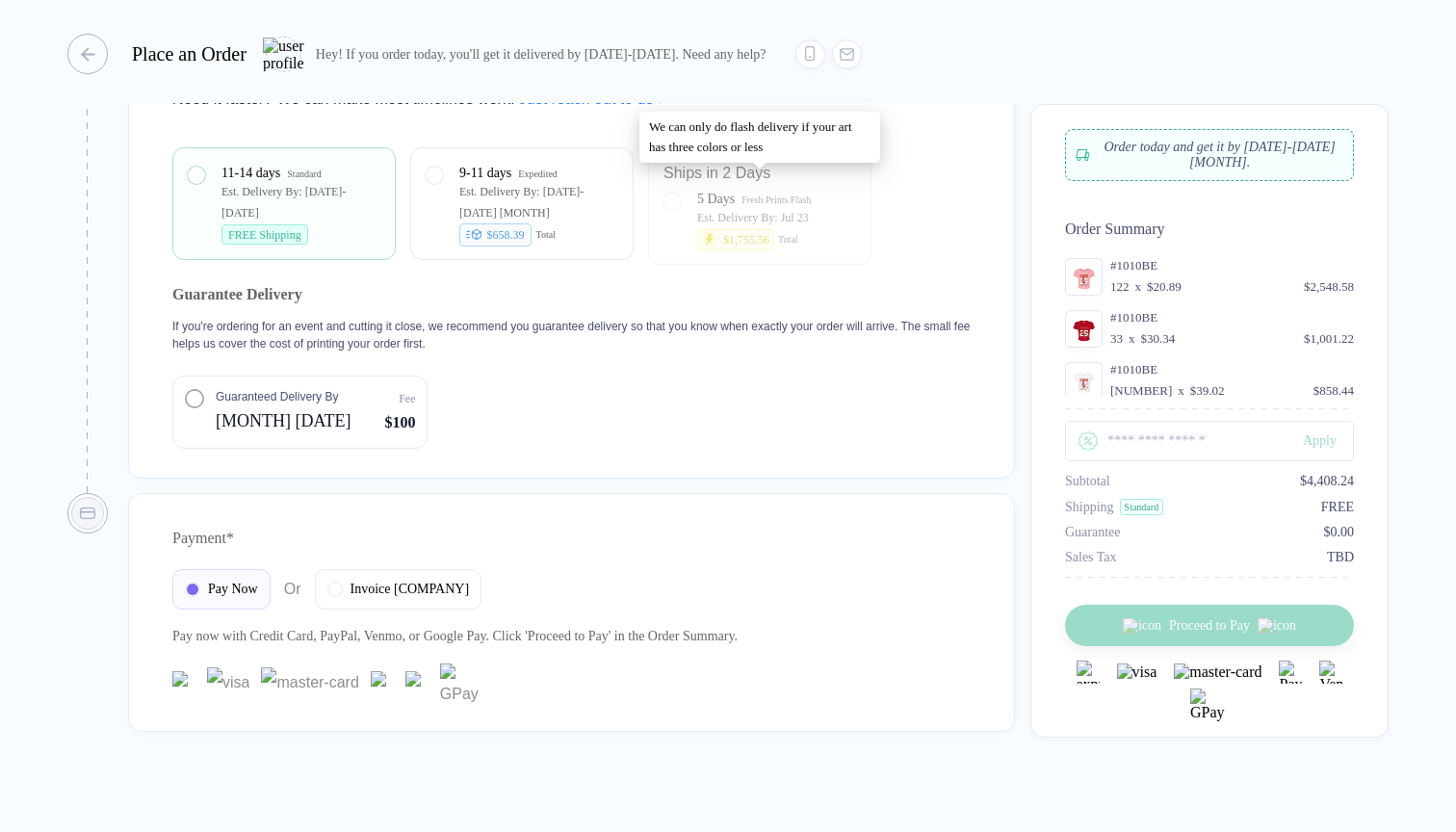 click on "Ships in 2 Days 5 Days   Fresh Prints Flash   Est. Delivery By: Jul 23
$1,755.56  Total" at bounding box center (760, 203) 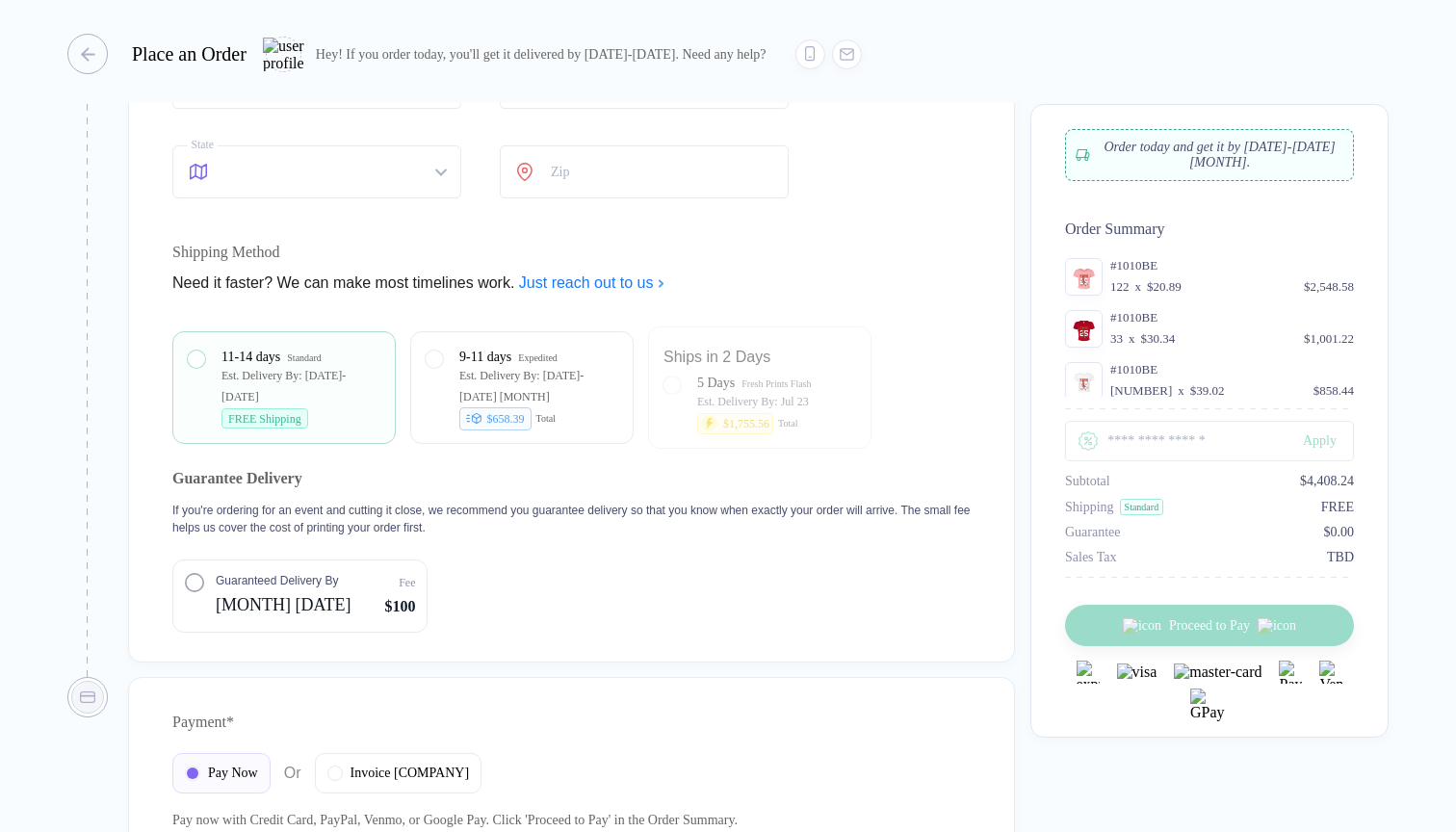 scroll, scrollTop: 2993, scrollLeft: 0, axis: vertical 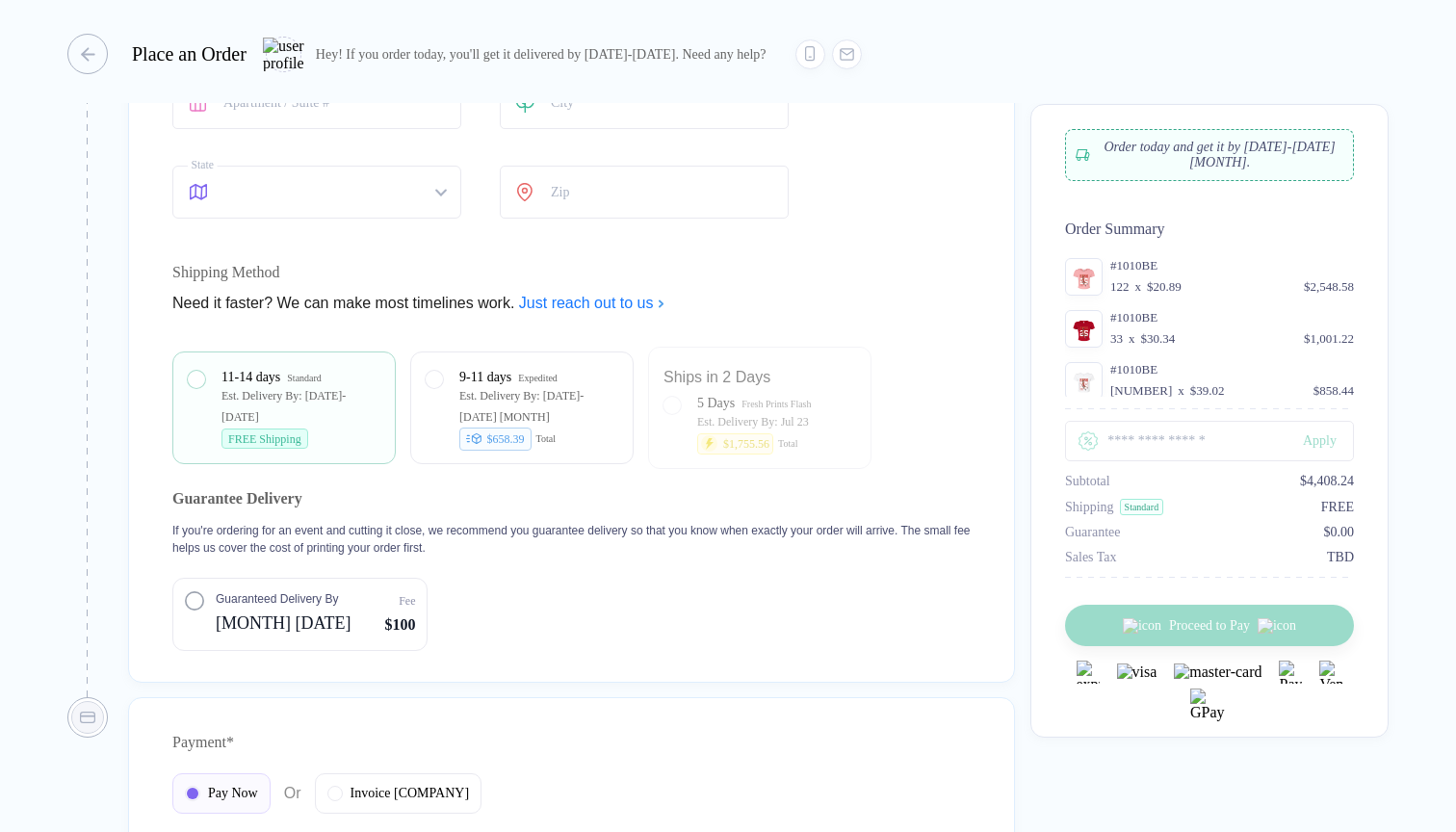 click on "Jul 27" at bounding box center (283, 623) 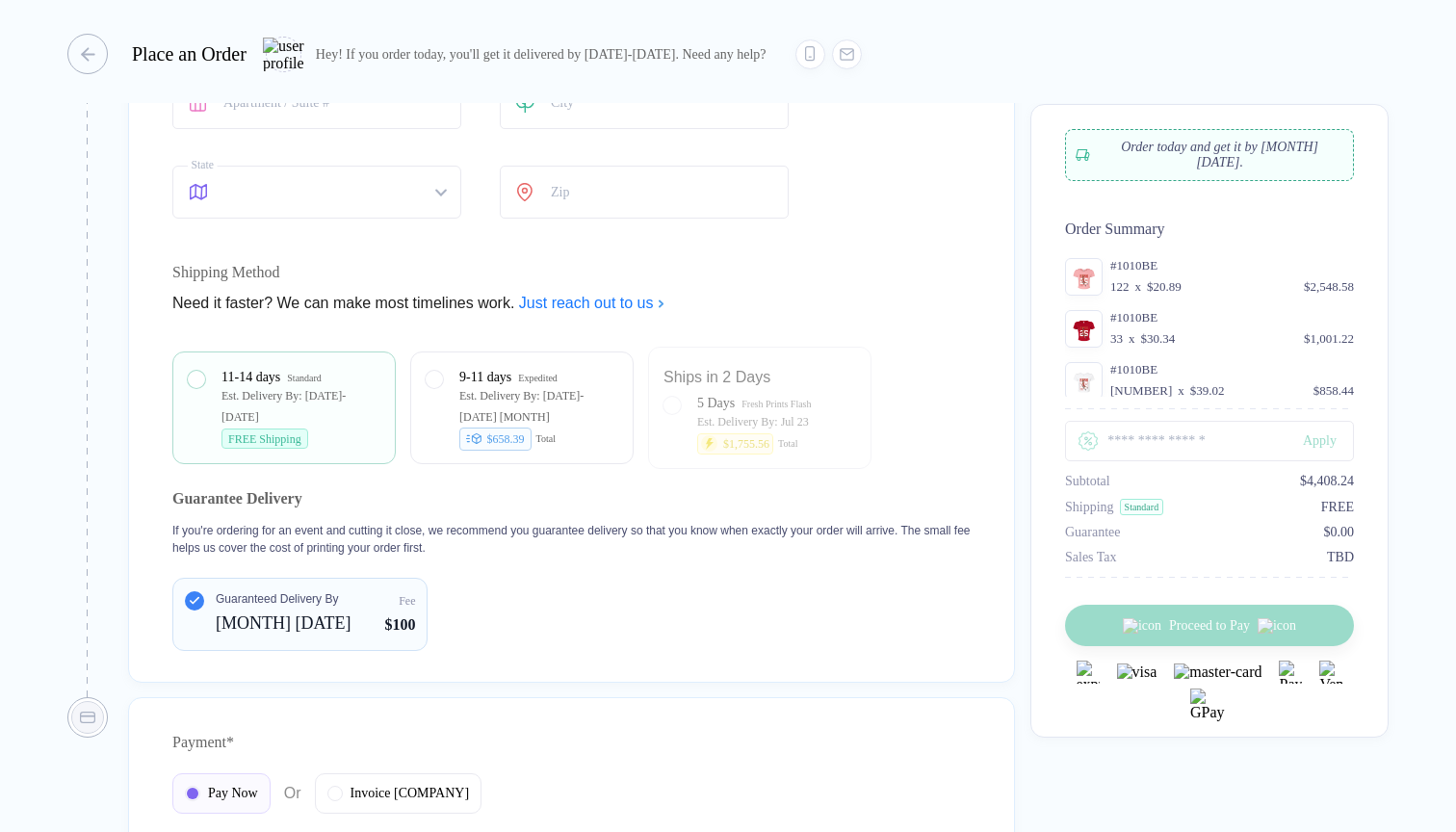 click on "Jul 27" at bounding box center [283, 623] 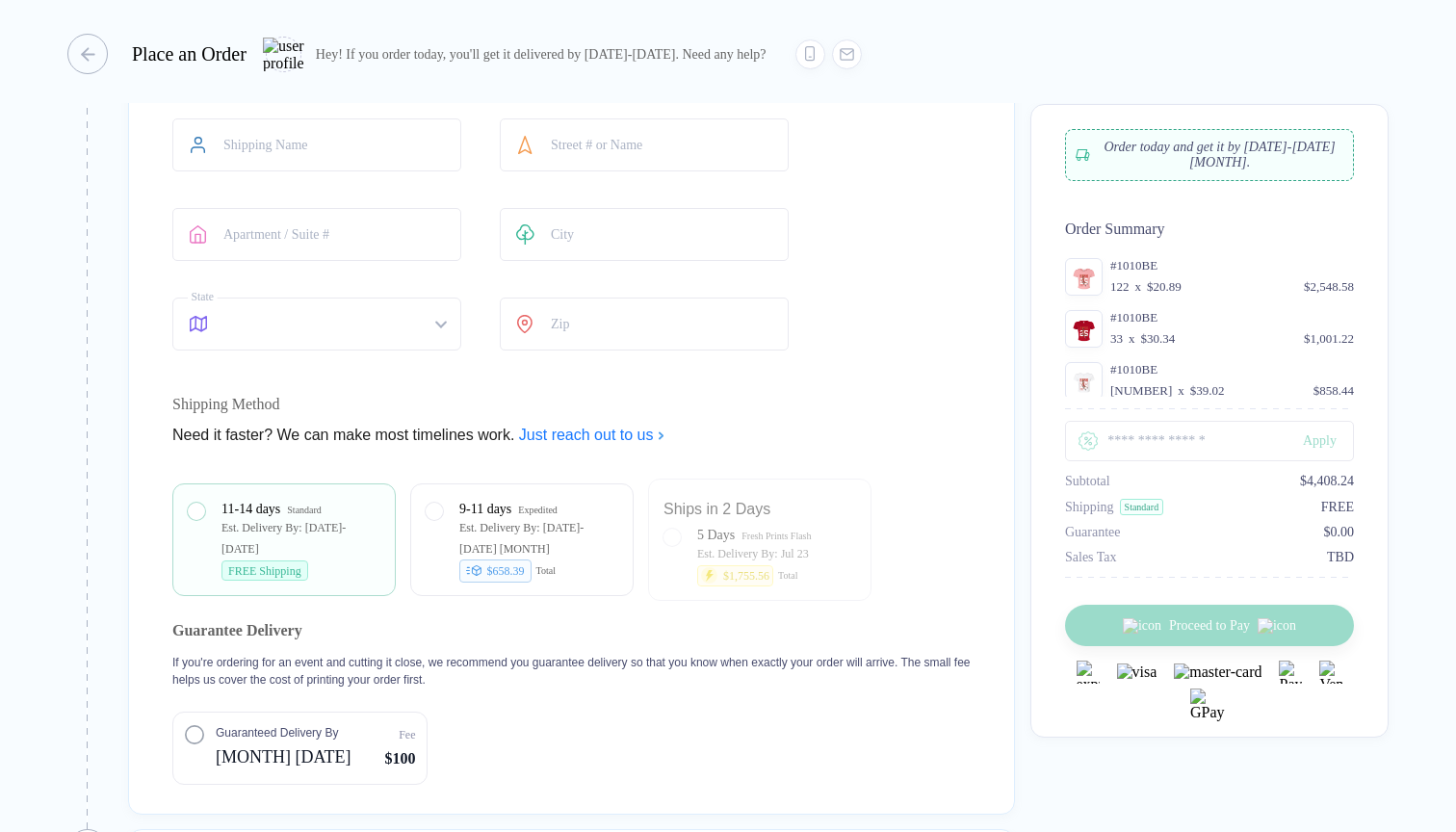 scroll, scrollTop: 2866, scrollLeft: 0, axis: vertical 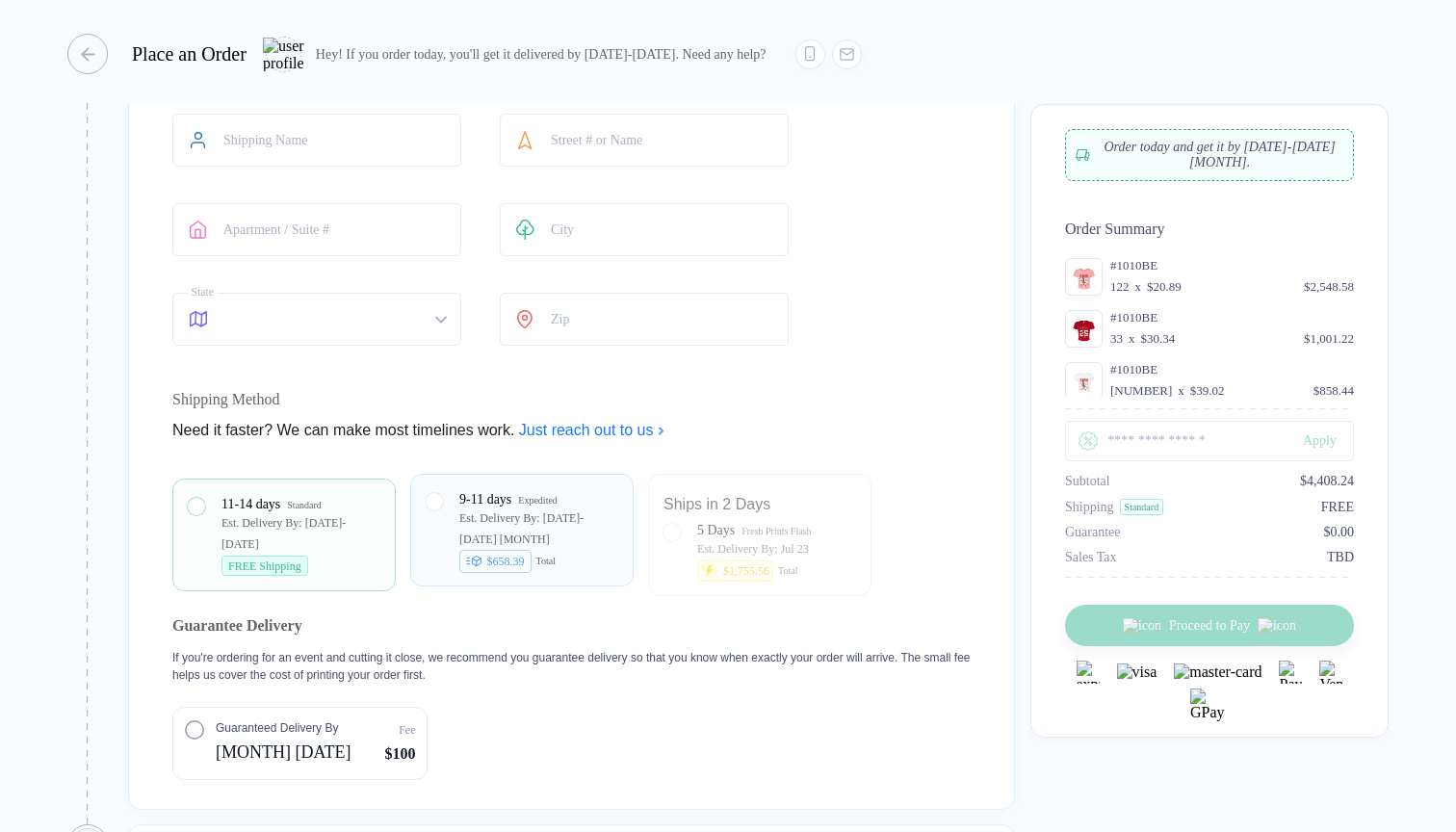 click on "Est. Delivery By: 25-27 Jul" at bounding box center (538, 529) 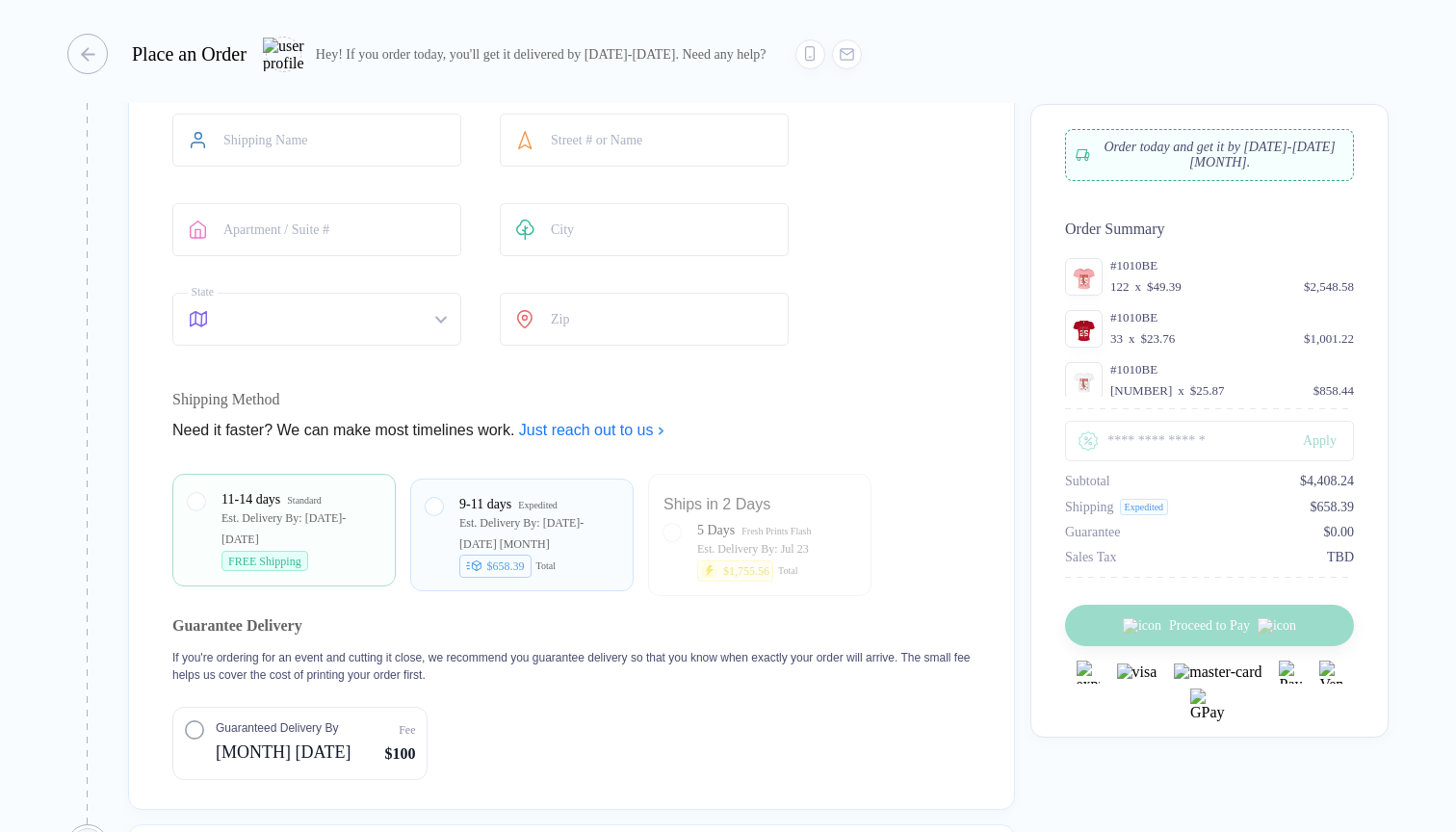 click on "Standard" at bounding box center [304, 501] 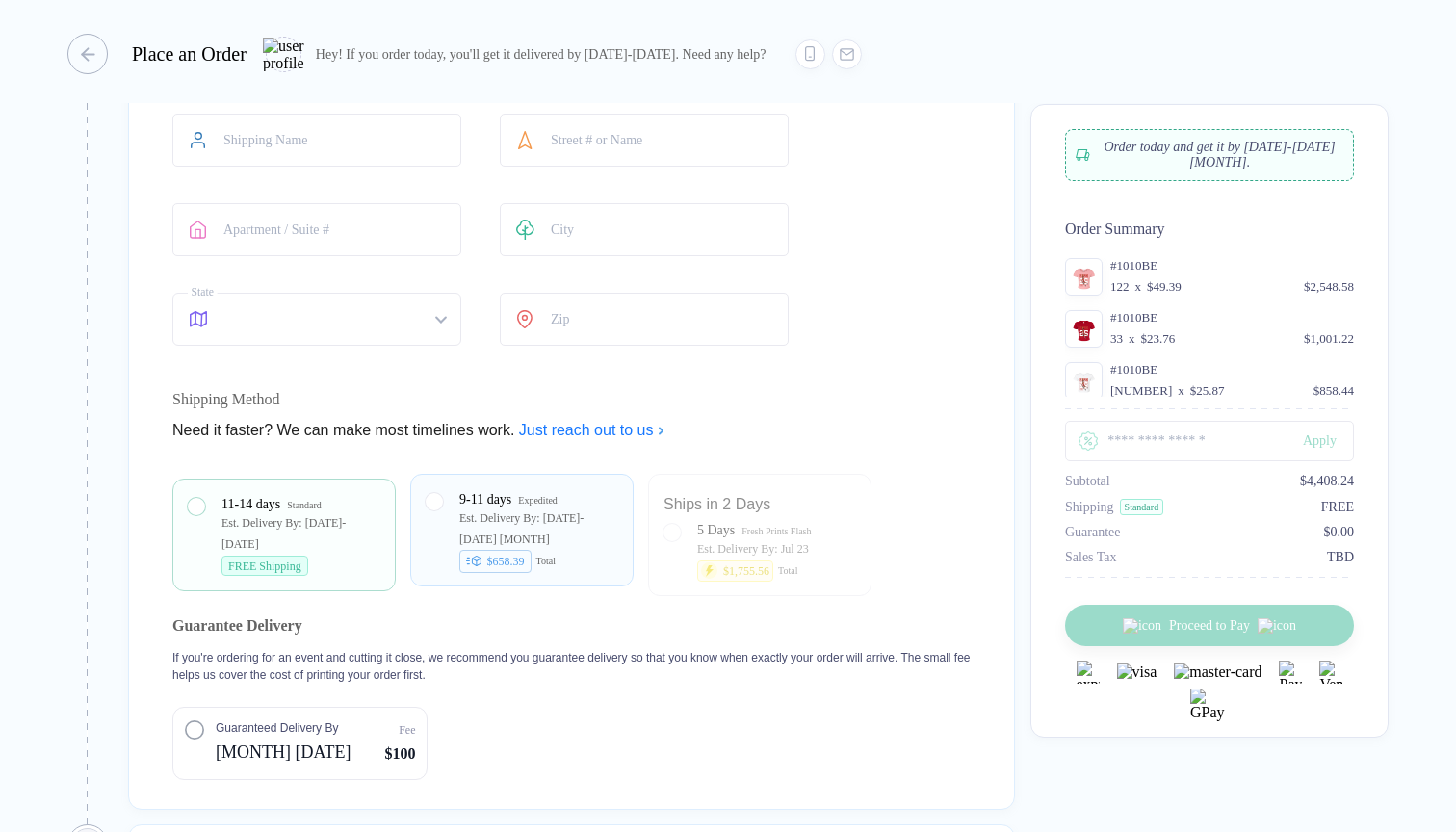 click on "Est. Delivery By: 25-27 Jul" at bounding box center [538, 529] 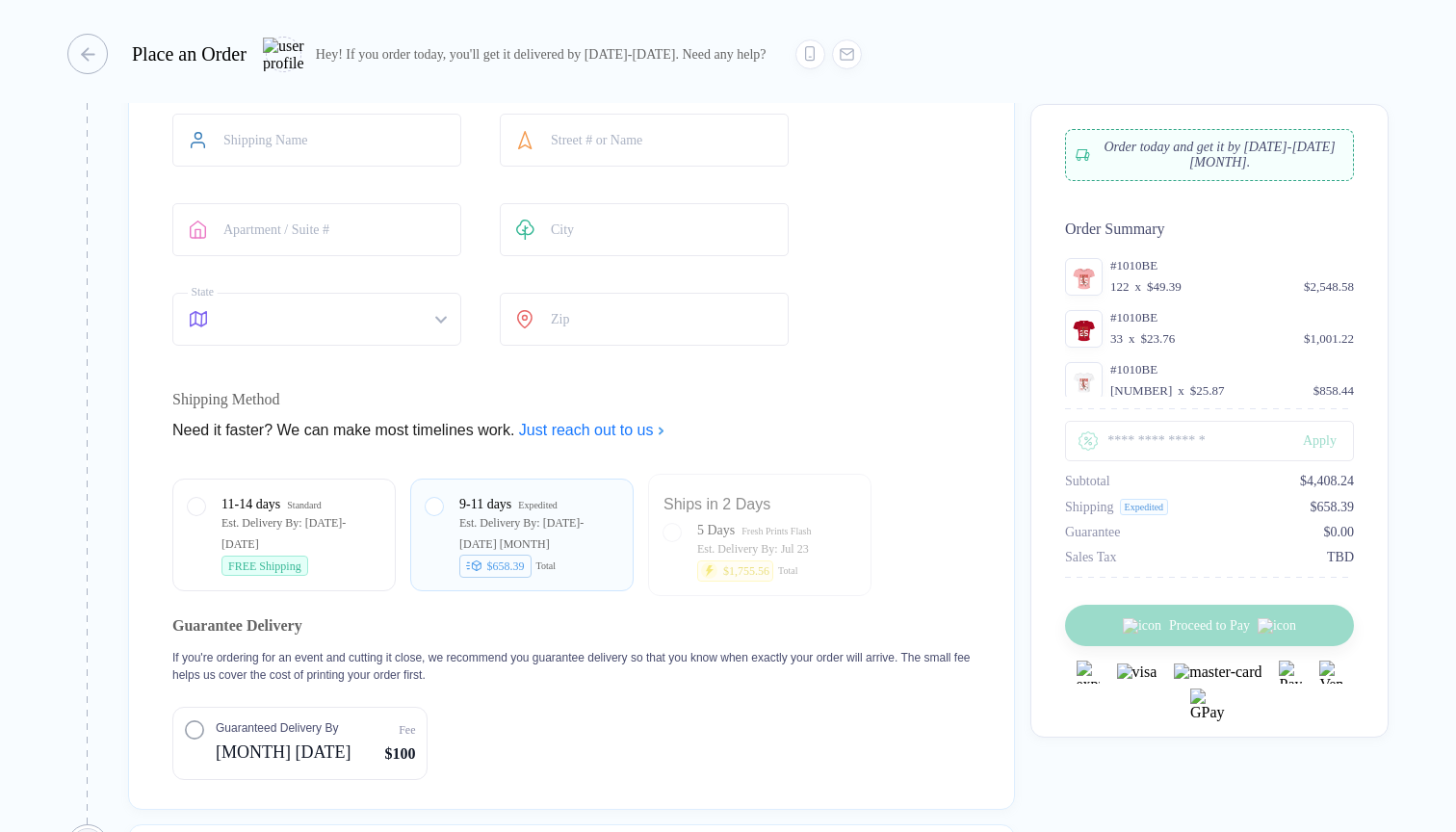 click on "Ships in 2 Days 5 Days   Fresh Prints Flash   Est. Delivery By: Jul 23
$1,755.56  Total" at bounding box center [760, 534] 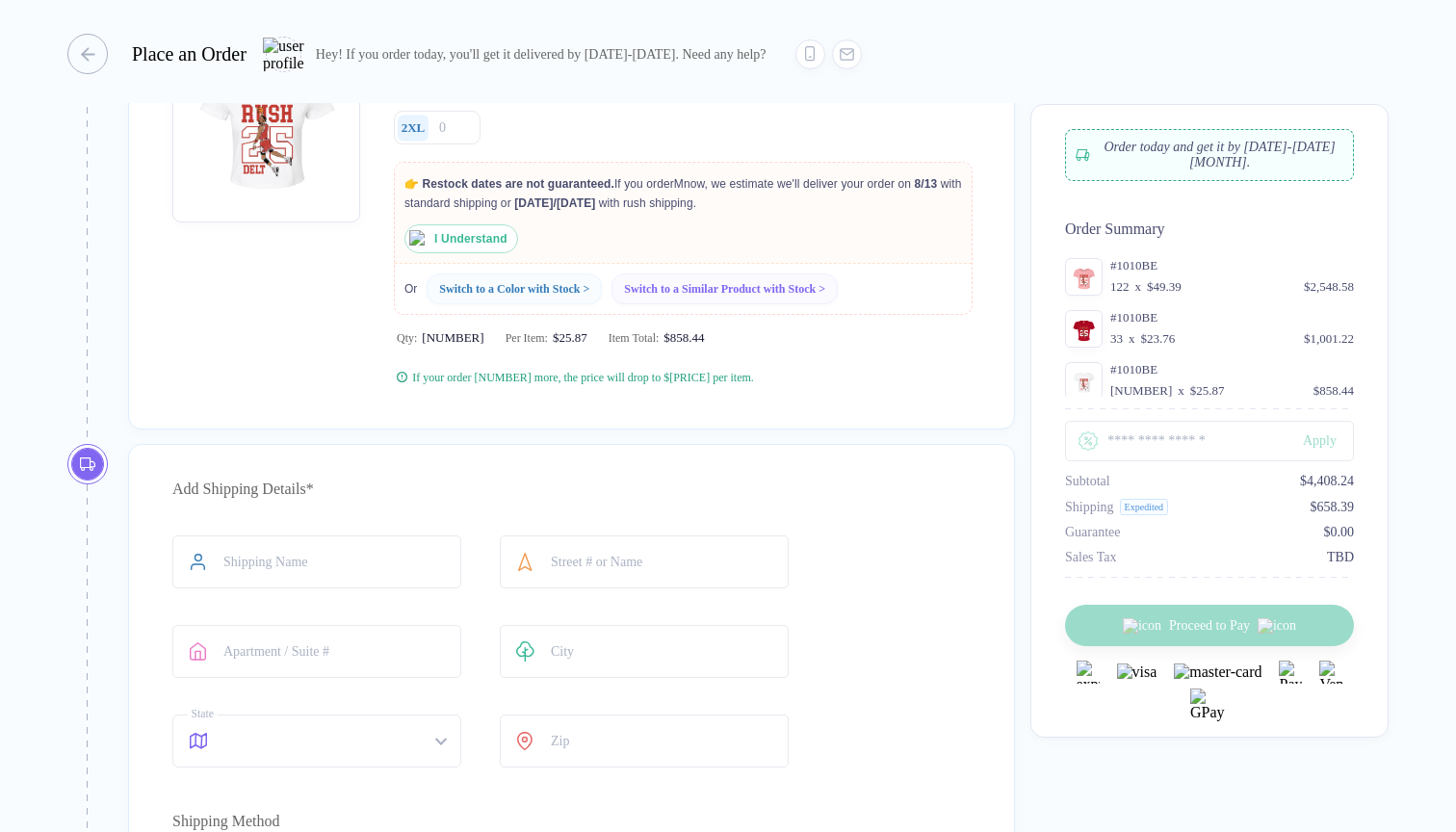 scroll, scrollTop: 2463, scrollLeft: 0, axis: vertical 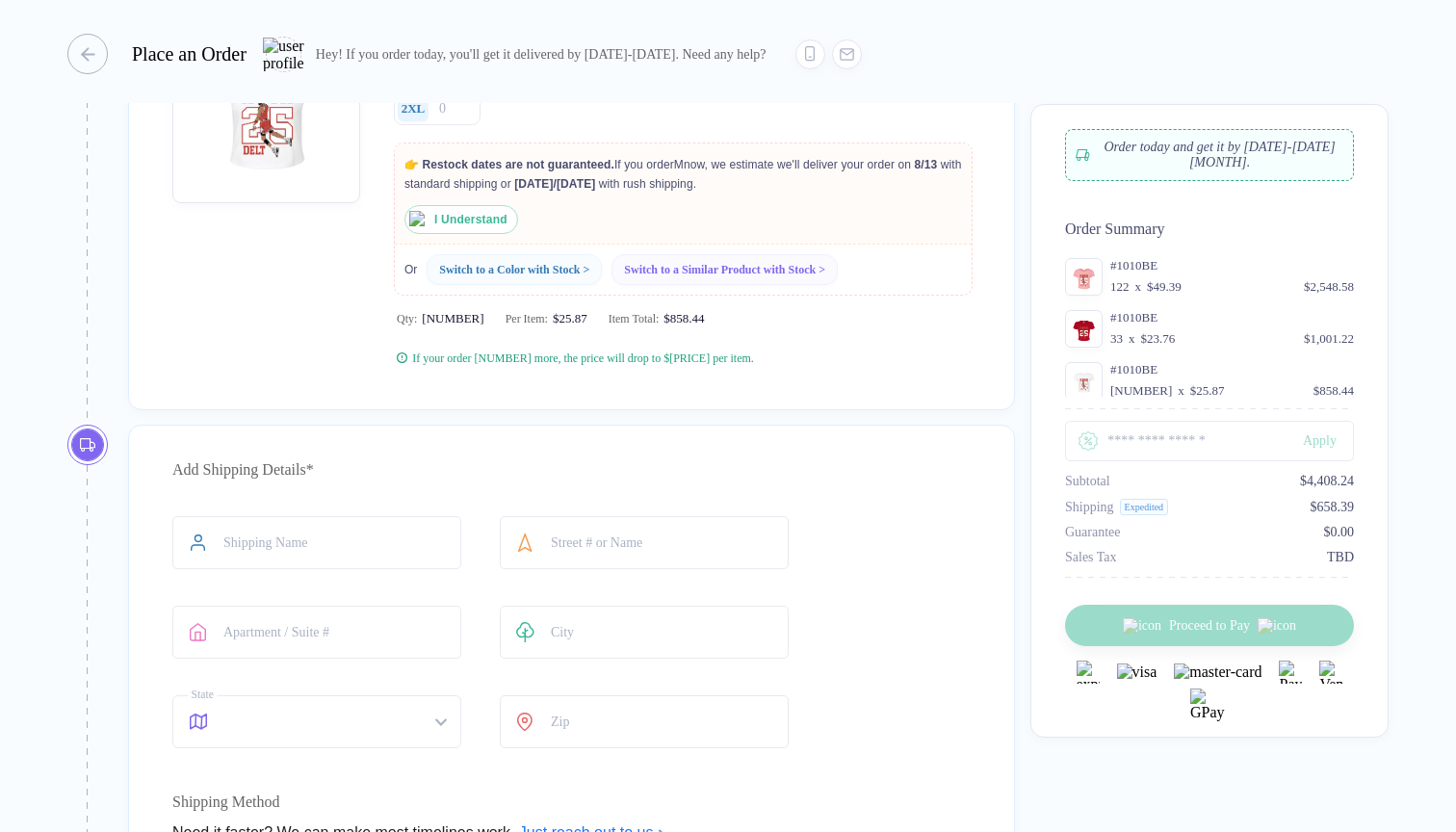 click on "I Understand" at bounding box center [471, 220] 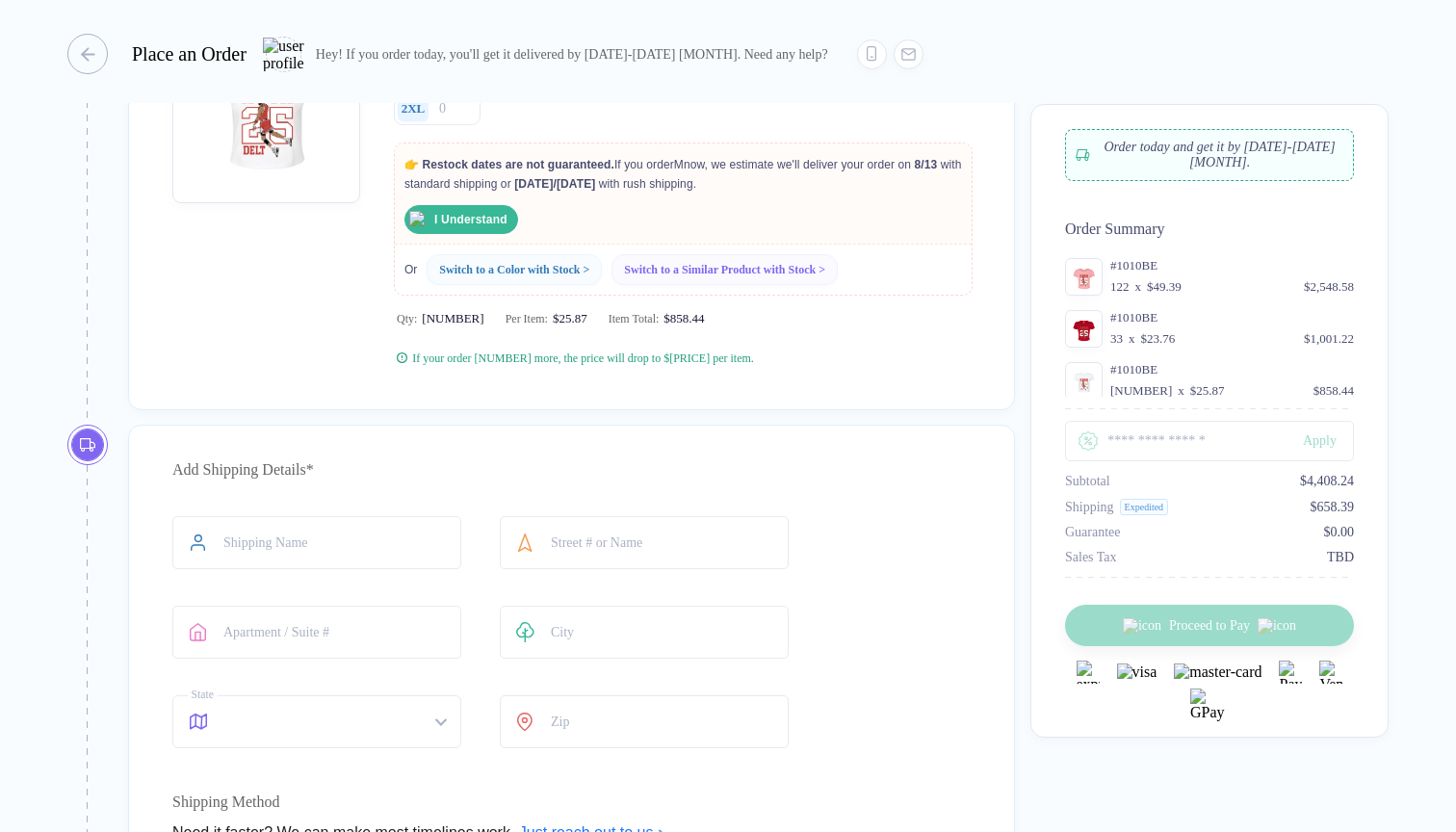 click on "Quantity & Sizes XS S Sold Out M 22 Restocks on  7/31 L XL 2XL 👉   Restock dates are not guaranteed.  If you order  M  now, we estimate we'll deliver your order on   8/13   with standard shipping or   8/10   with rush shipping. I Understand Or Switch to a Color with Stock > Switch to a Similar Product with Stock > Qty: 22 Per Item: $25.87 Item Total: $858.44
If your order 2 more, the price will drop to $29.54 per item." at bounding box center (571, 190) 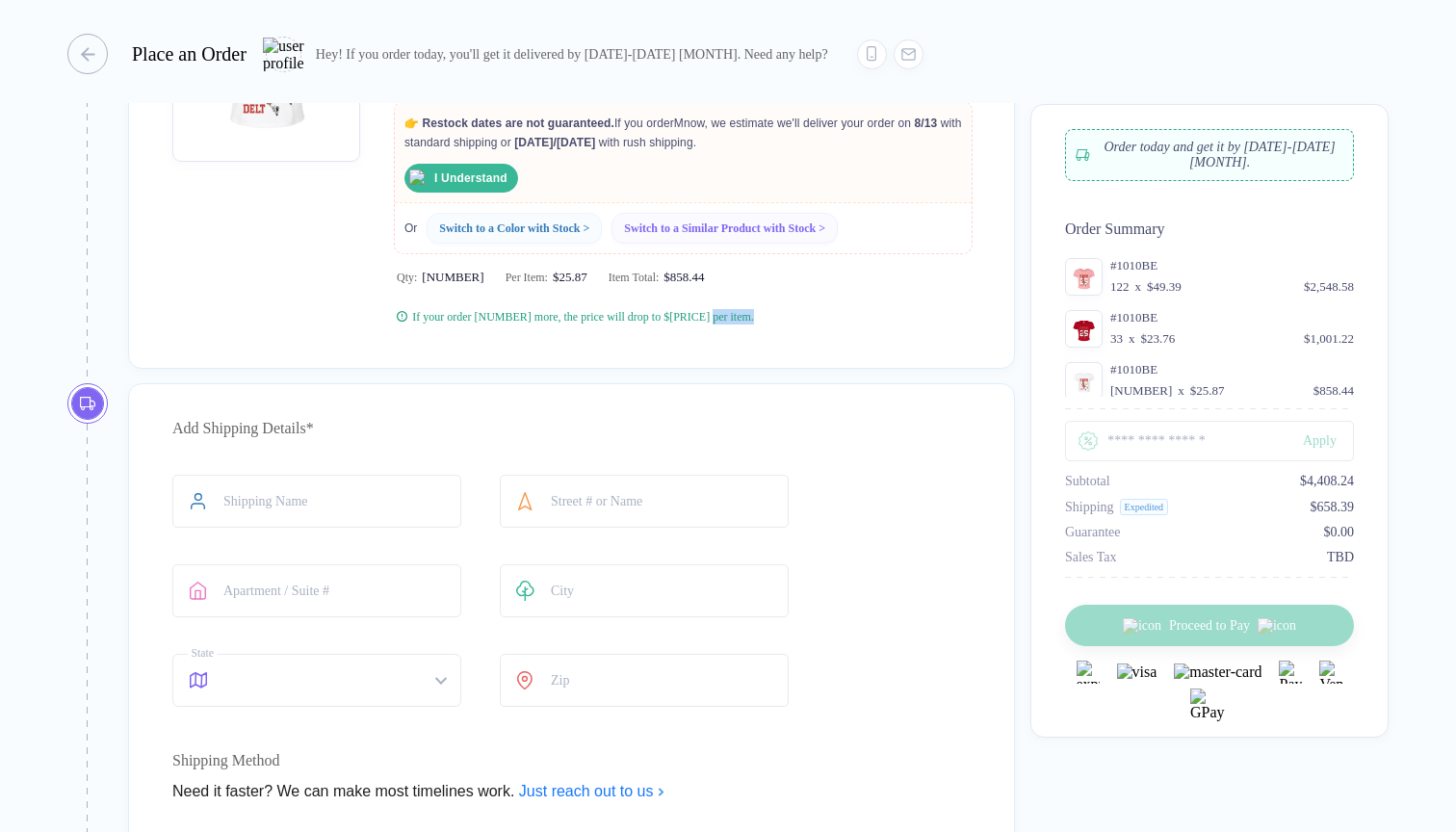 scroll, scrollTop: 2513, scrollLeft: 0, axis: vertical 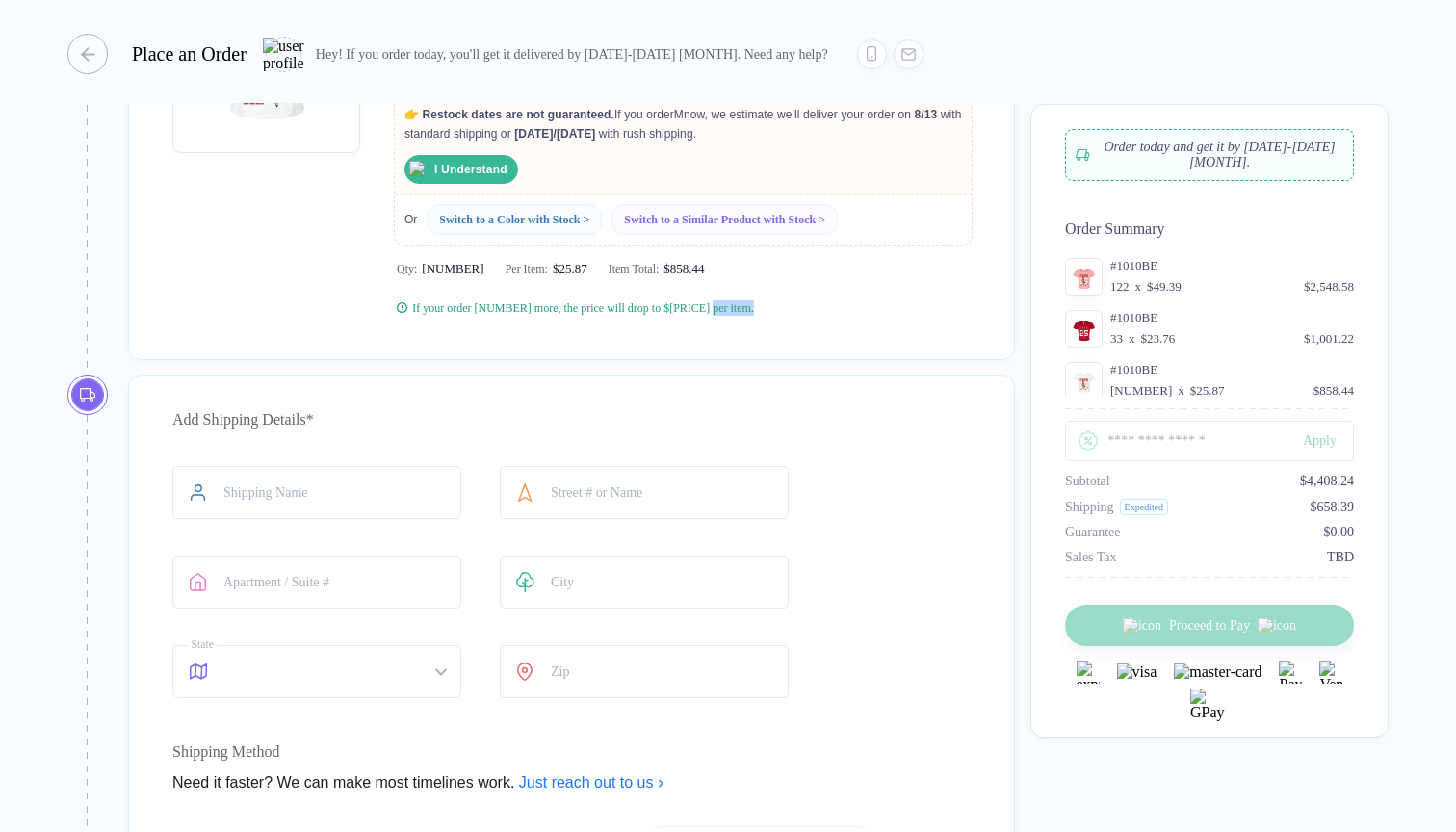 click on "If your order 2 more, the price will drop to $29.54 per item." at bounding box center (583, 308) 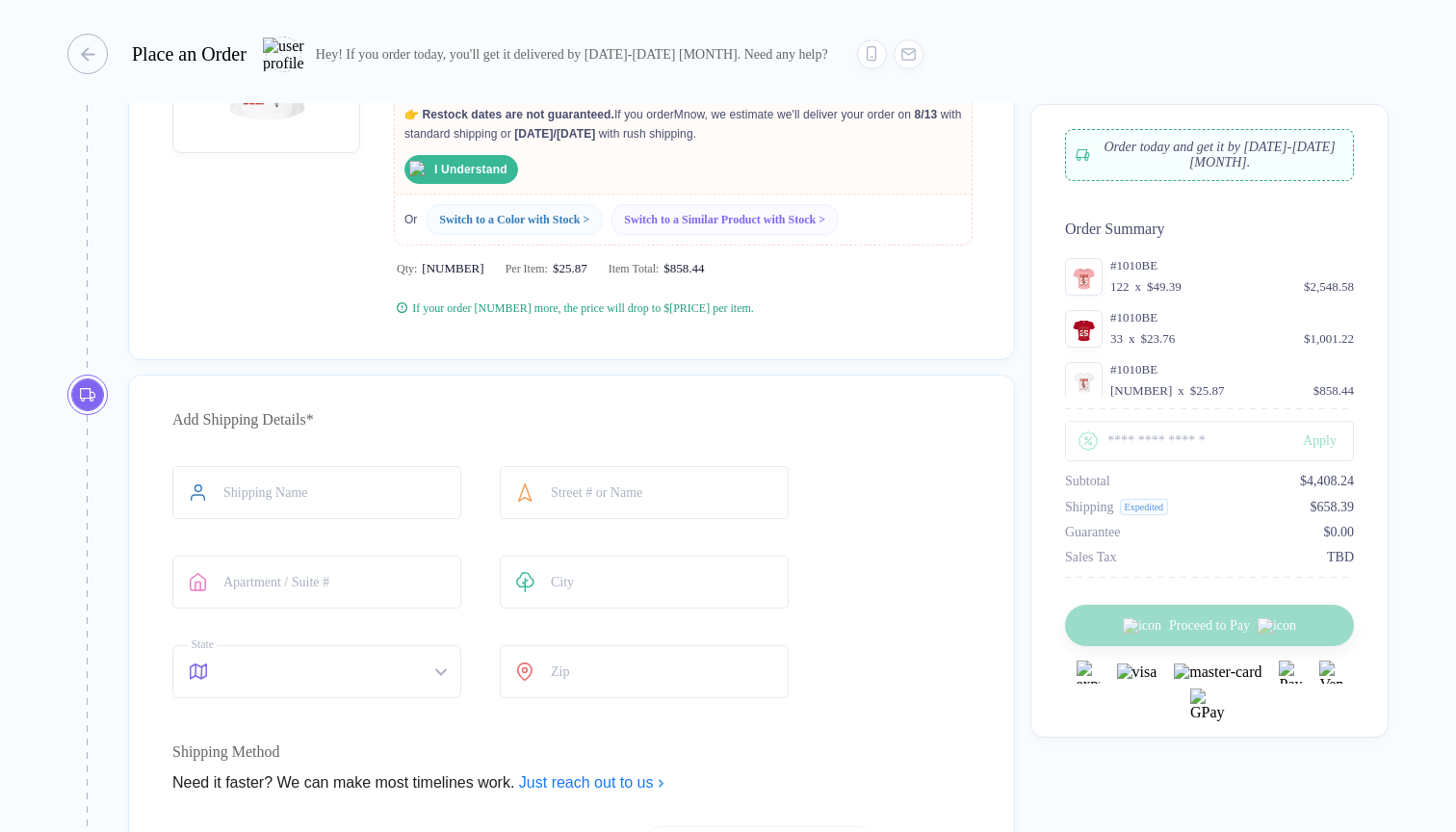 click on "If your order 2 more, the price will drop to $29.54 per item." at bounding box center [583, 308] 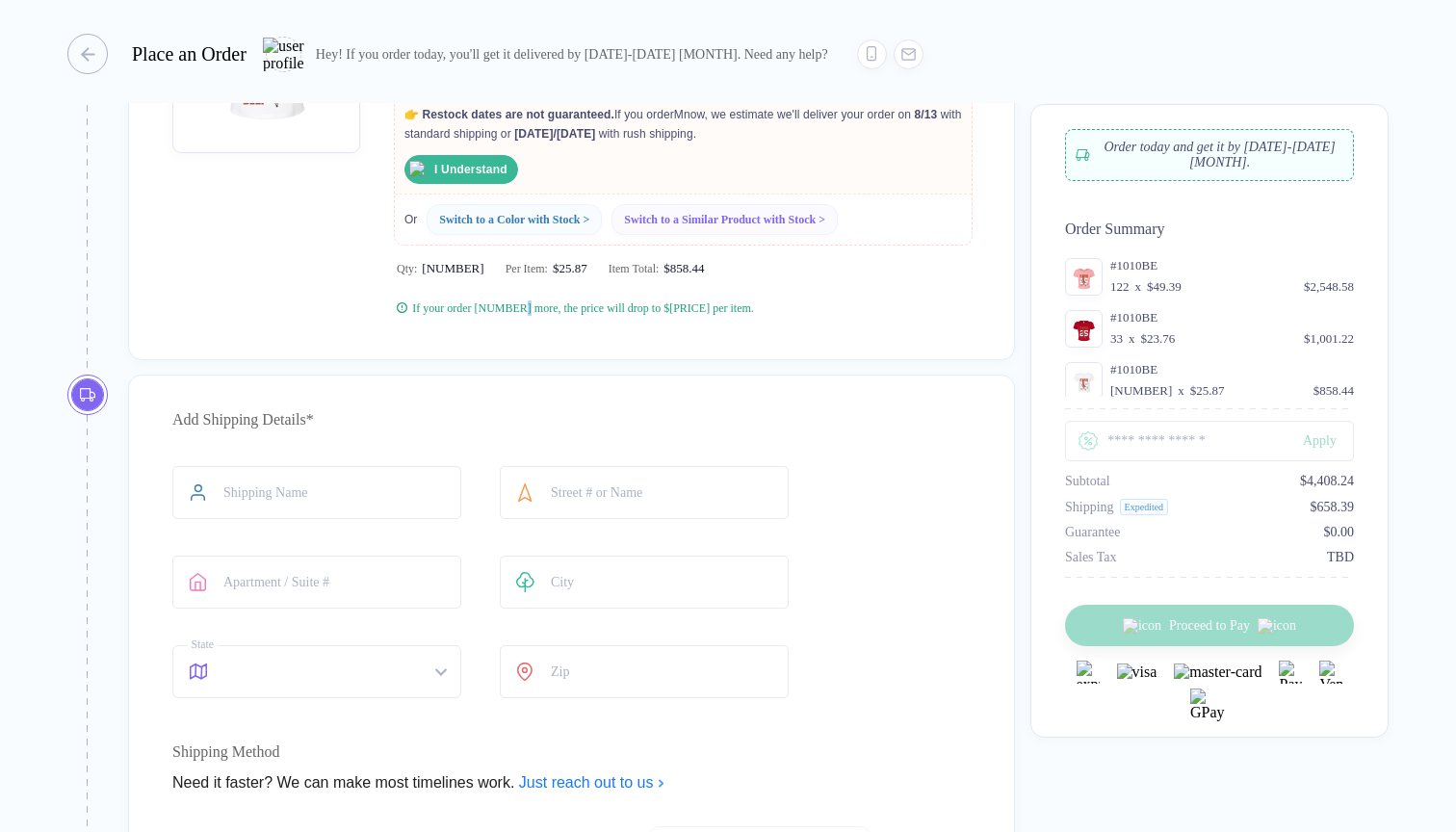 click on "If your order 2 more, the price will drop to $29.54 per item." at bounding box center (583, 308) 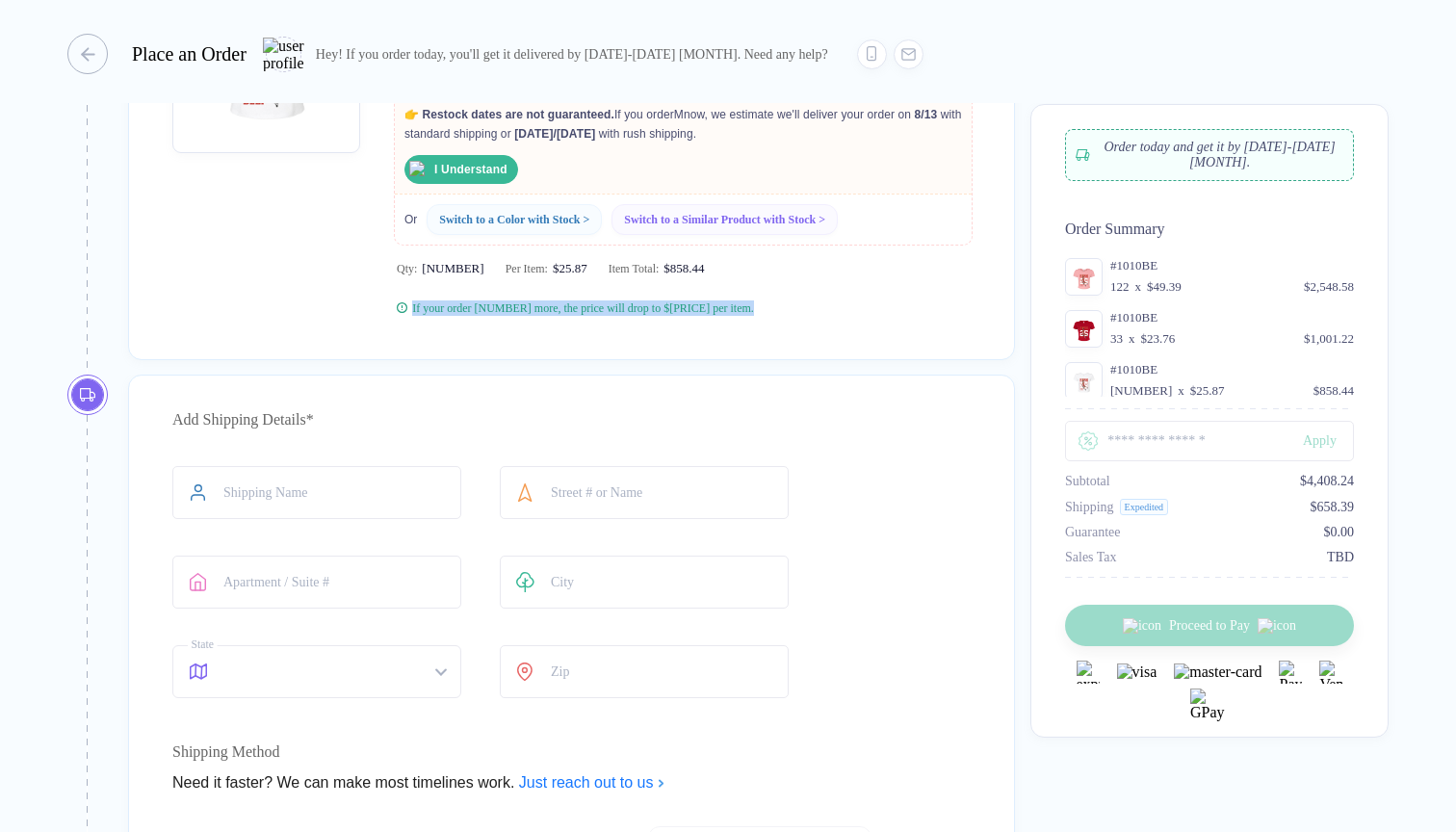 click on "If your order 2 more, the price will drop to $29.54 per item." at bounding box center (583, 308) 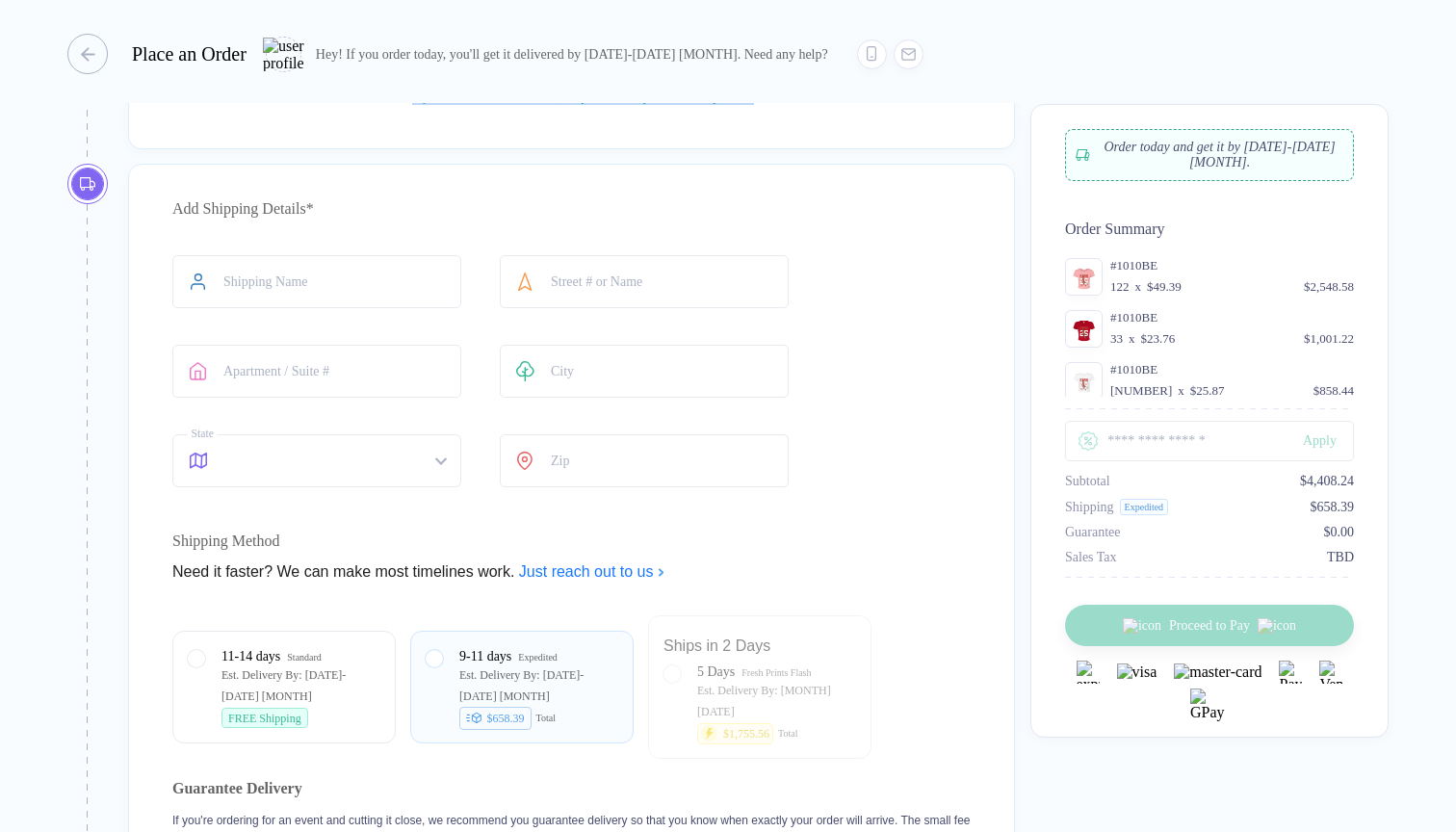scroll, scrollTop: 2934, scrollLeft: 0, axis: vertical 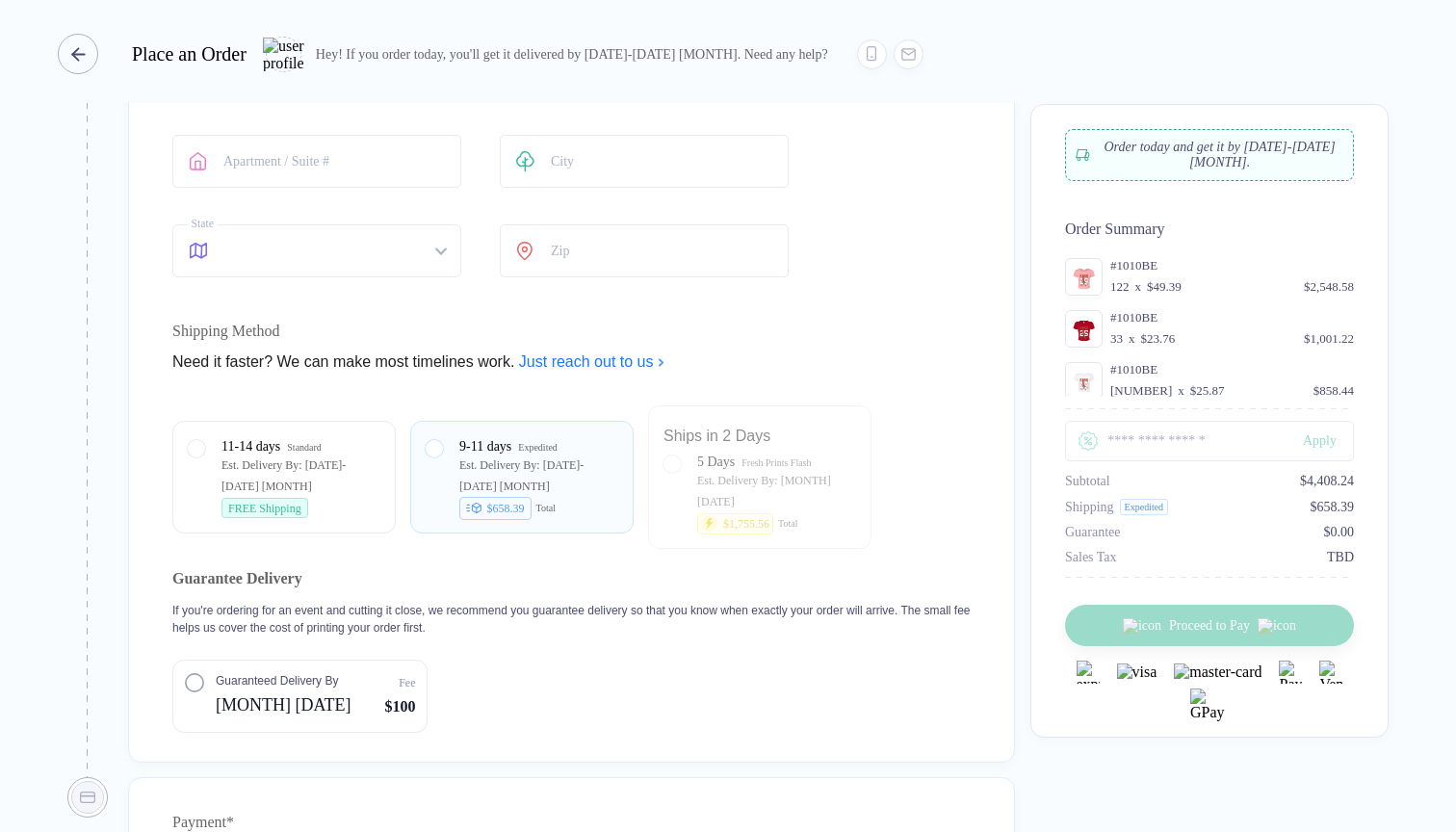 click at bounding box center [78, 54] 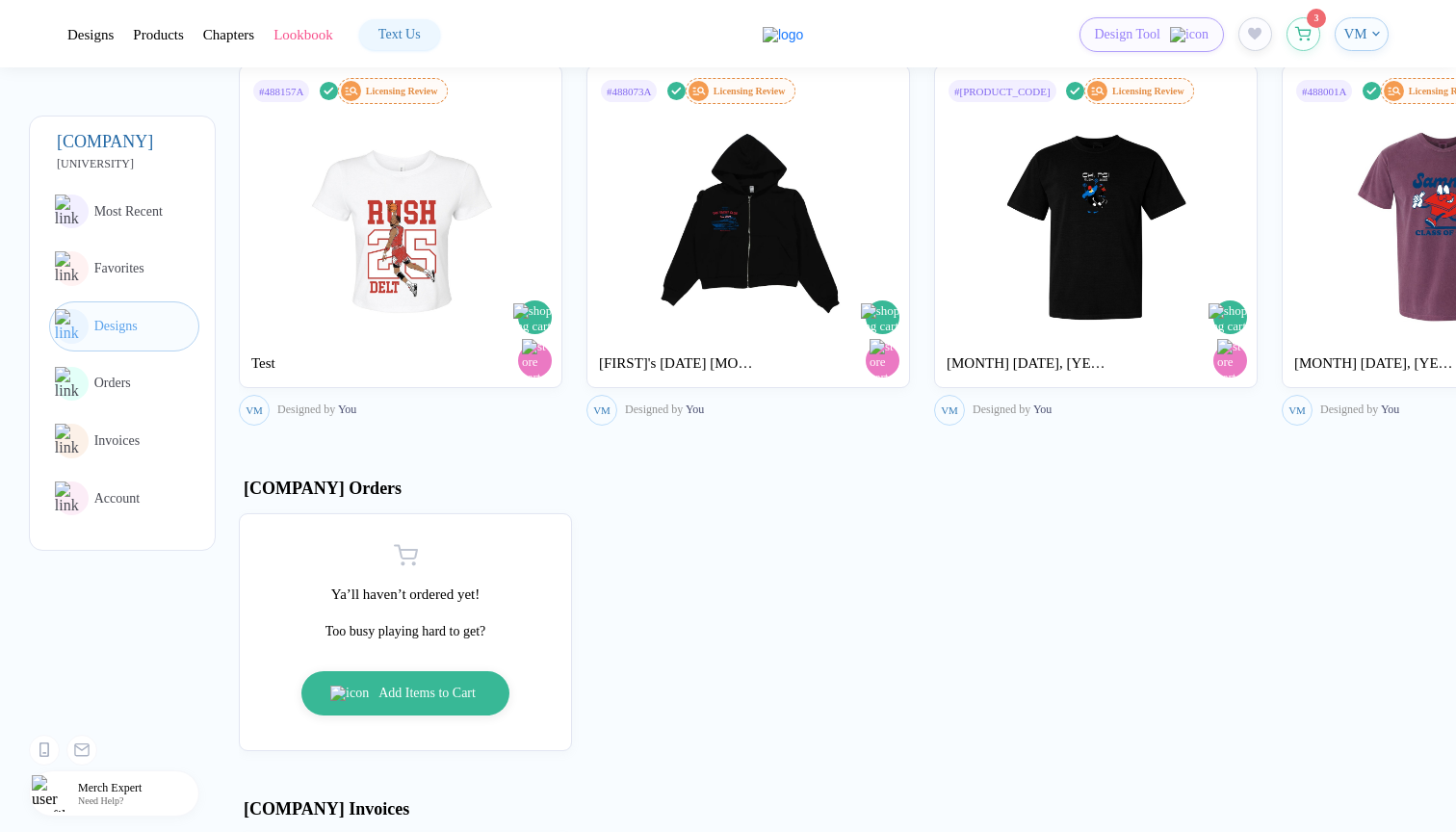 scroll, scrollTop: 1252, scrollLeft: 0, axis: vertical 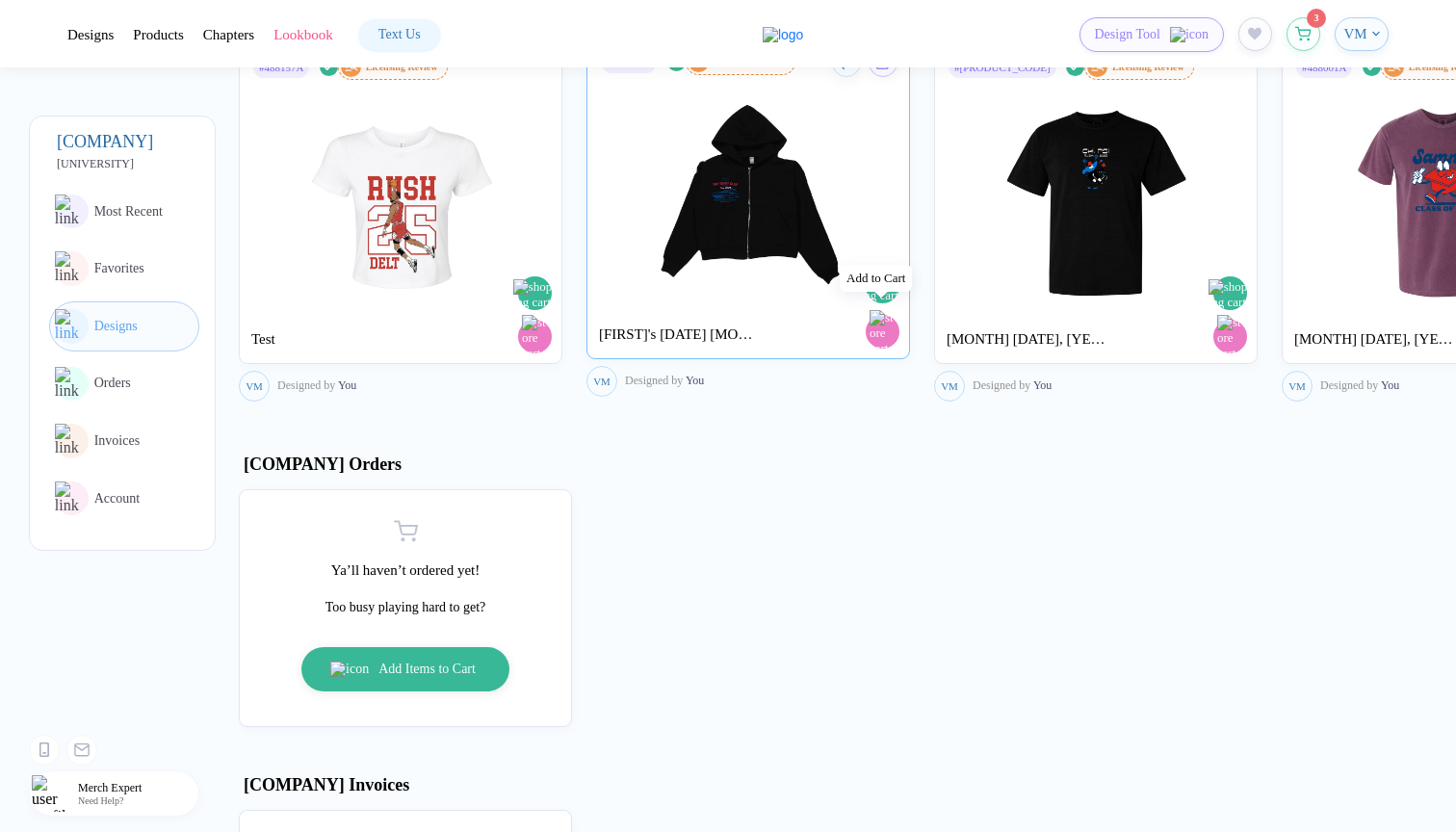 click at bounding box center [884, 288] 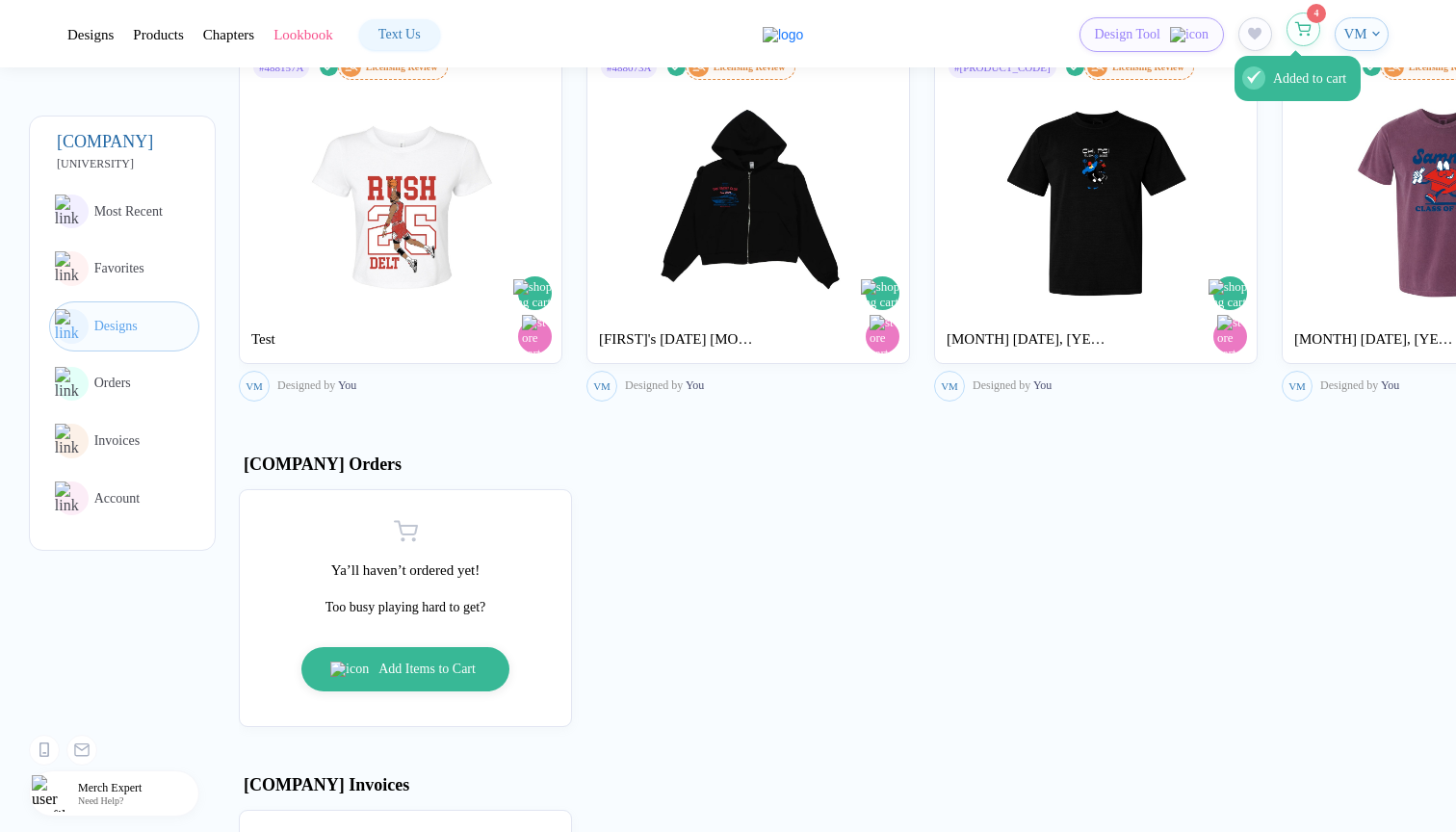 click on "Added to cart" at bounding box center (1303, 29) 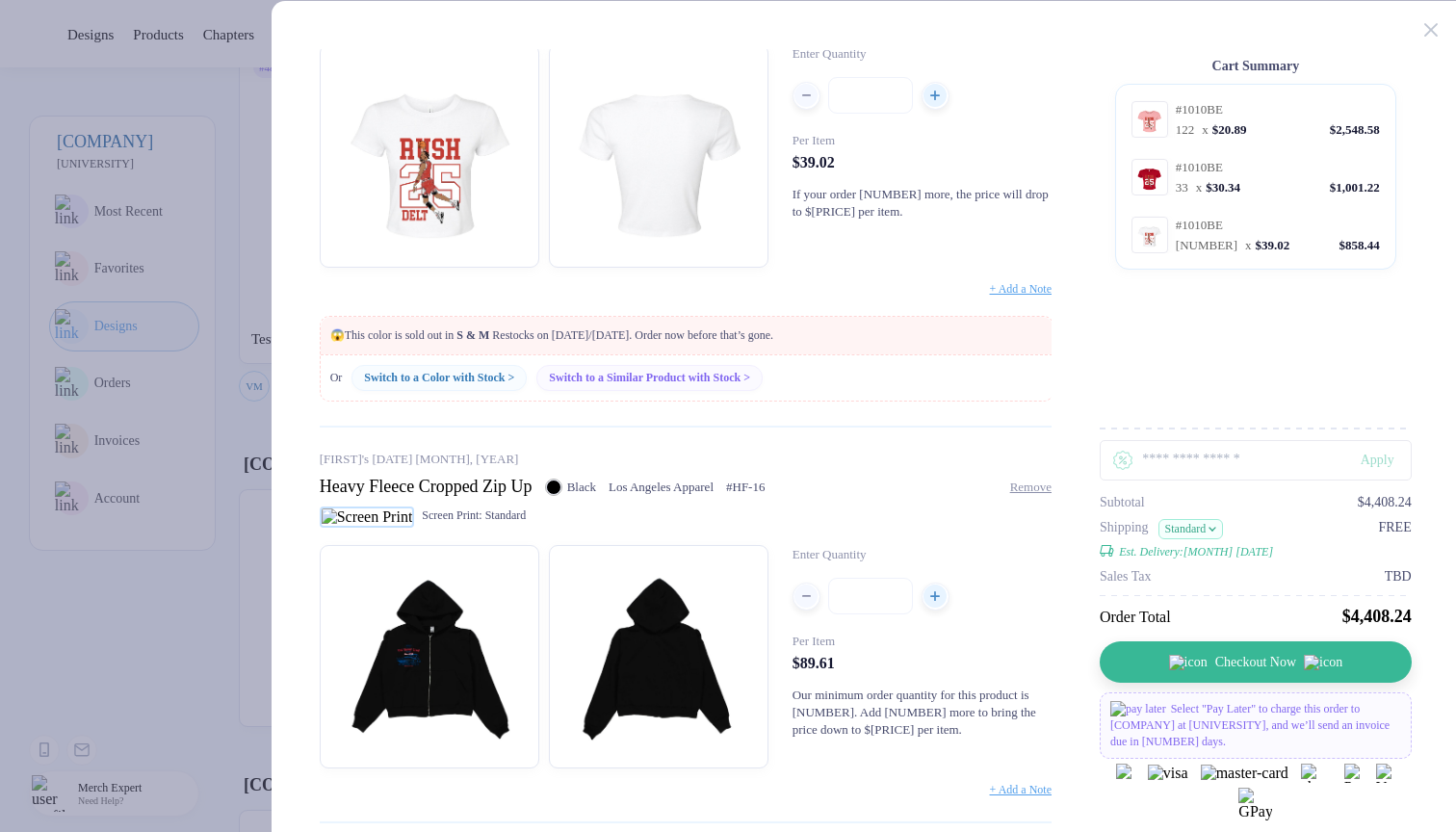 scroll, scrollTop: 1110, scrollLeft: 0, axis: vertical 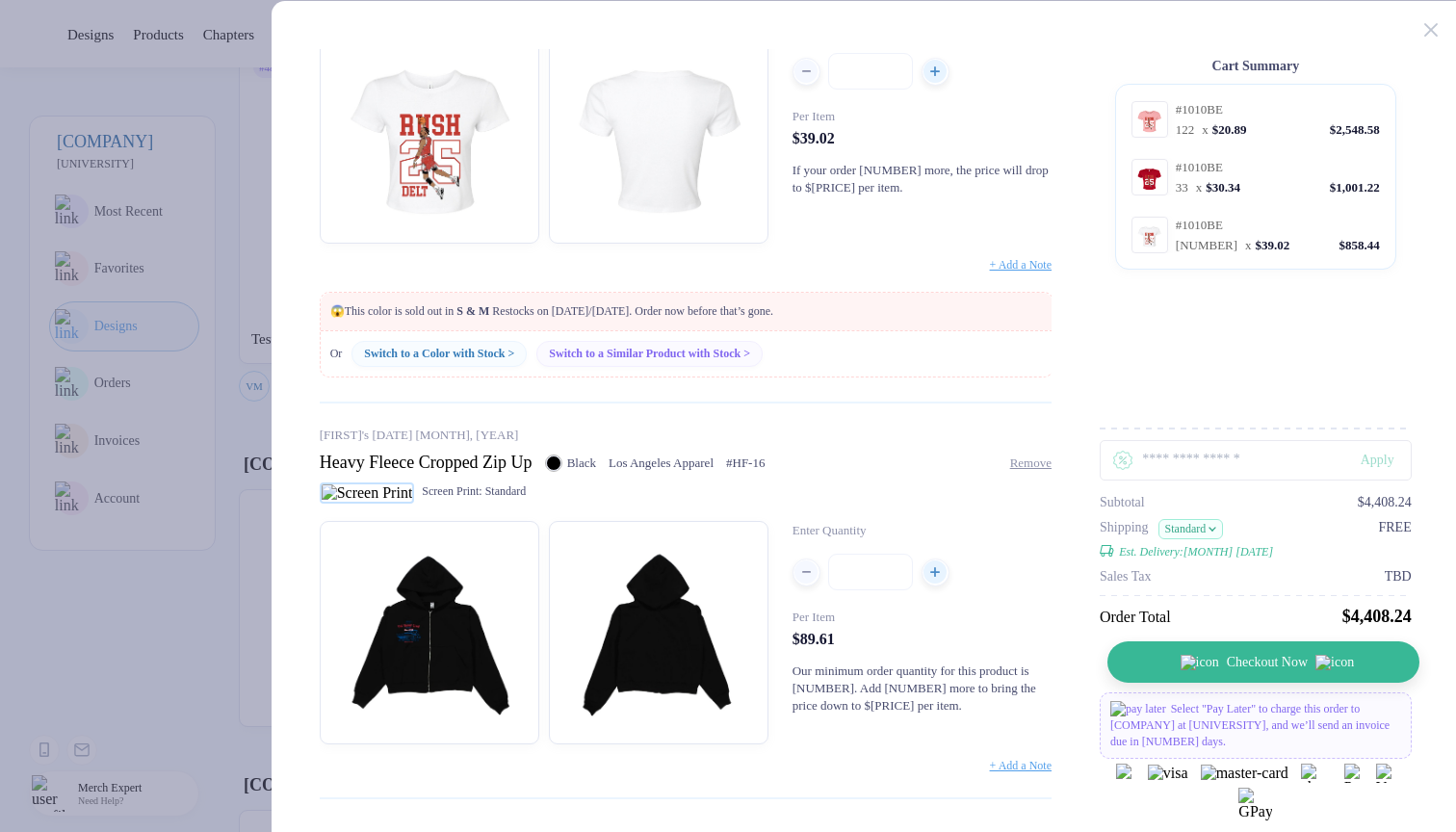 click on "Checkout Now" at bounding box center [1267, 663] 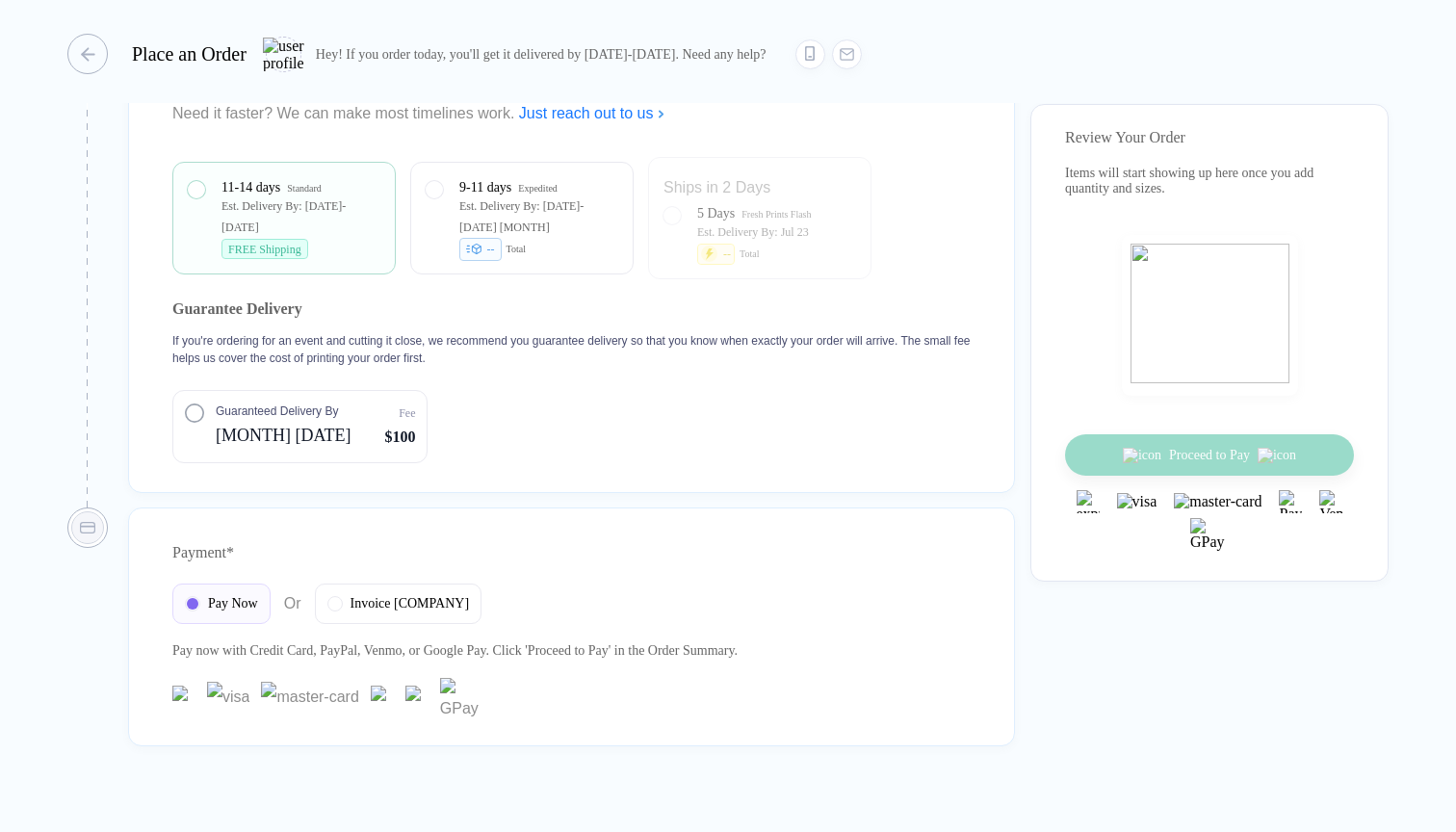 scroll, scrollTop: 3744, scrollLeft: 0, axis: vertical 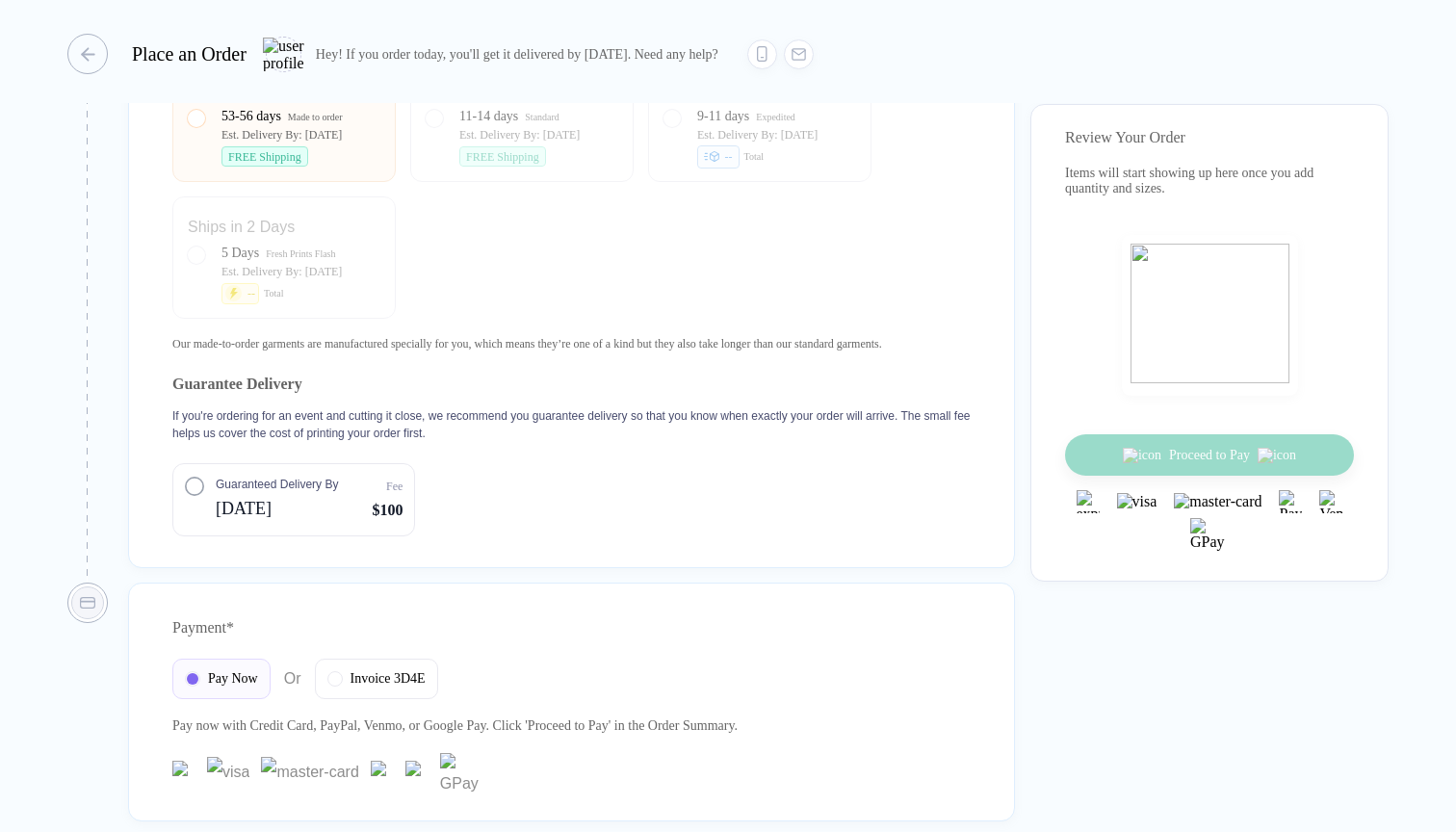 click on "Guaranteed Delivery By [DATE] Fee [PRICE]" at bounding box center [294, 500] 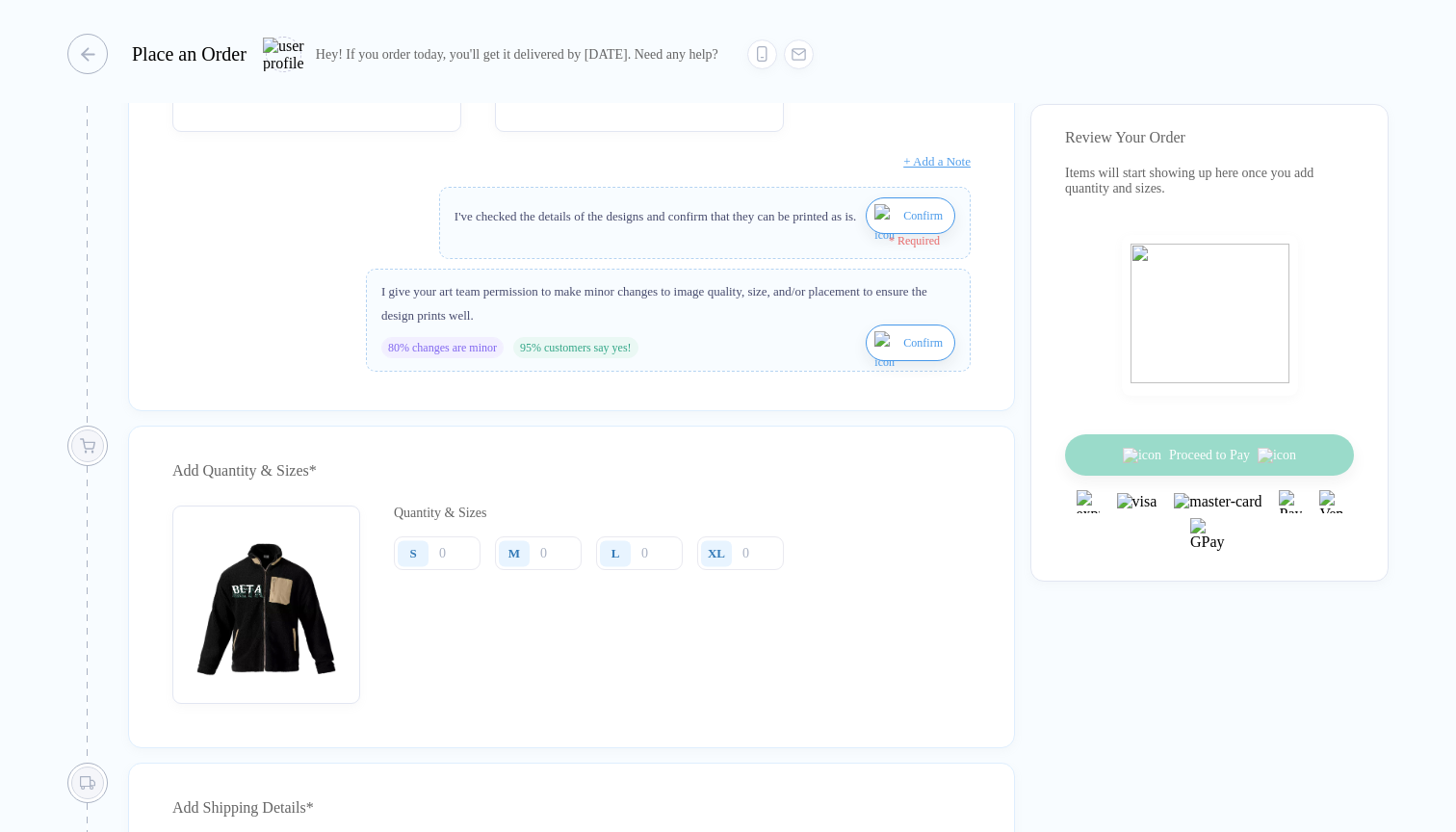 scroll, scrollTop: 689, scrollLeft: 0, axis: vertical 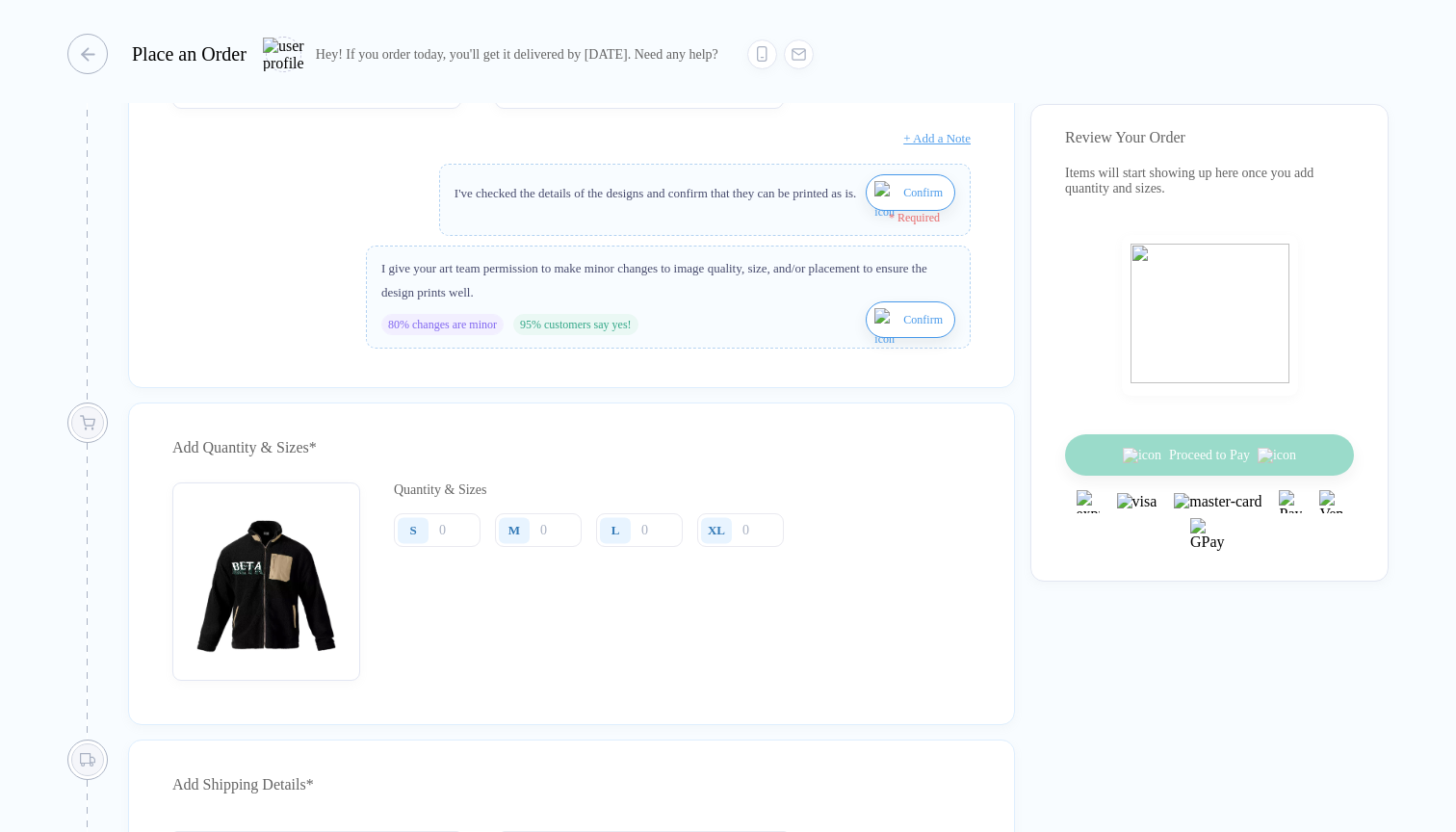 click at bounding box center (886, 204) 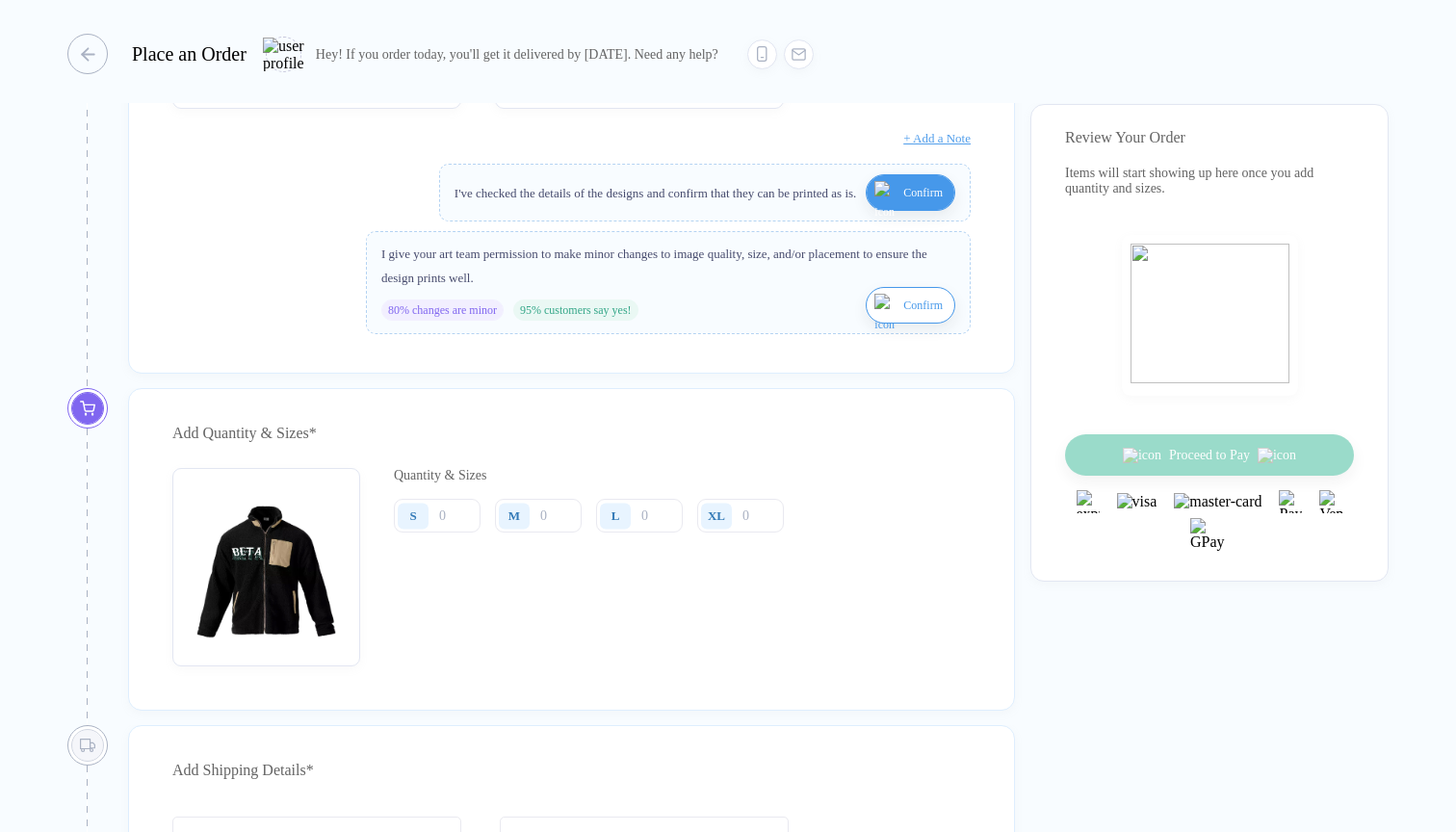 click on "M" at bounding box center [517, 515] 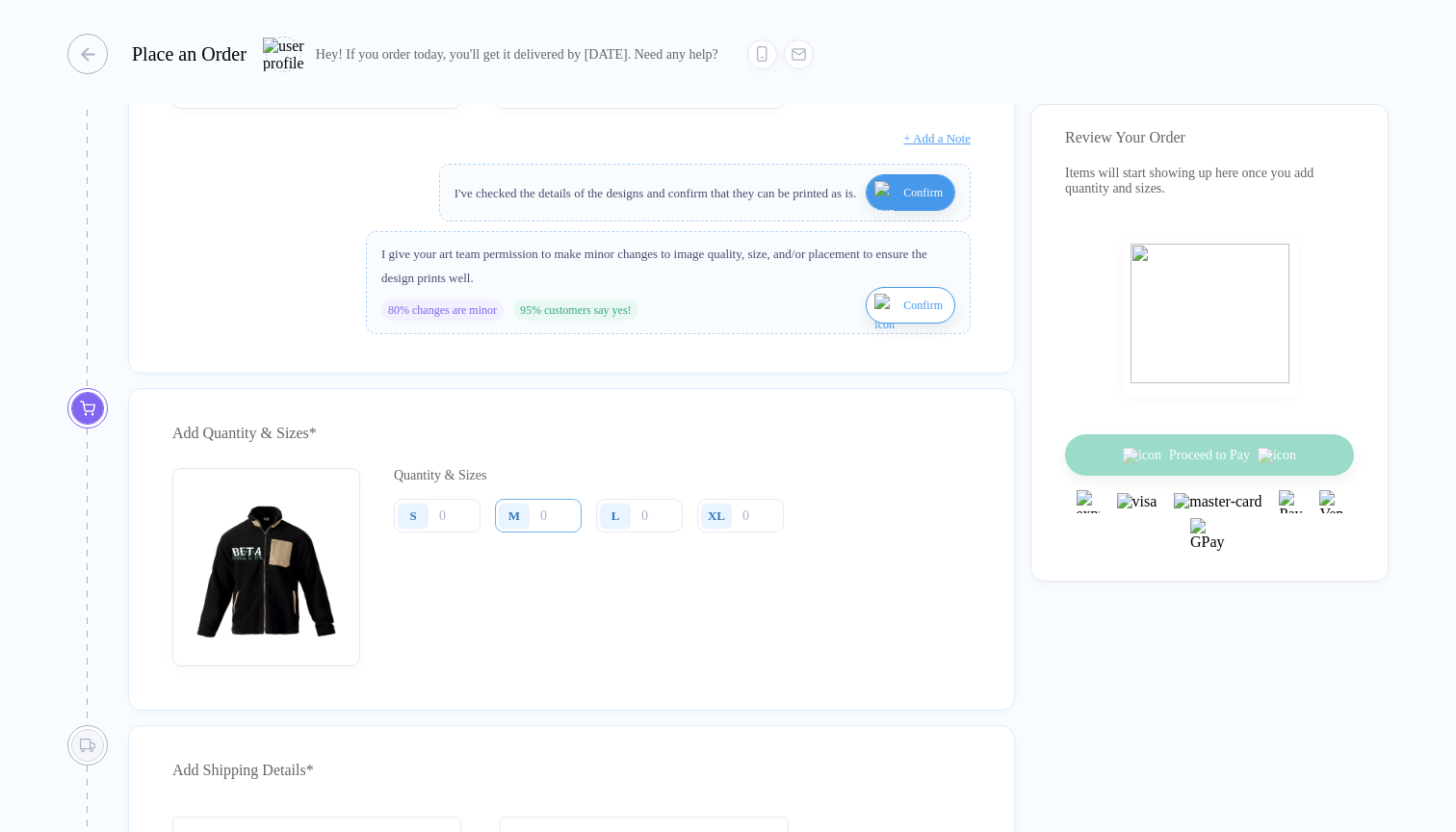 click at bounding box center (538, 515) 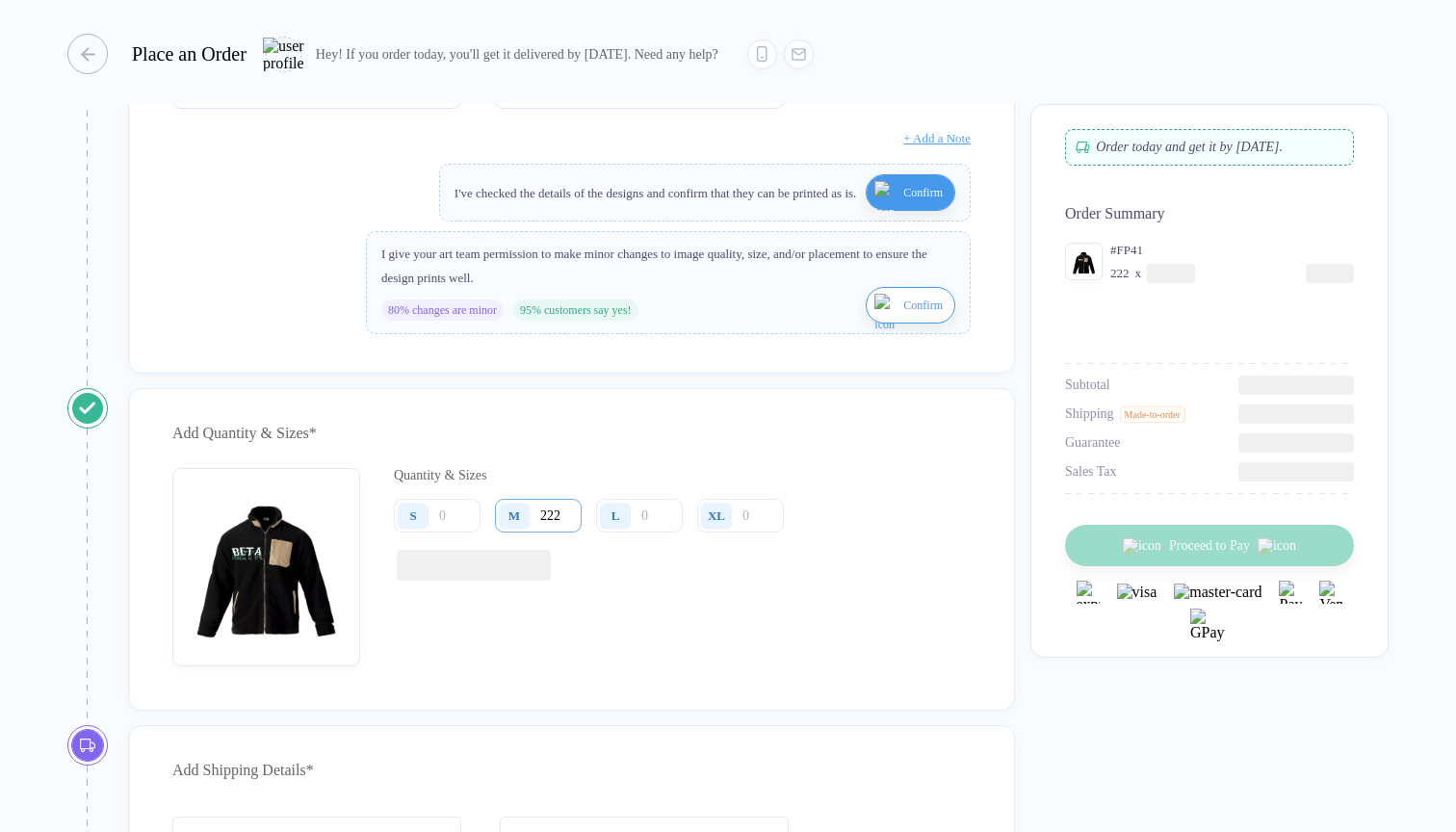 type on "222" 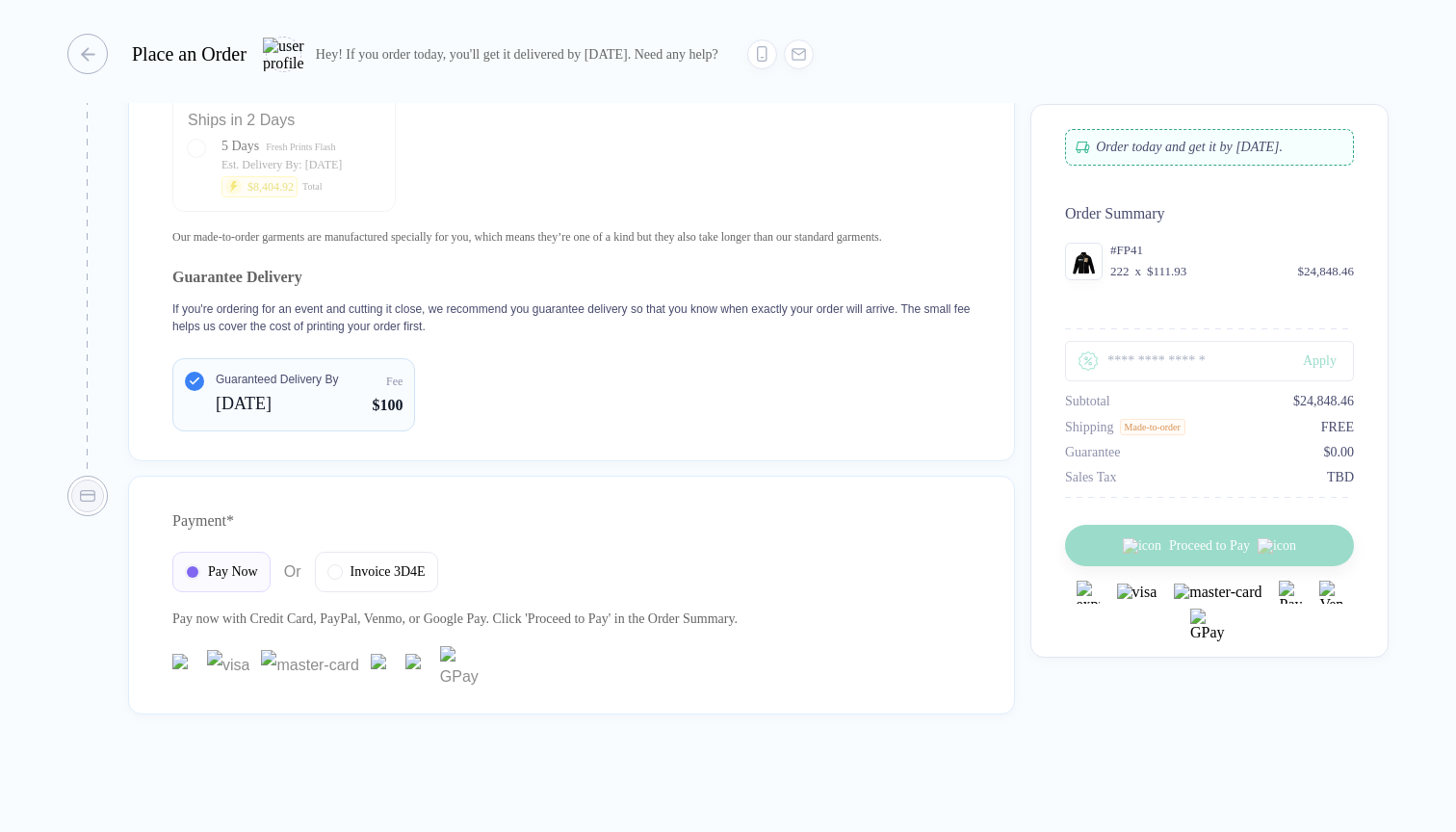scroll, scrollTop: 1878, scrollLeft: 0, axis: vertical 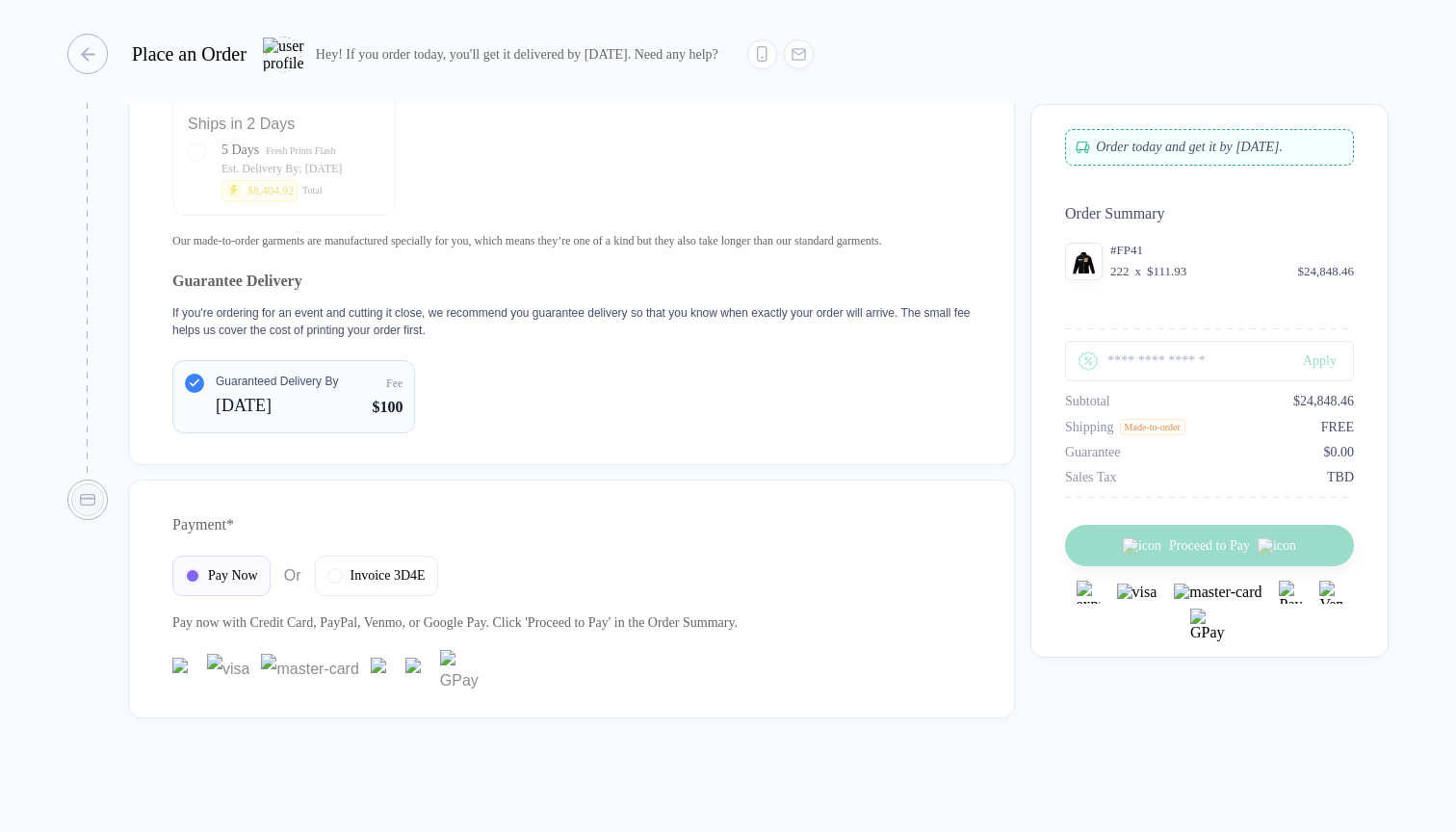 click on "Guaranteed Delivery By Sep 7 Fee $100" at bounding box center [294, 397] 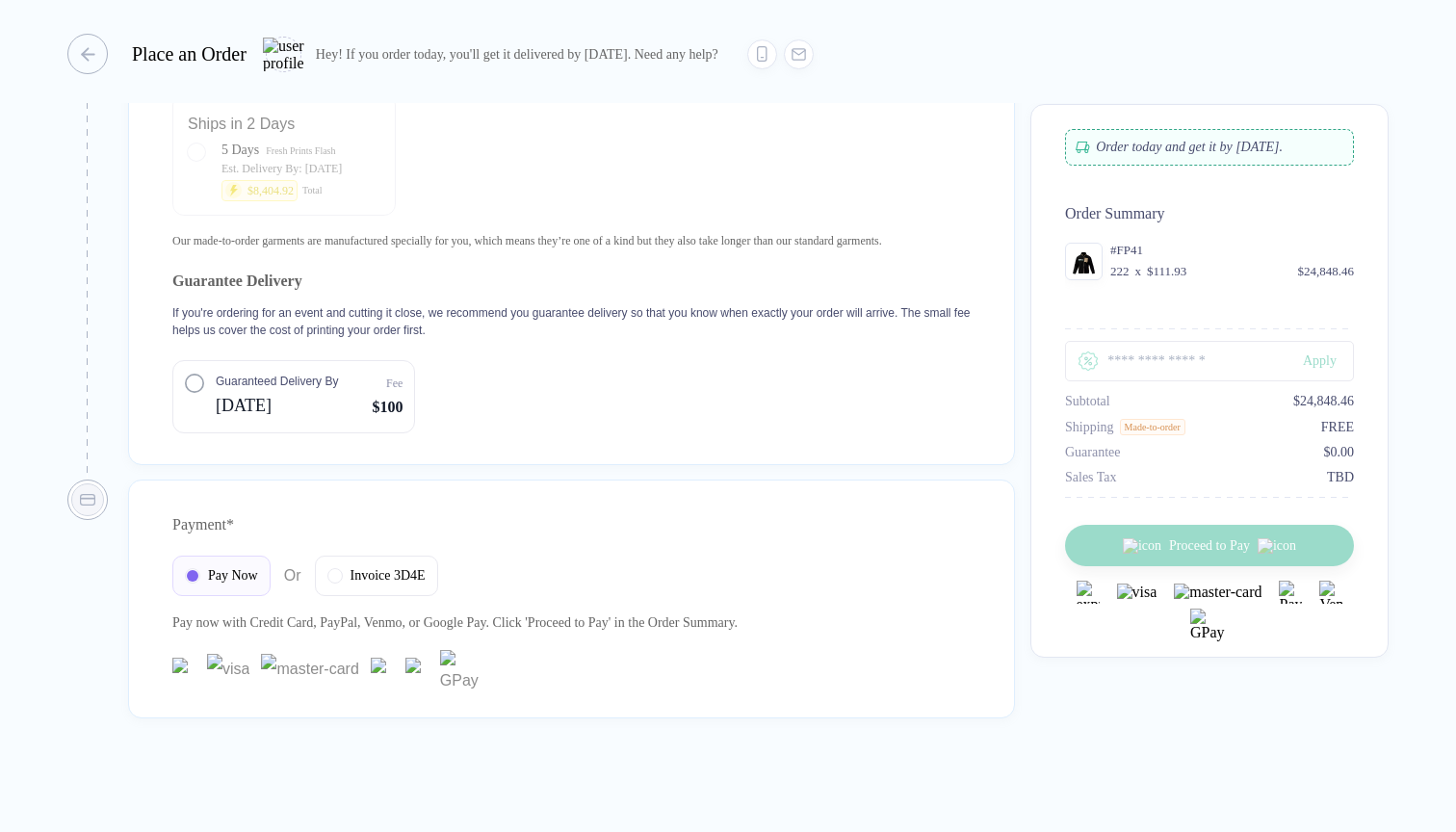 click on "Guaranteed Delivery By Sep 7 Fee $100" at bounding box center (294, 397) 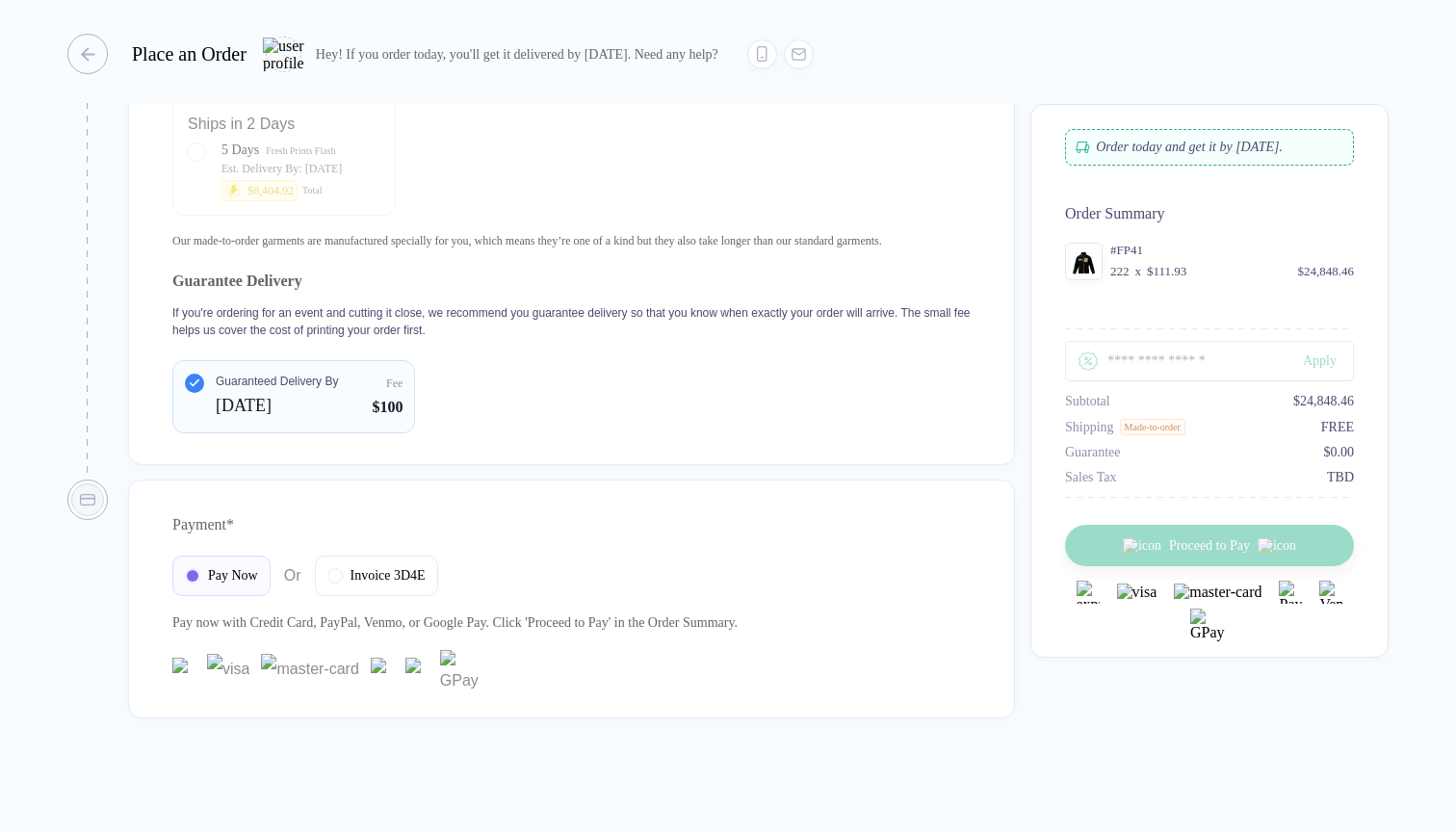 click on "Guaranteed Delivery By Sep 7 Fee $100" at bounding box center (294, 397) 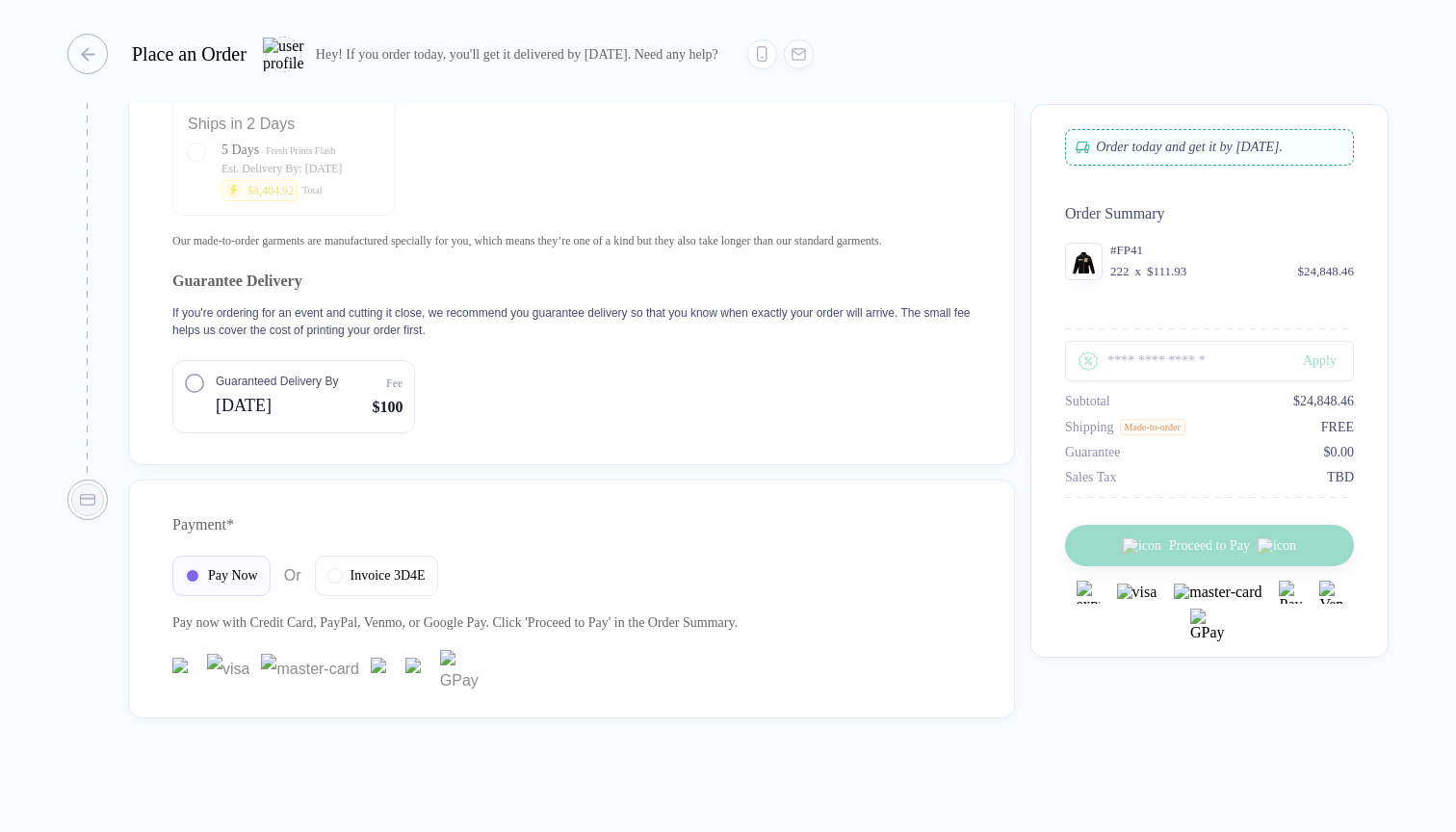 click on "Guaranteed Delivery By Sep 7 Fee $100" at bounding box center [294, 397] 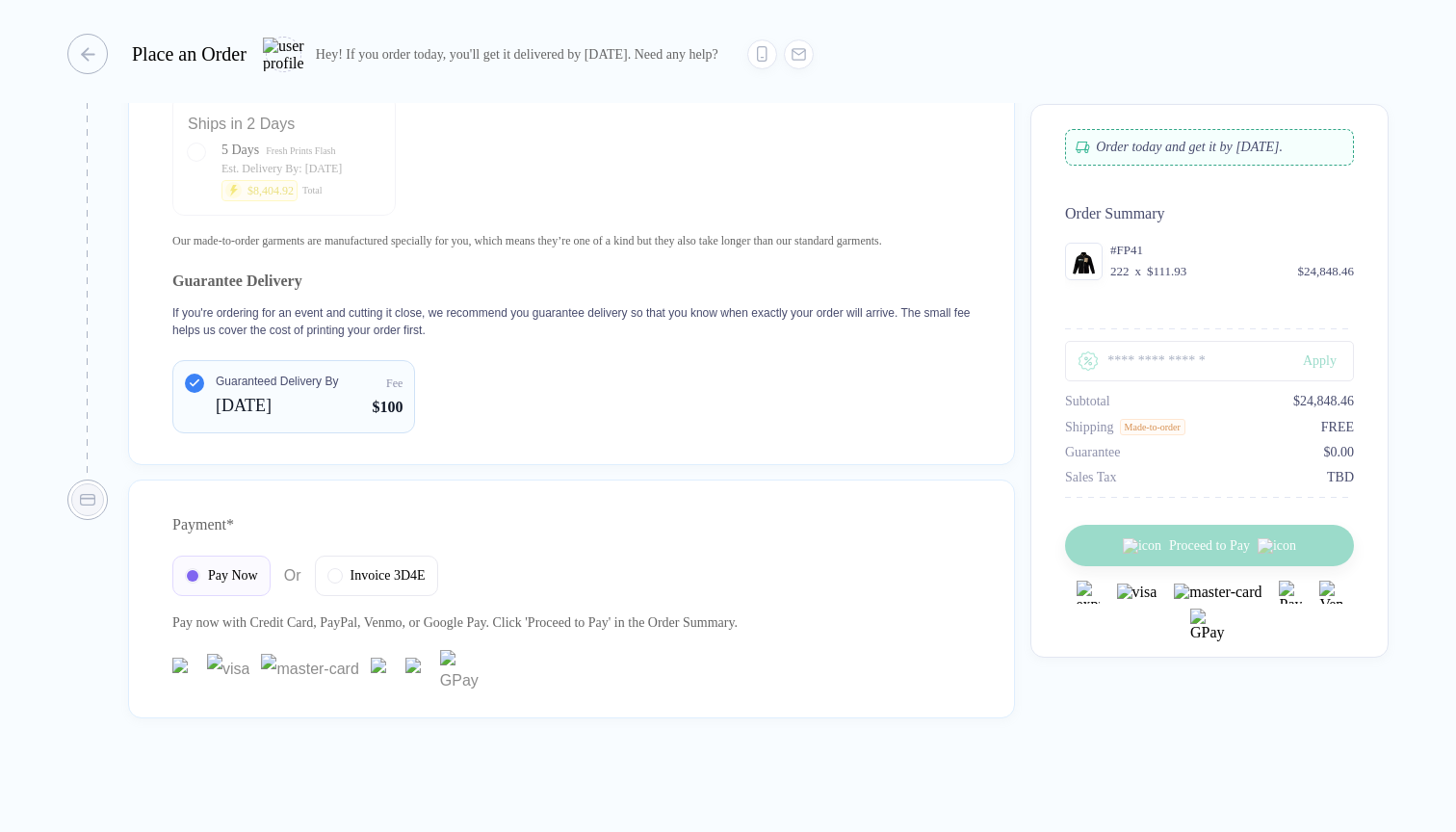 click on "Guaranteed Delivery By Sep 7 Fee $100" at bounding box center [294, 397] 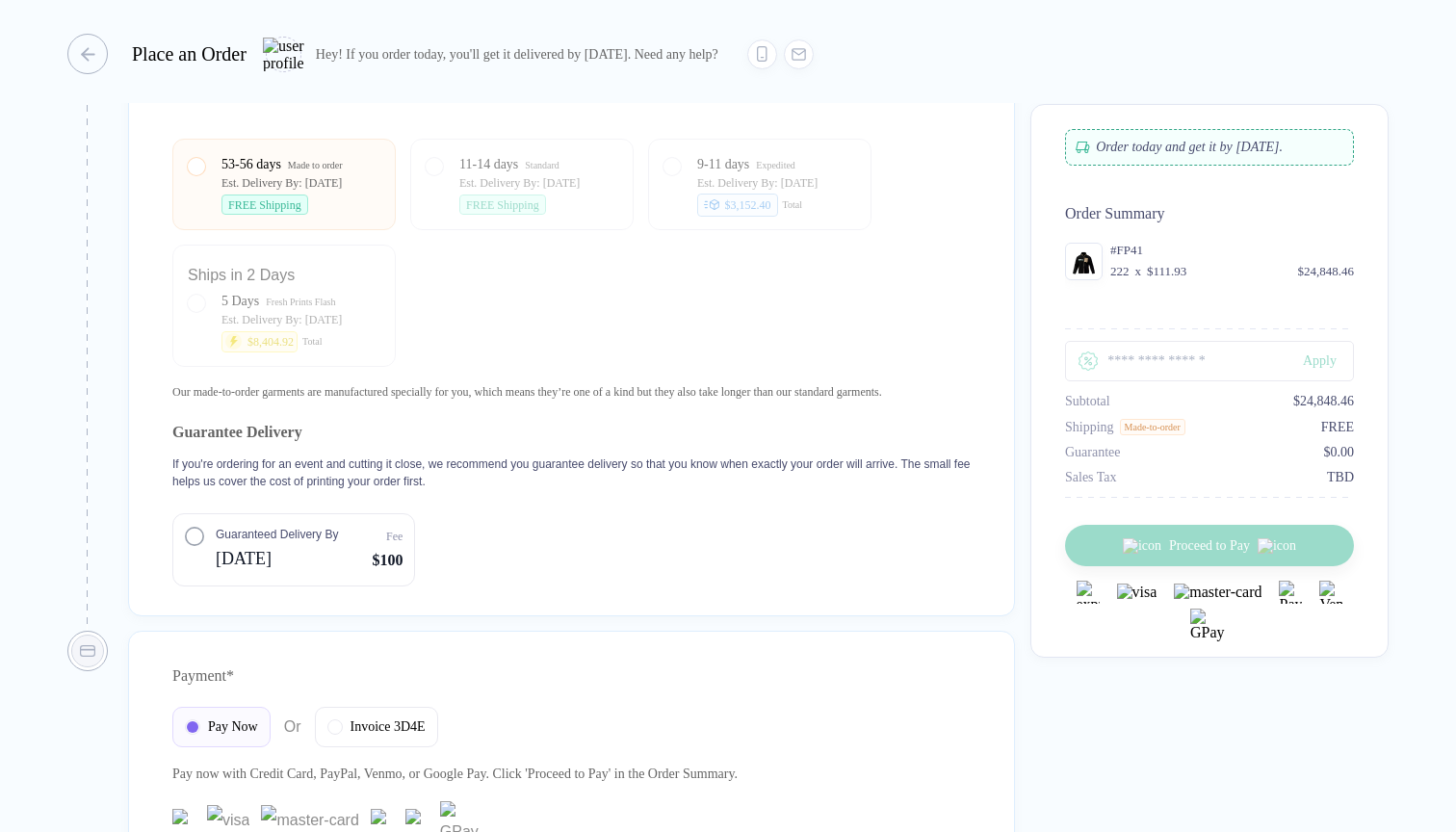 scroll, scrollTop: 1708, scrollLeft: 0, axis: vertical 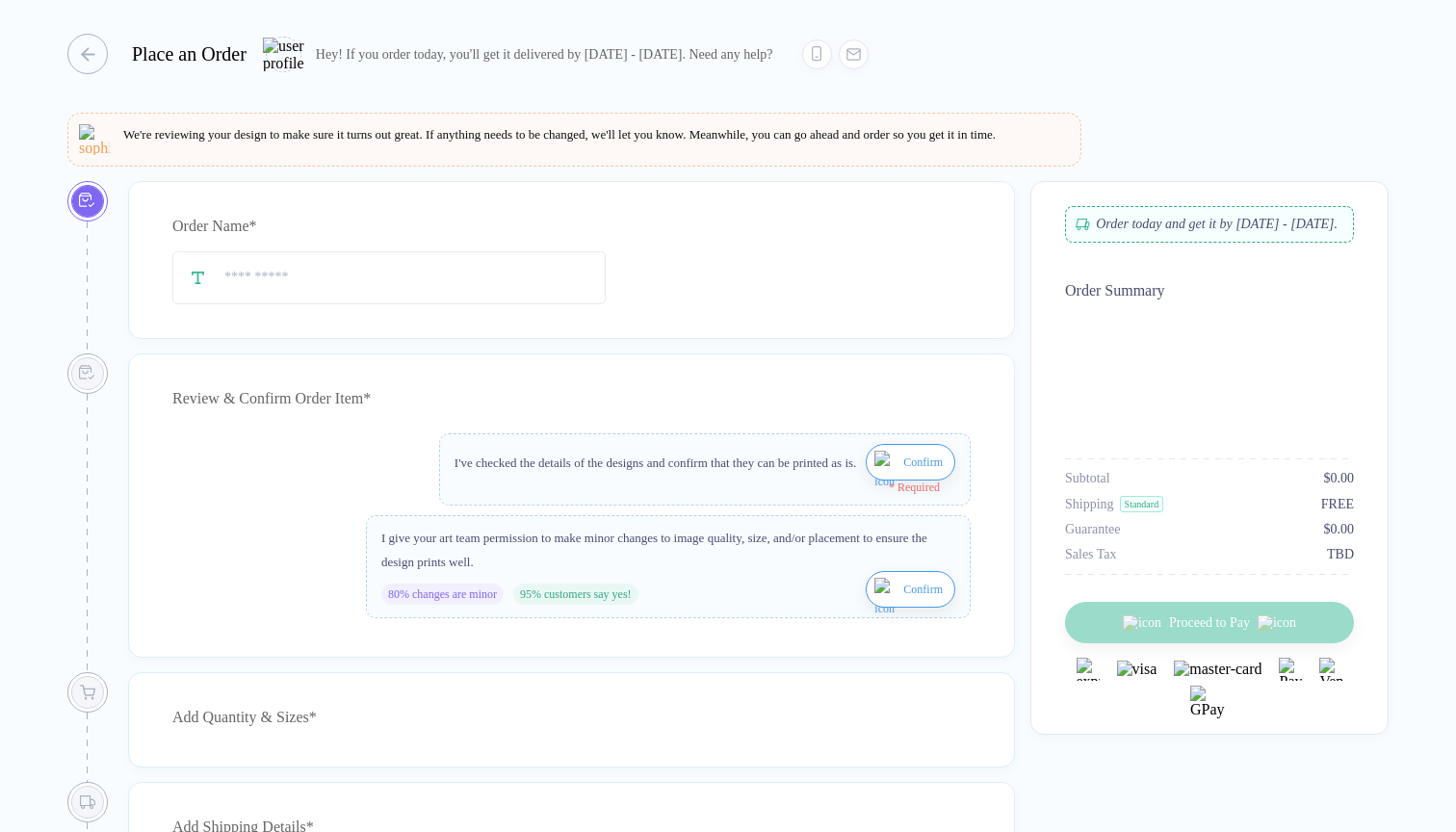 type on "**********" 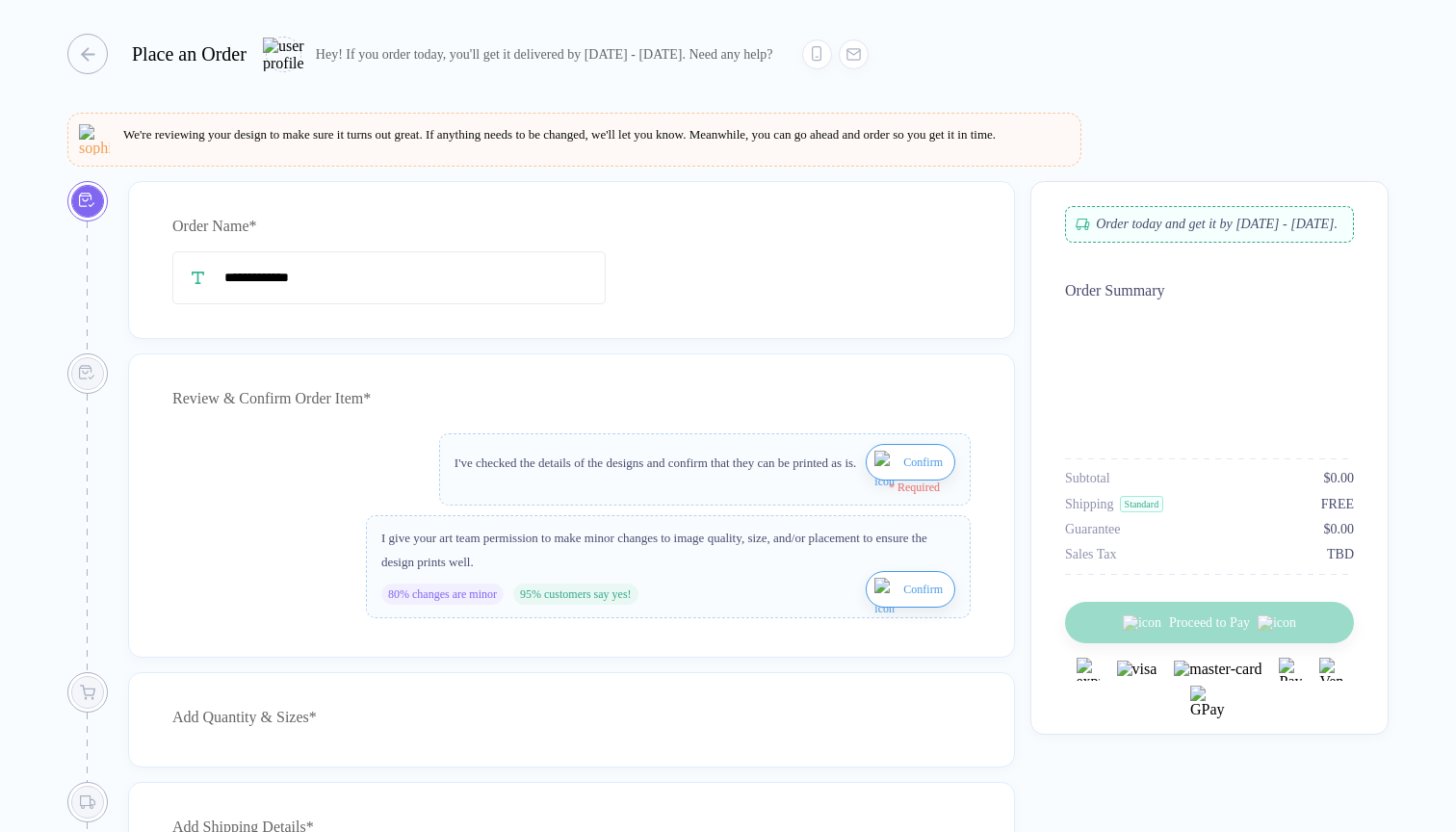 scroll, scrollTop: 0, scrollLeft: 0, axis: both 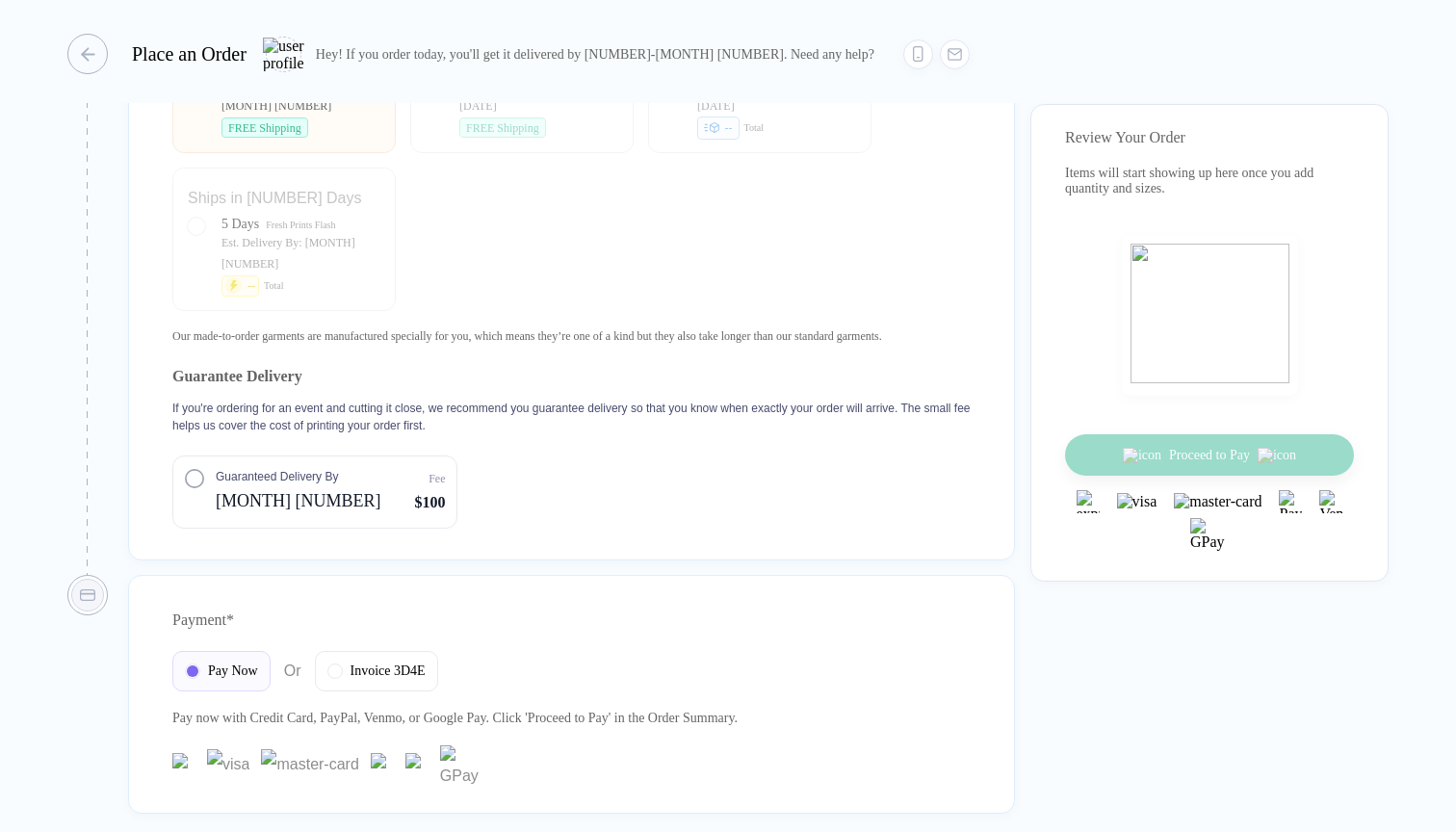 click on "[DATE]" at bounding box center [298, 501] 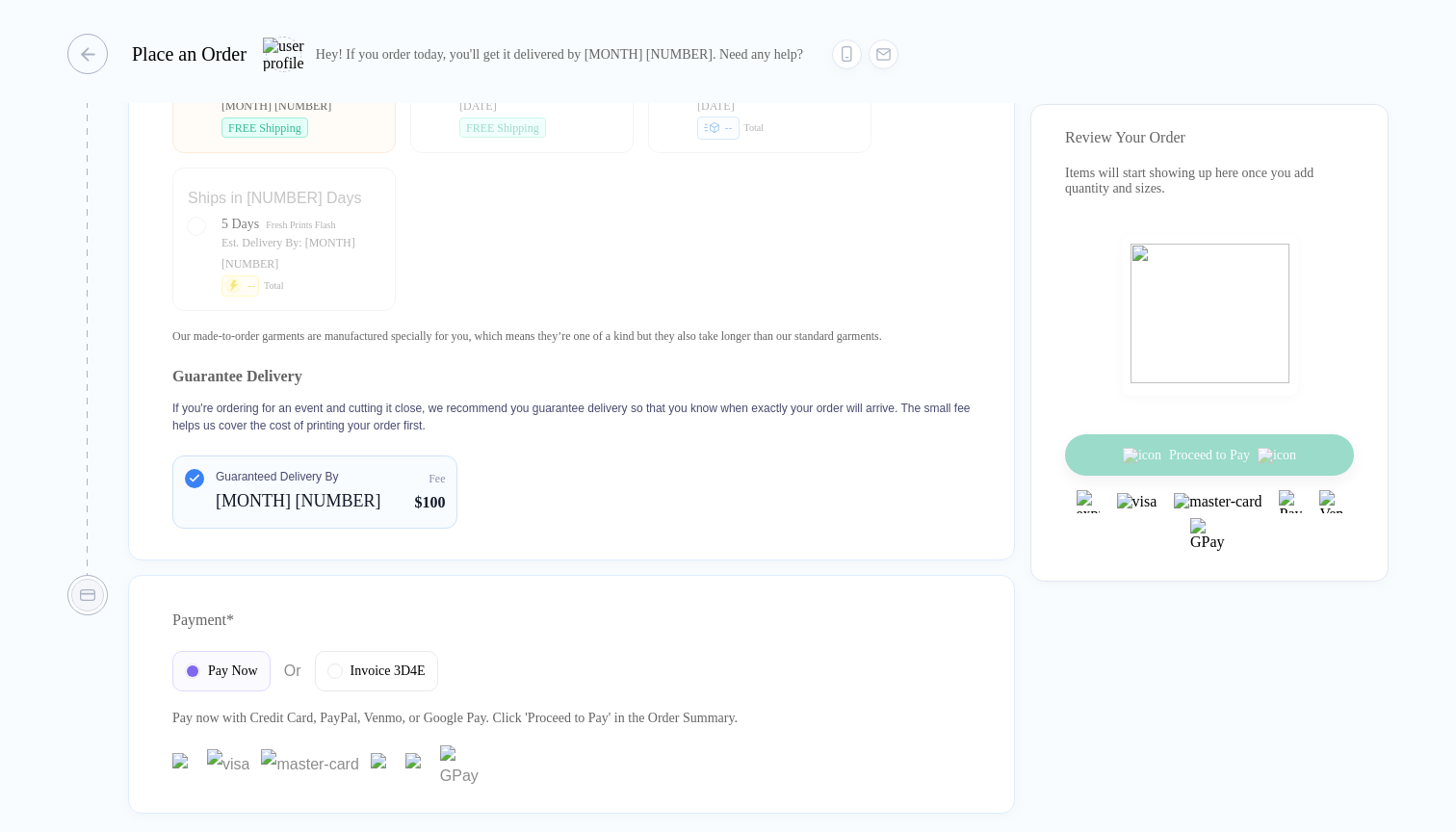click on "[DATE]" at bounding box center [298, 501] 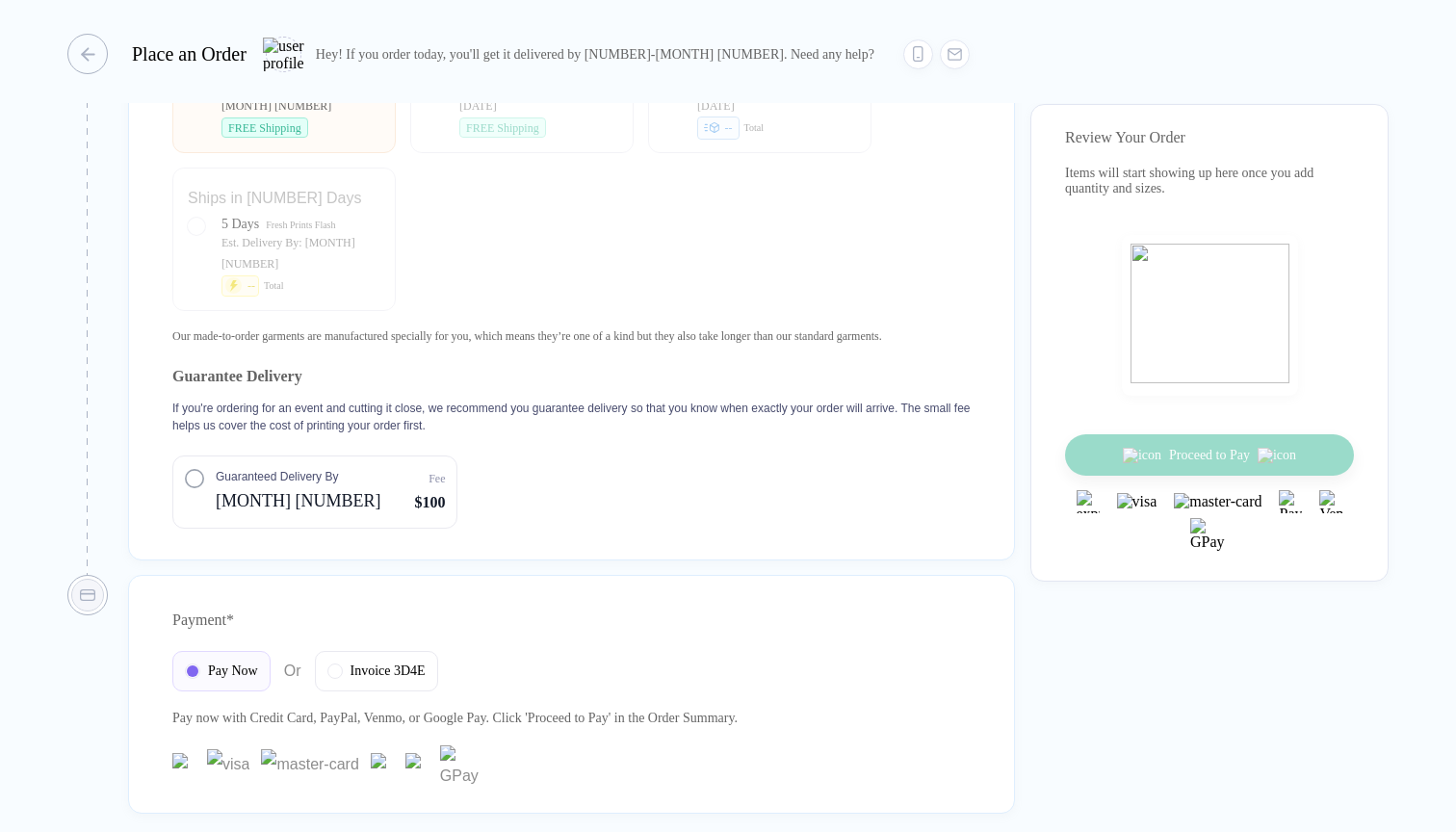 click on "Guaranteed Delivery By [DATE] Fee [PRICE]" at bounding box center (315, 492) 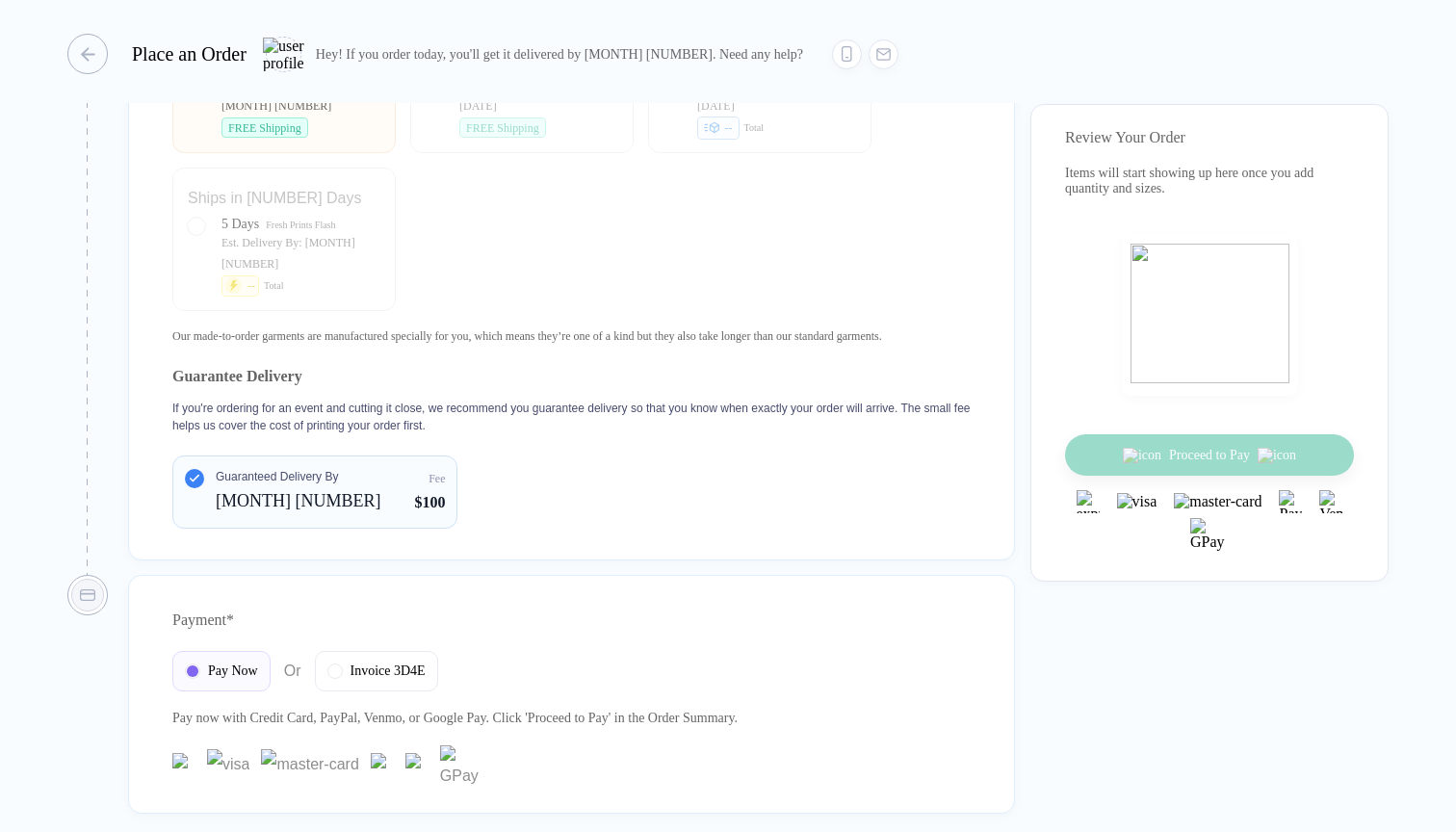 click on "[DATE]" at bounding box center [298, 501] 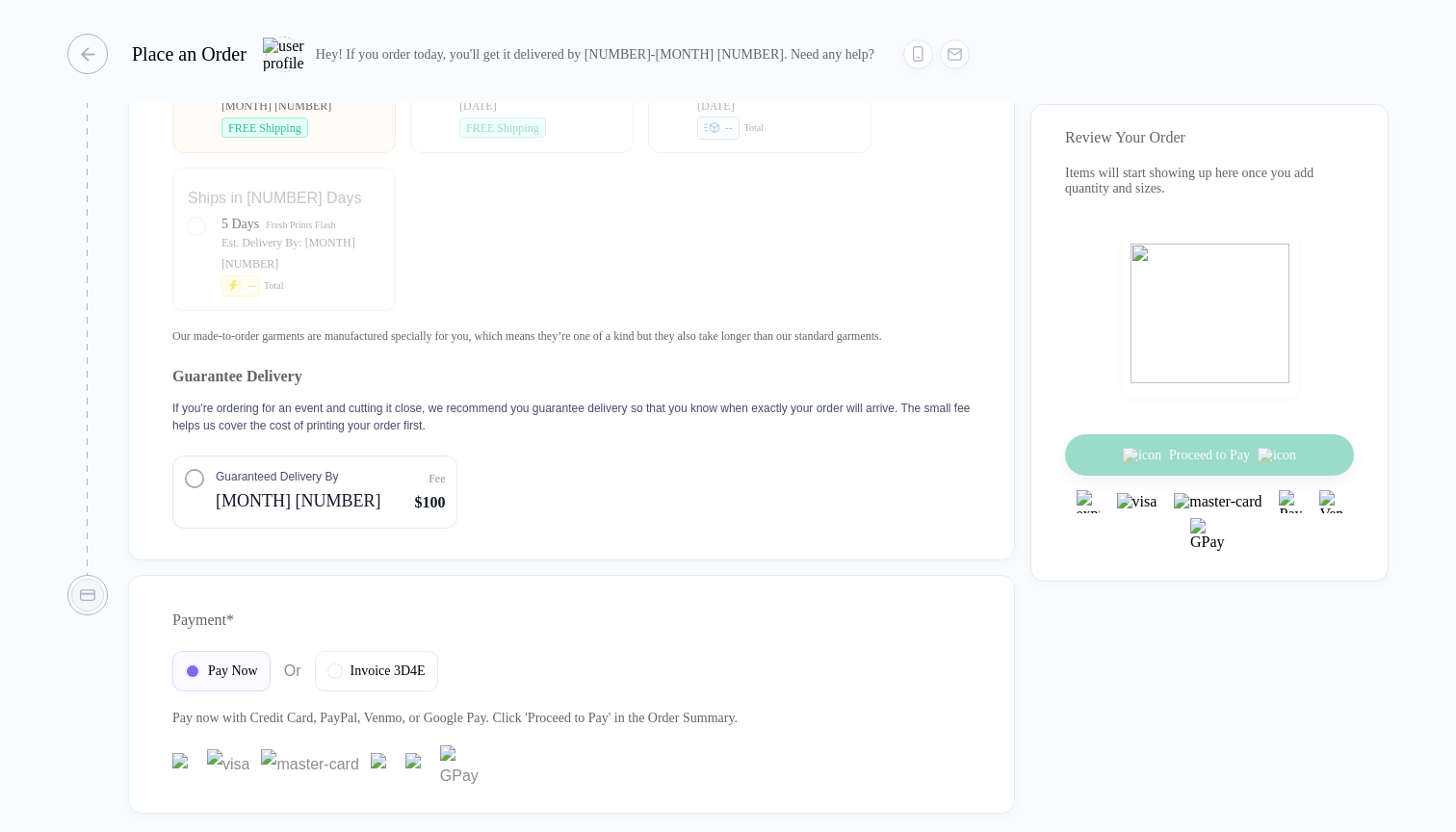 click on "[DATE]" at bounding box center (298, 501) 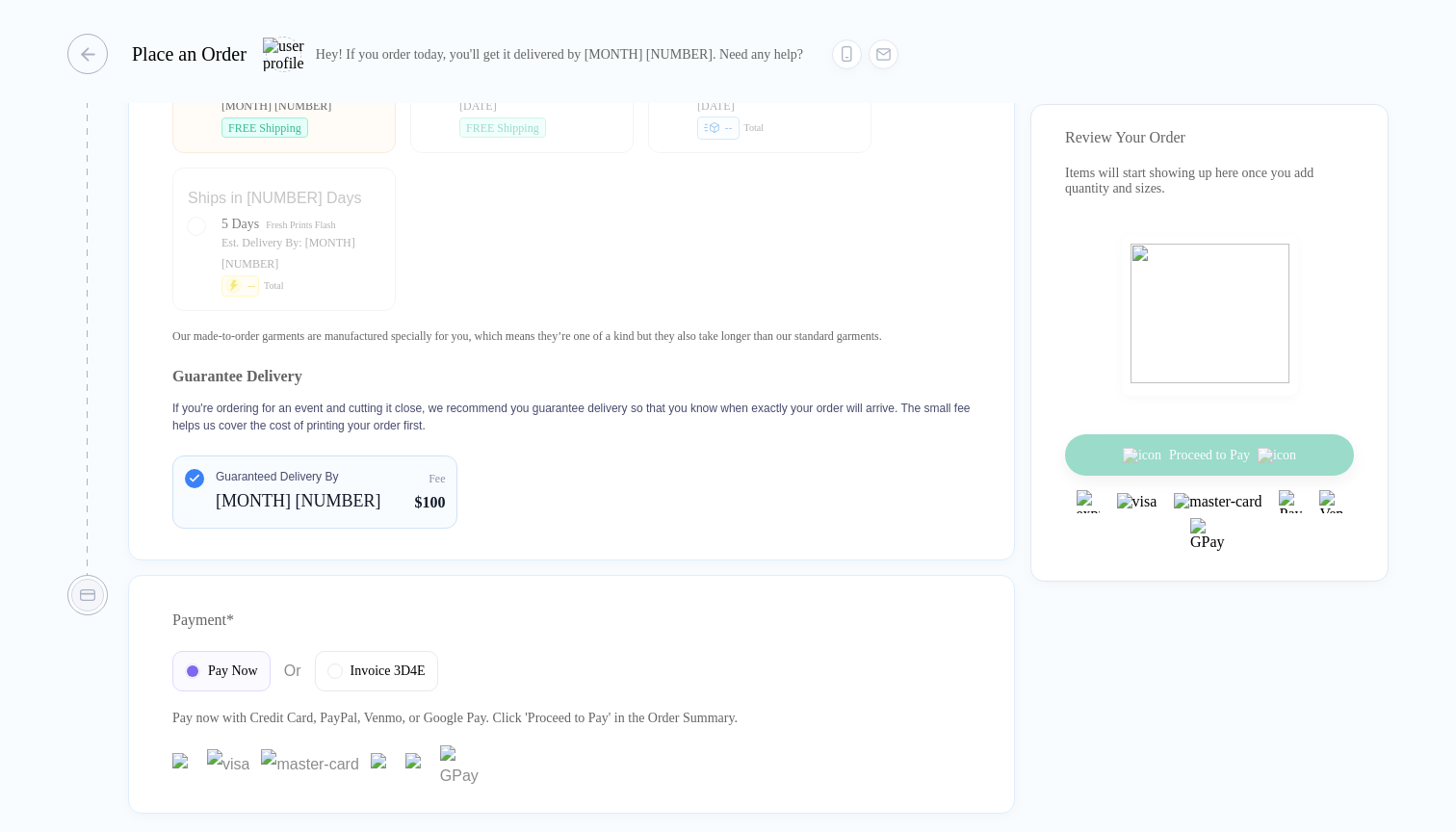 click on "[DATE]" at bounding box center (298, 501) 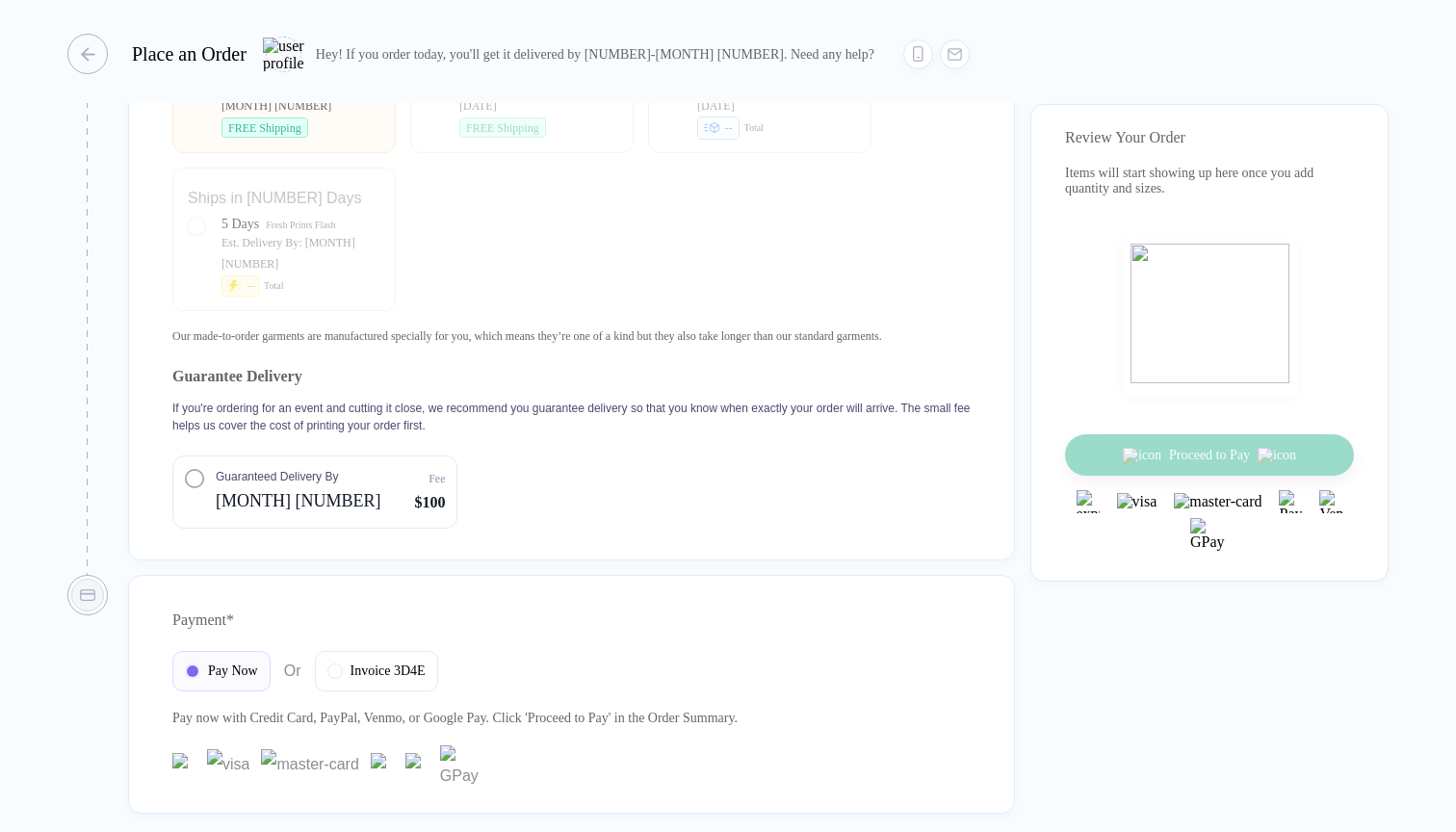 click on "[DATE]" at bounding box center (298, 501) 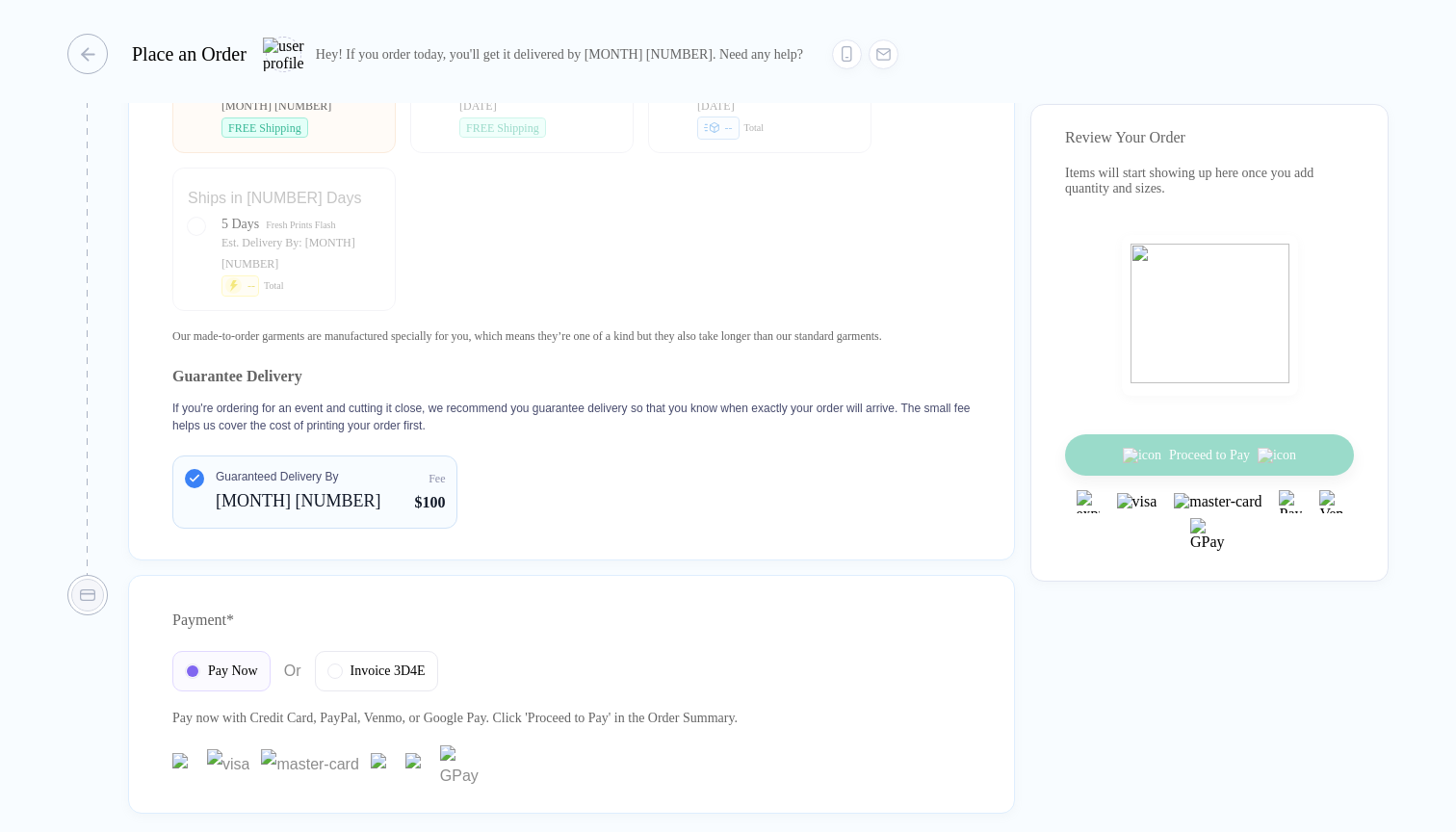 click on "[DATE]" at bounding box center (298, 501) 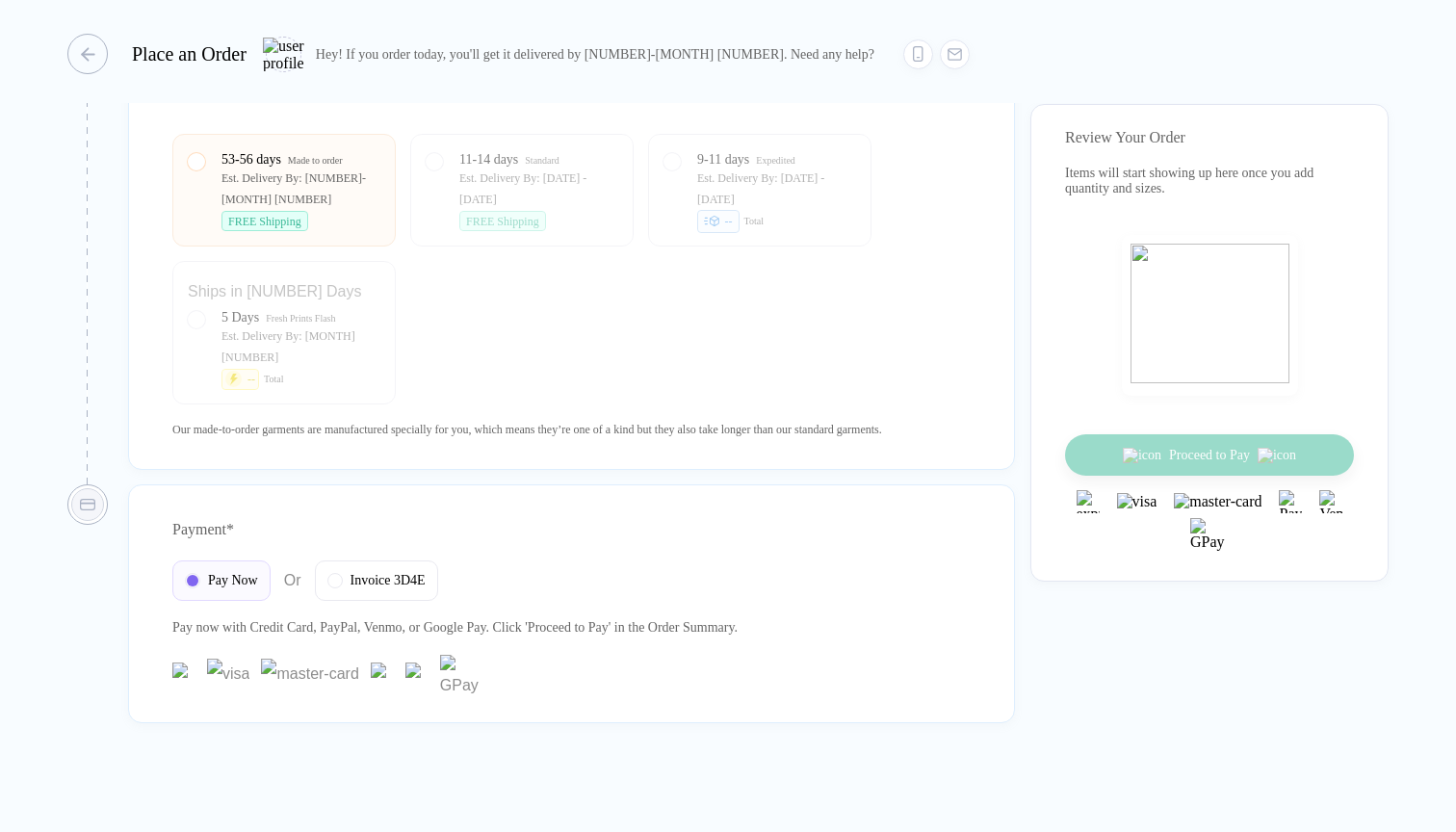 scroll, scrollTop: 1761, scrollLeft: 0, axis: vertical 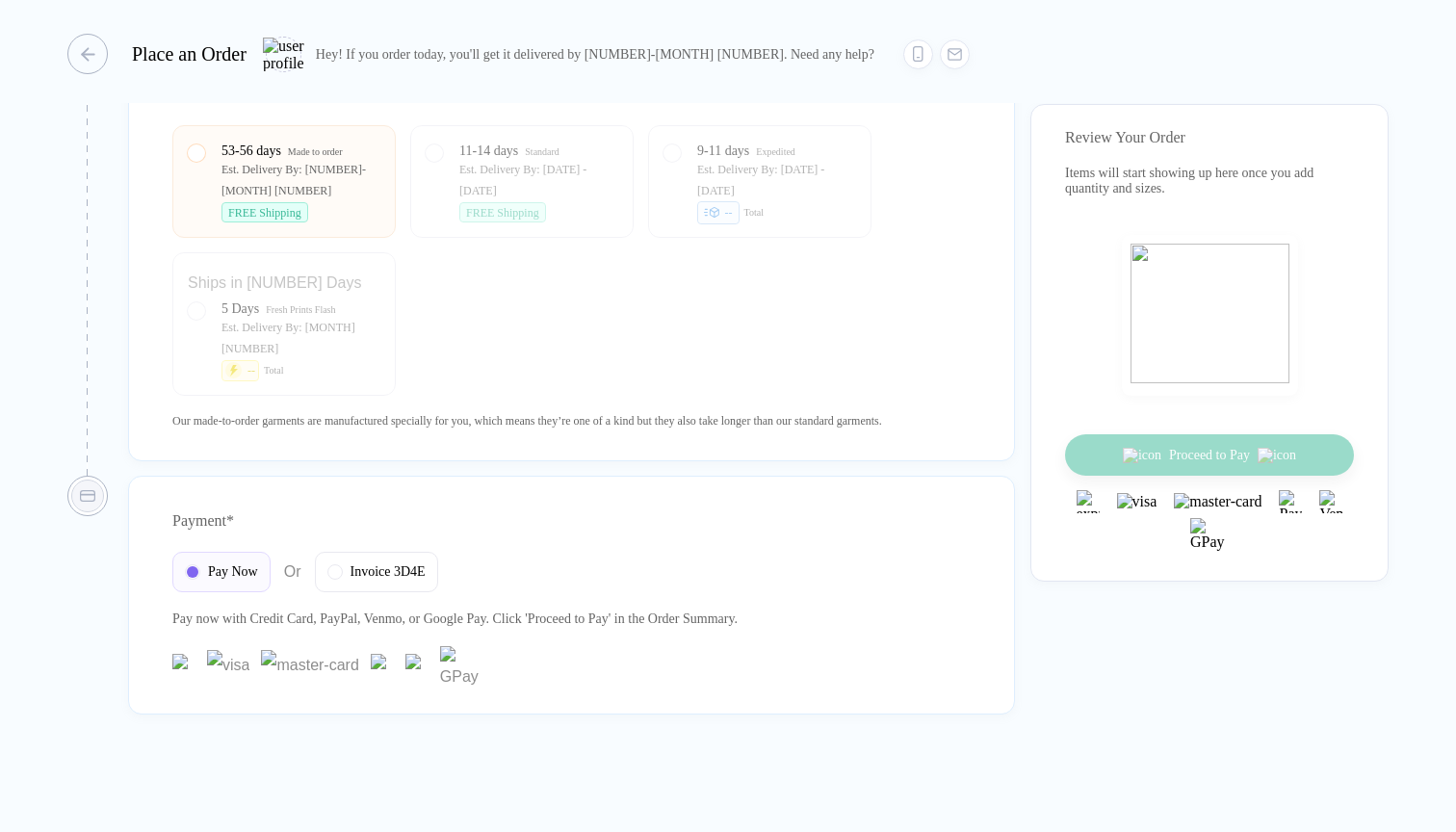 click on "Our made-to-order garments are manufactured specially for you, which means they’re one of a kind but they also take longer than our standard garments." at bounding box center (571, 421) 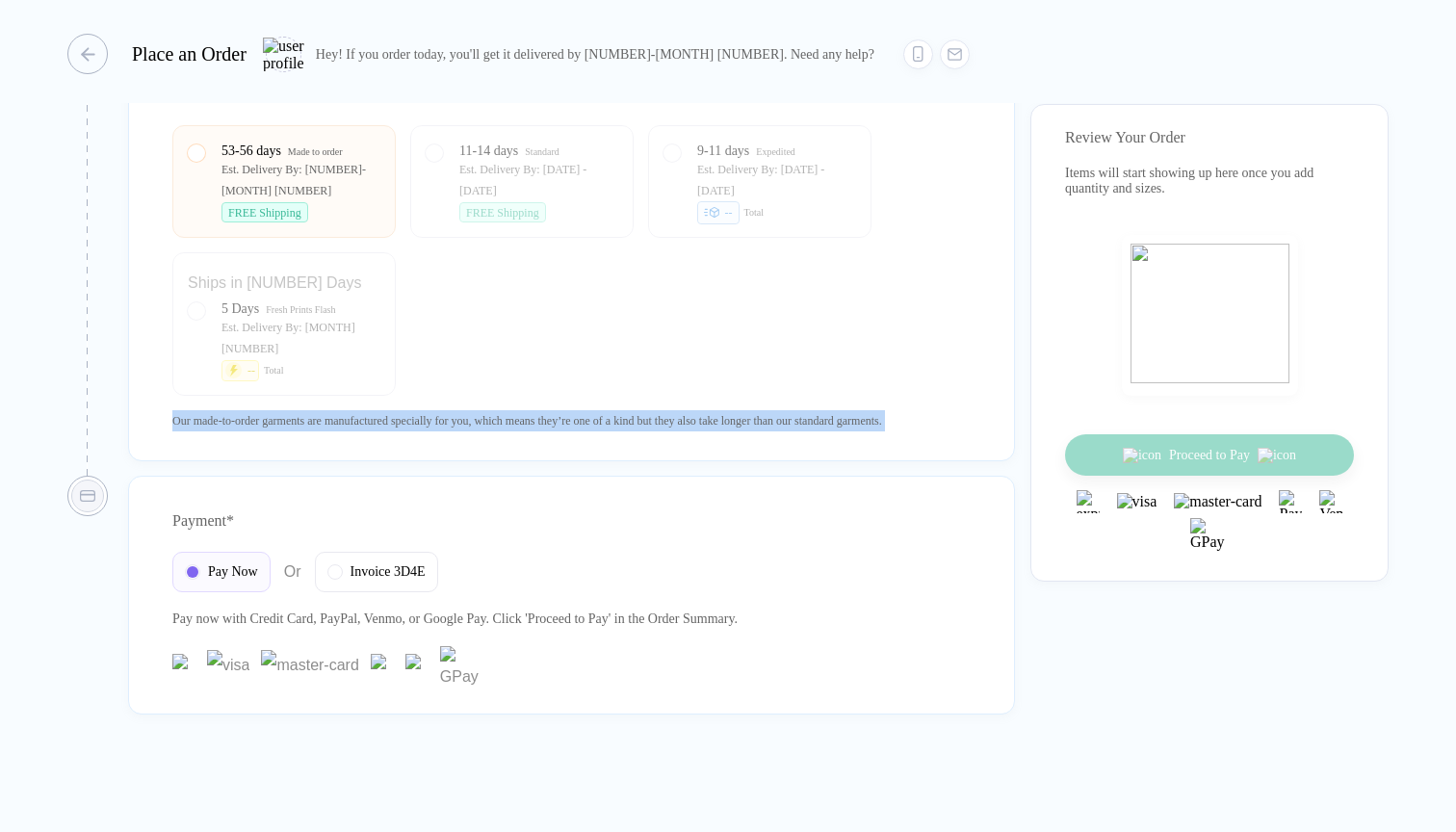 click on "Our made-to-order garments are manufactured specially for you, which means they’re one of a kind but they also take longer than our standard garments." at bounding box center (571, 421) 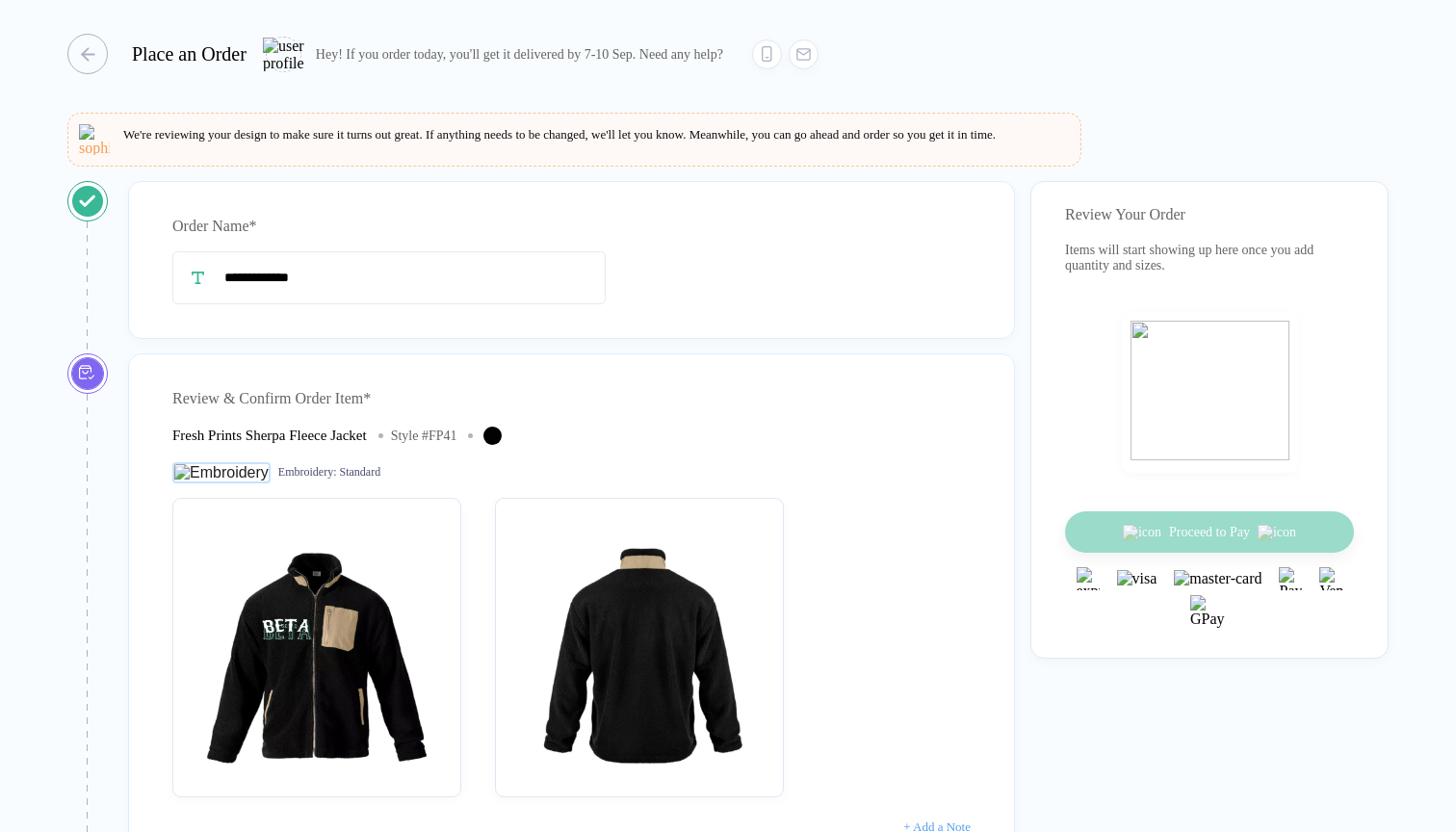 scroll, scrollTop: 0, scrollLeft: 0, axis: both 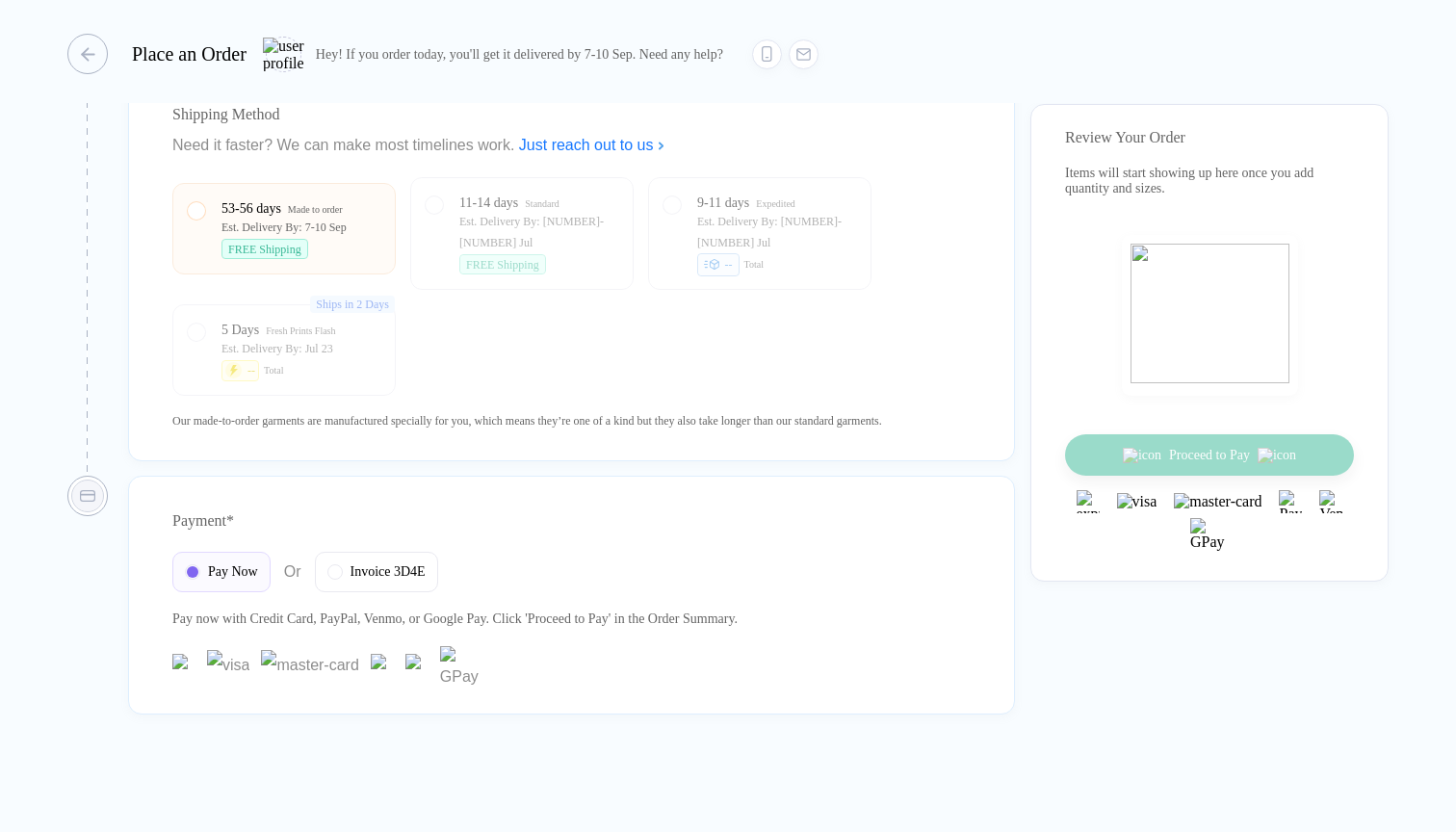 click on "Est. Delivery By: 7-10 Sep" at bounding box center [284, 227] 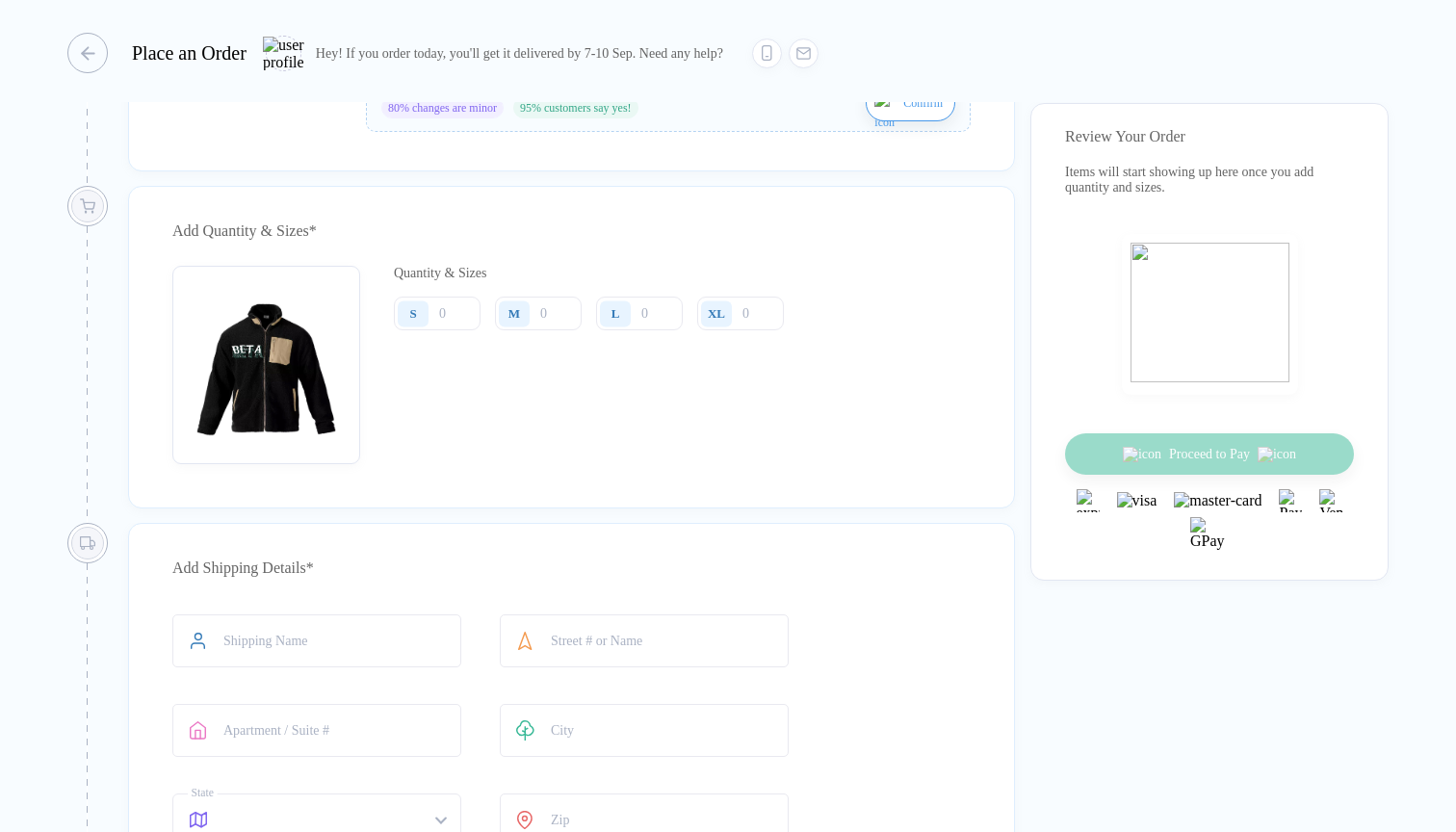 scroll, scrollTop: 907, scrollLeft: 0, axis: vertical 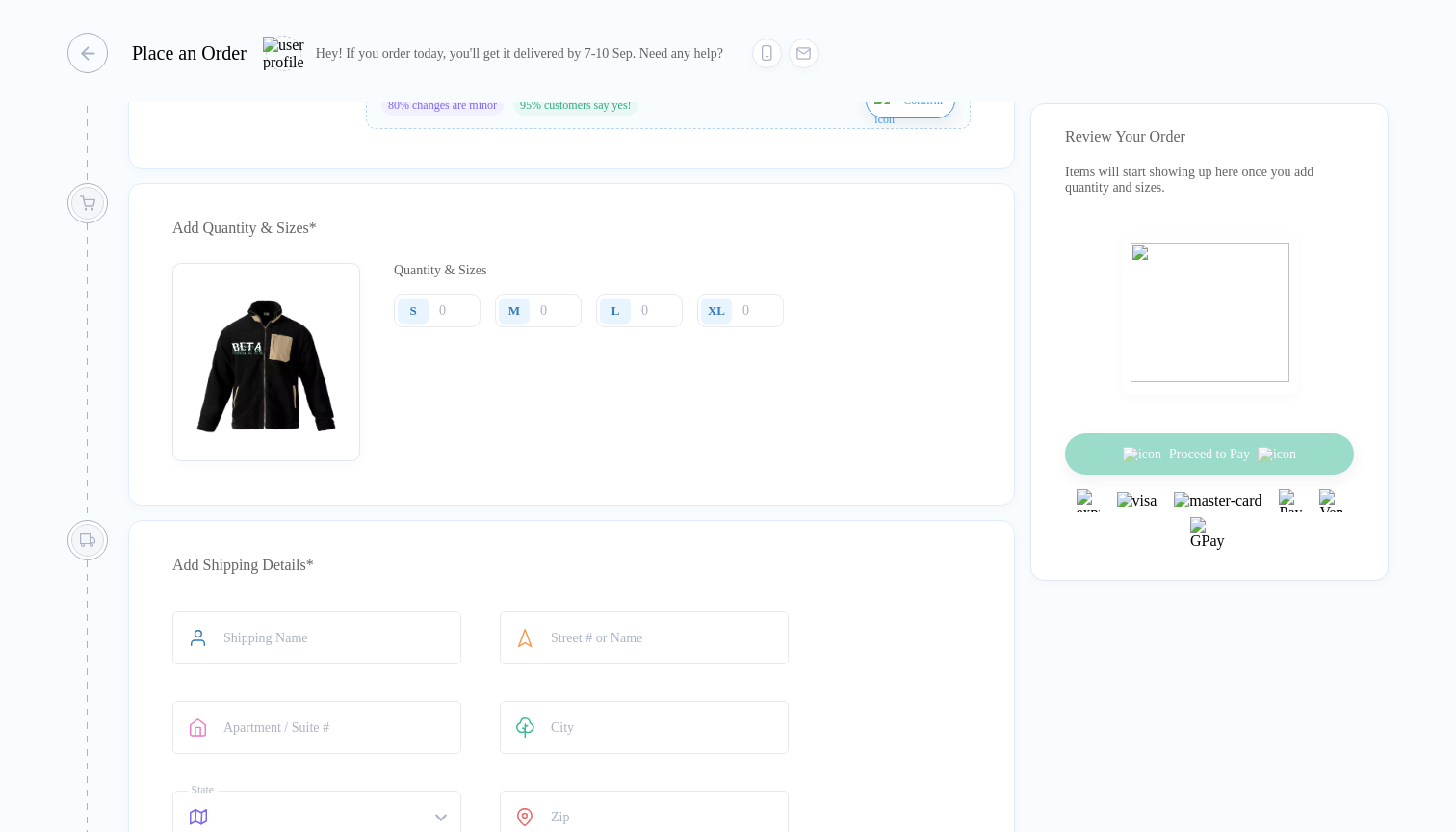 click on "S" at bounding box center [416, 310] 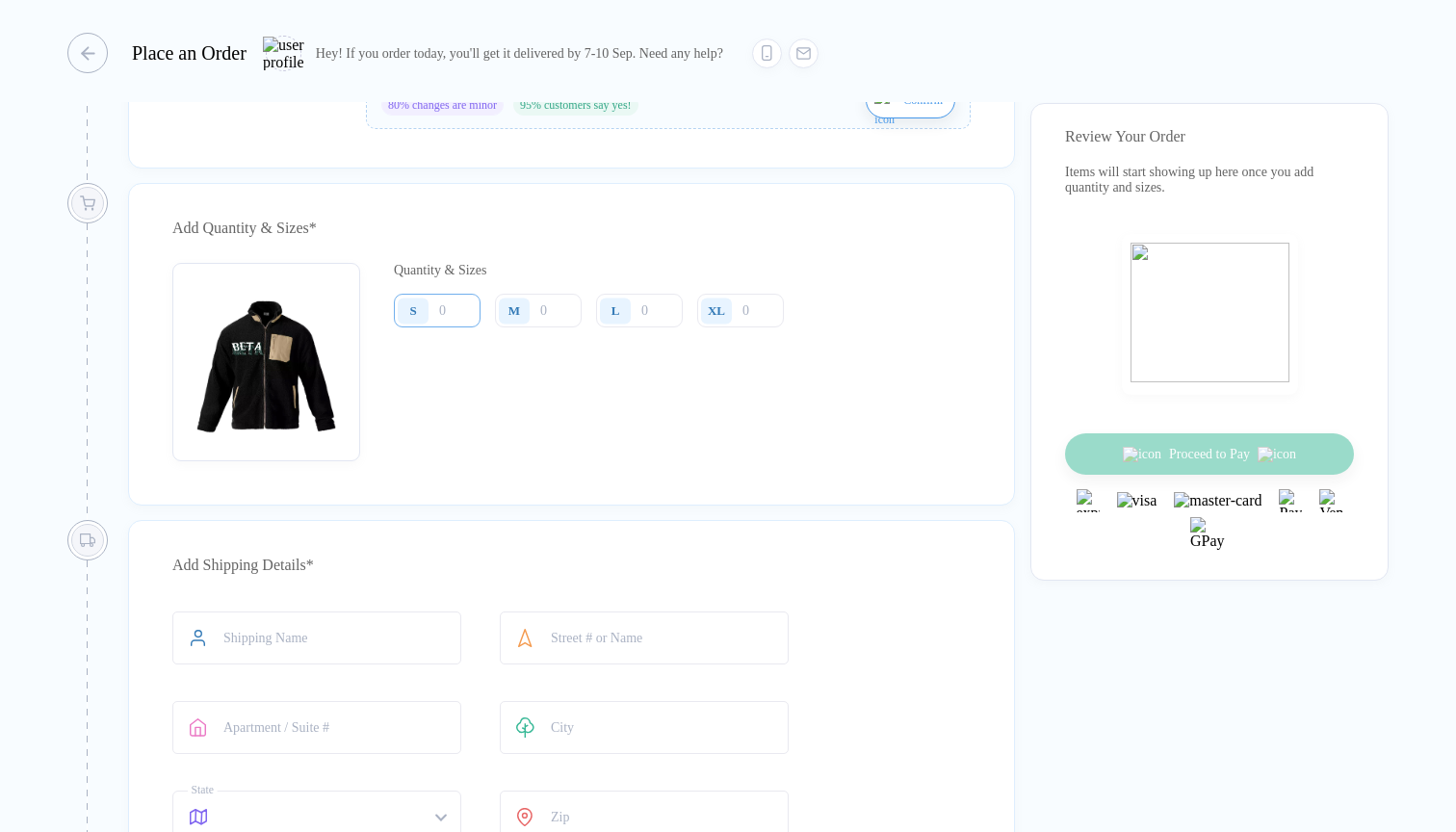 click at bounding box center [437, 310] 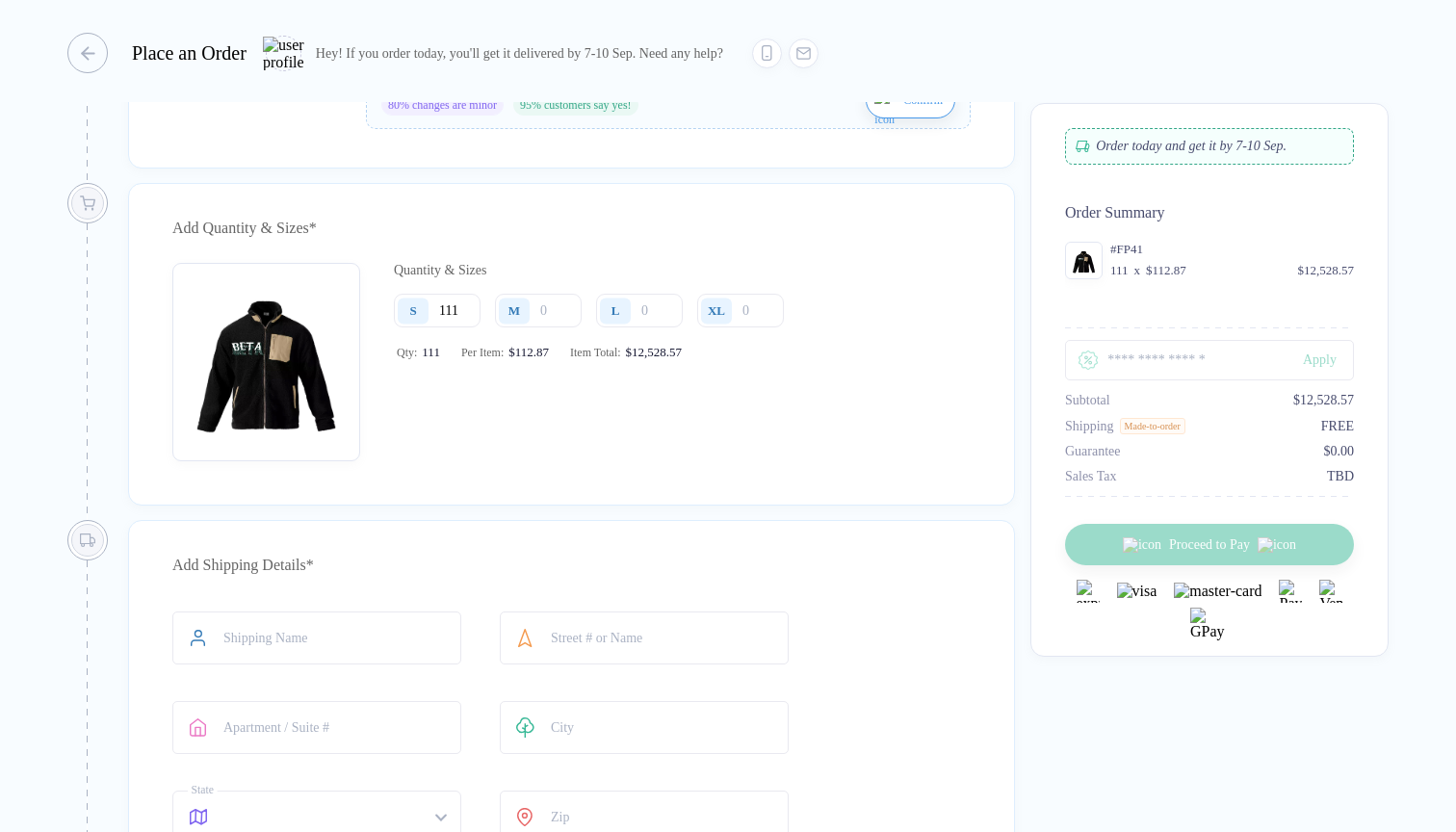 type on "111" 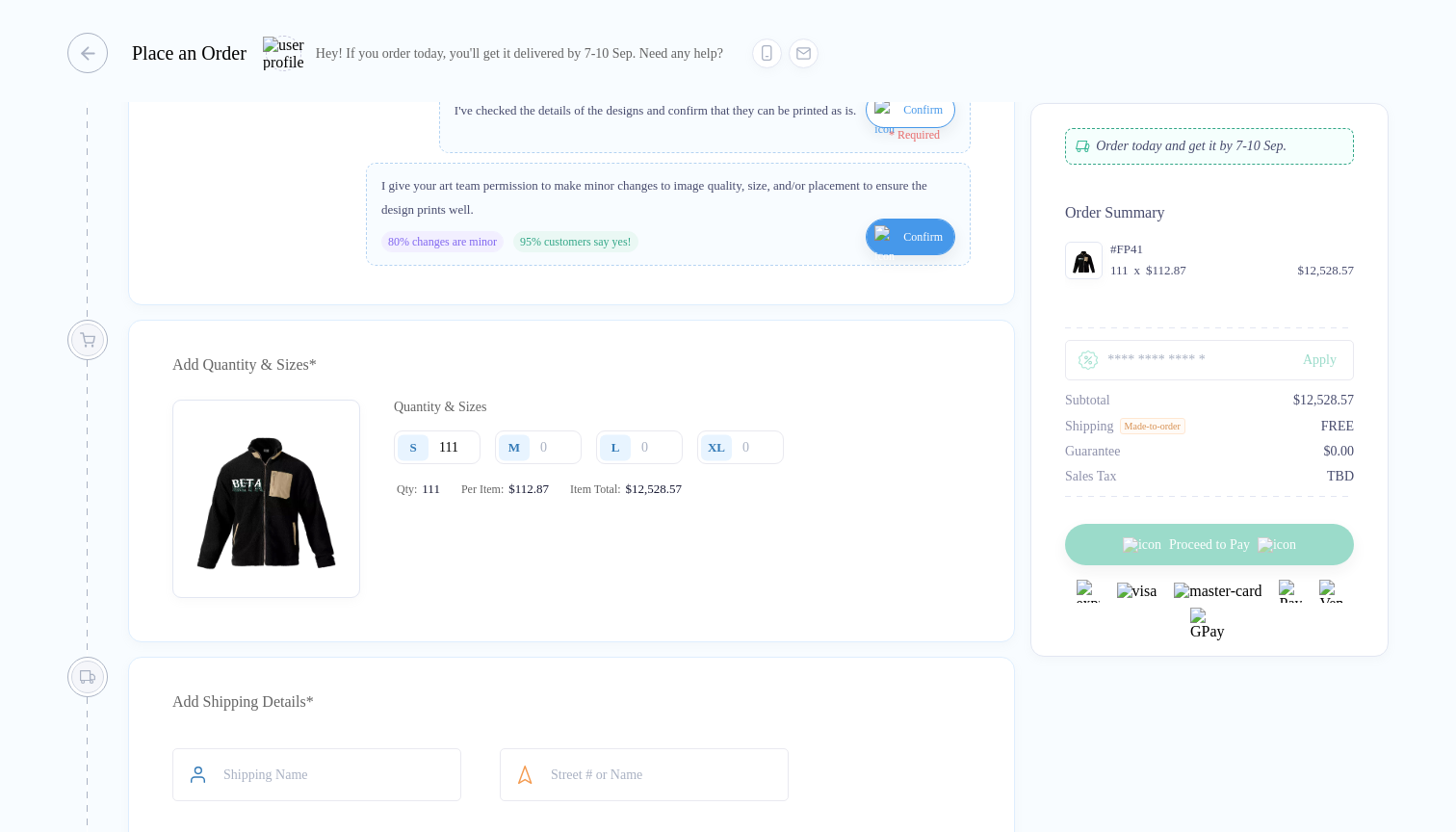 scroll, scrollTop: 757, scrollLeft: 0, axis: vertical 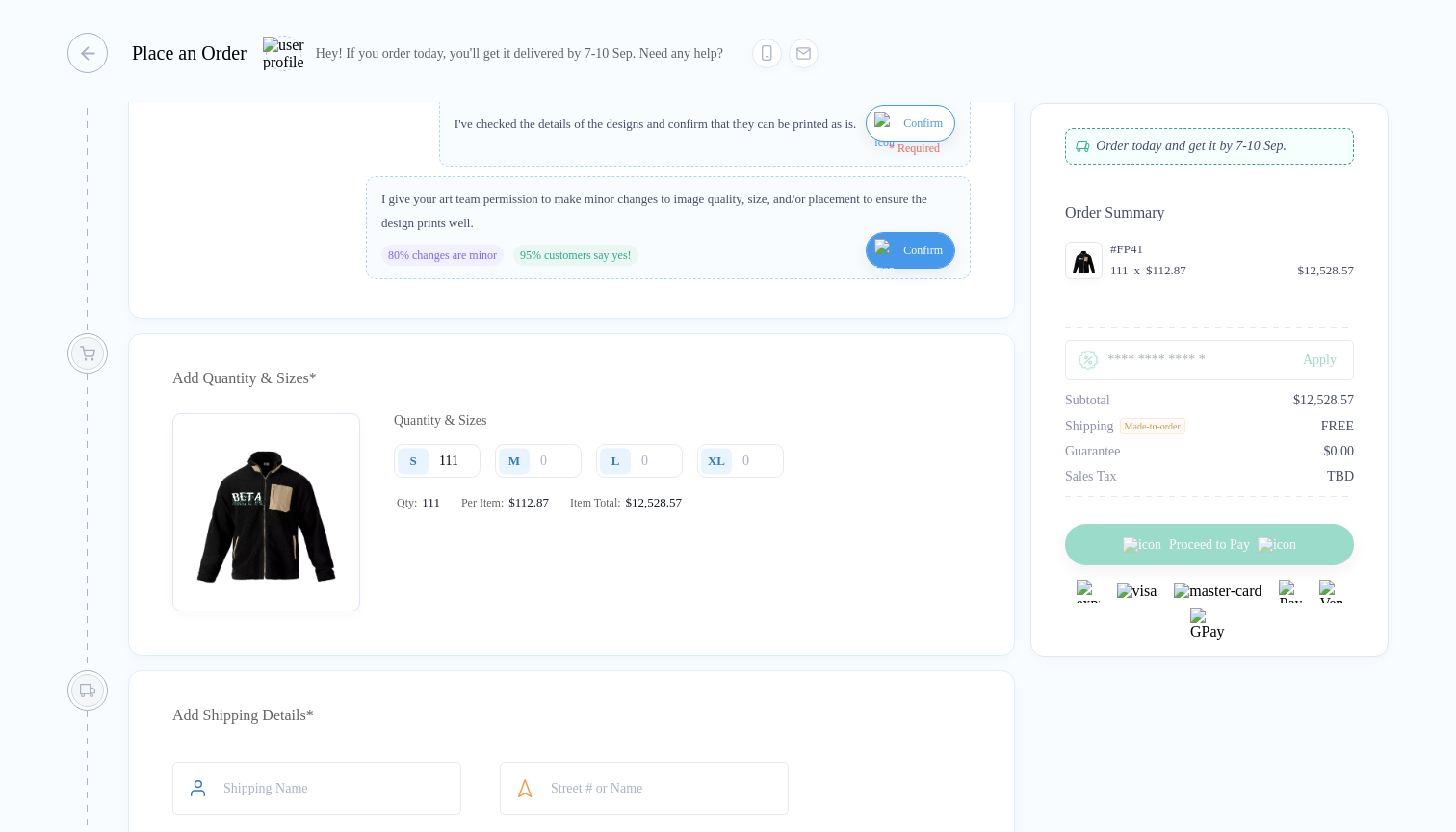 click at bounding box center (886, 135) 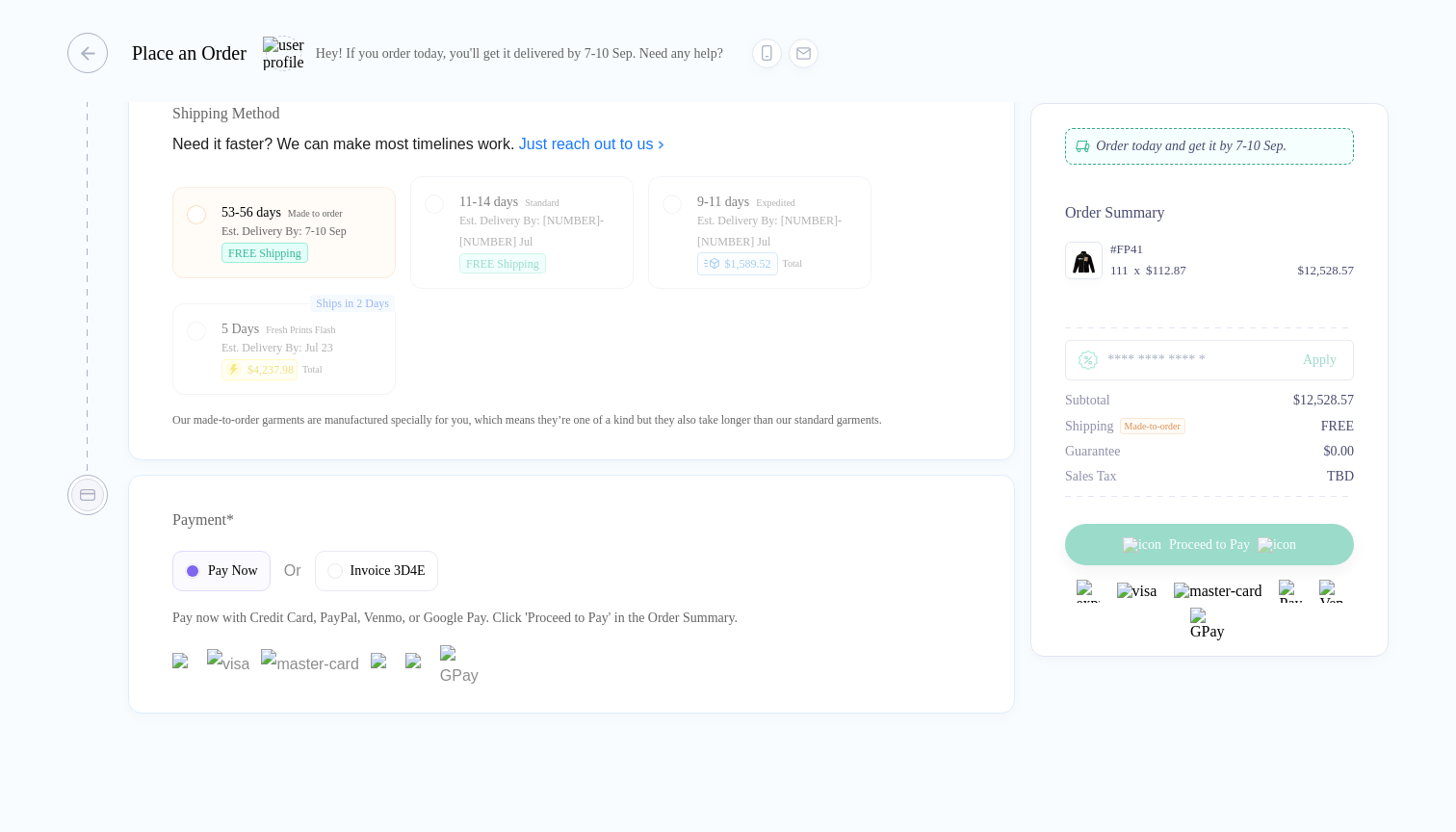 scroll, scrollTop: 1668, scrollLeft: 0, axis: vertical 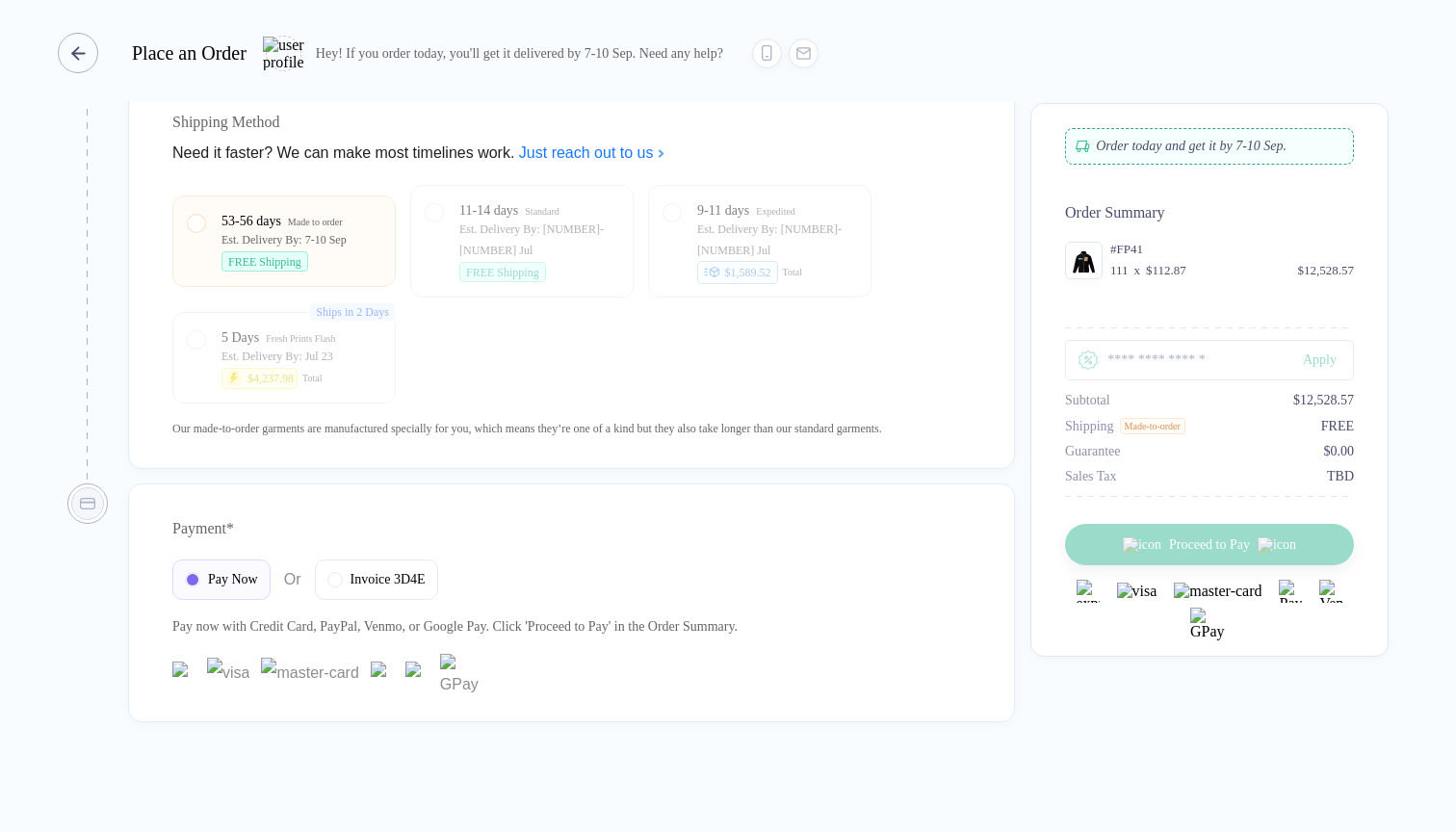 click at bounding box center (78, 53) 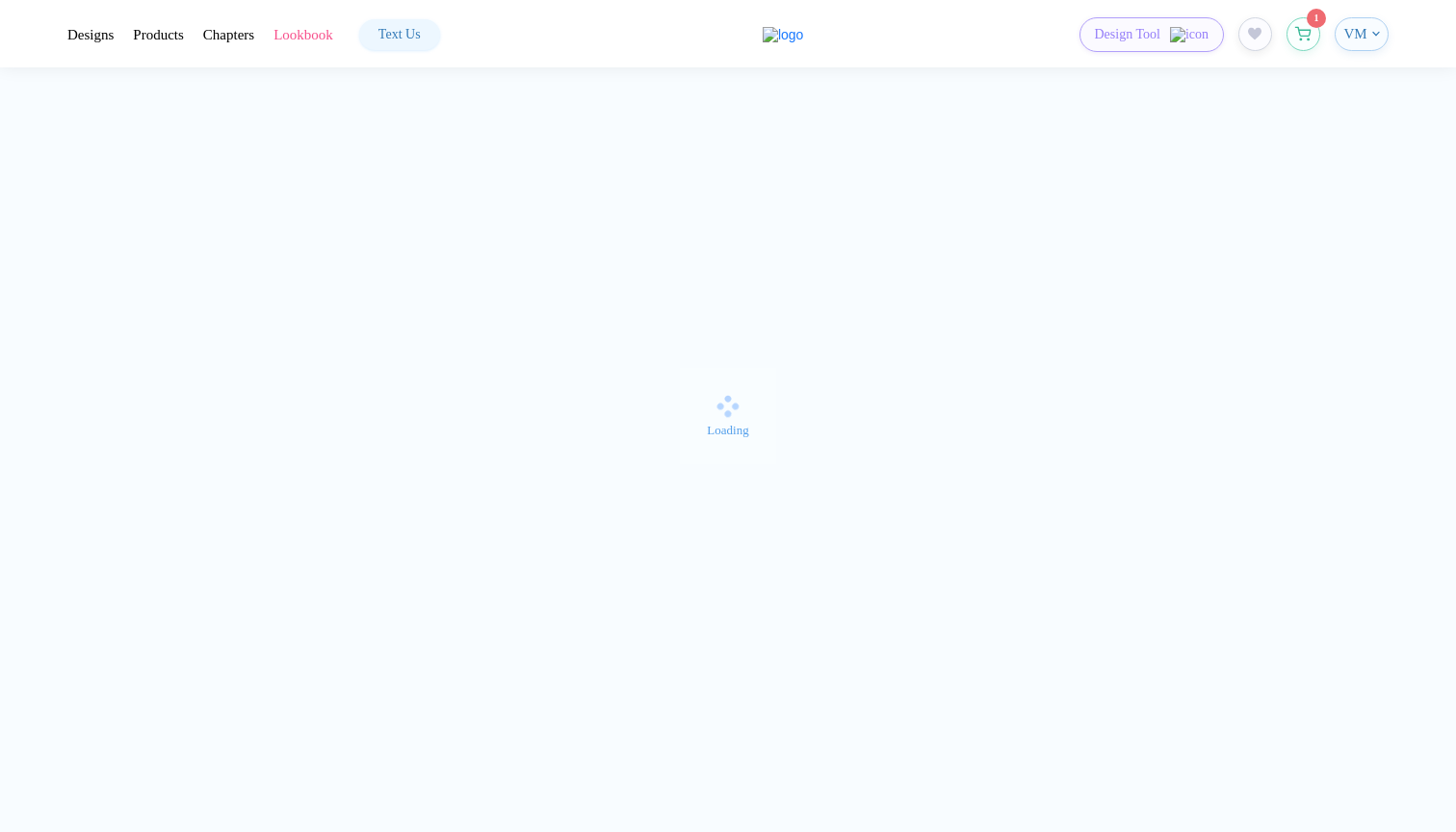scroll, scrollTop: 0, scrollLeft: 0, axis: both 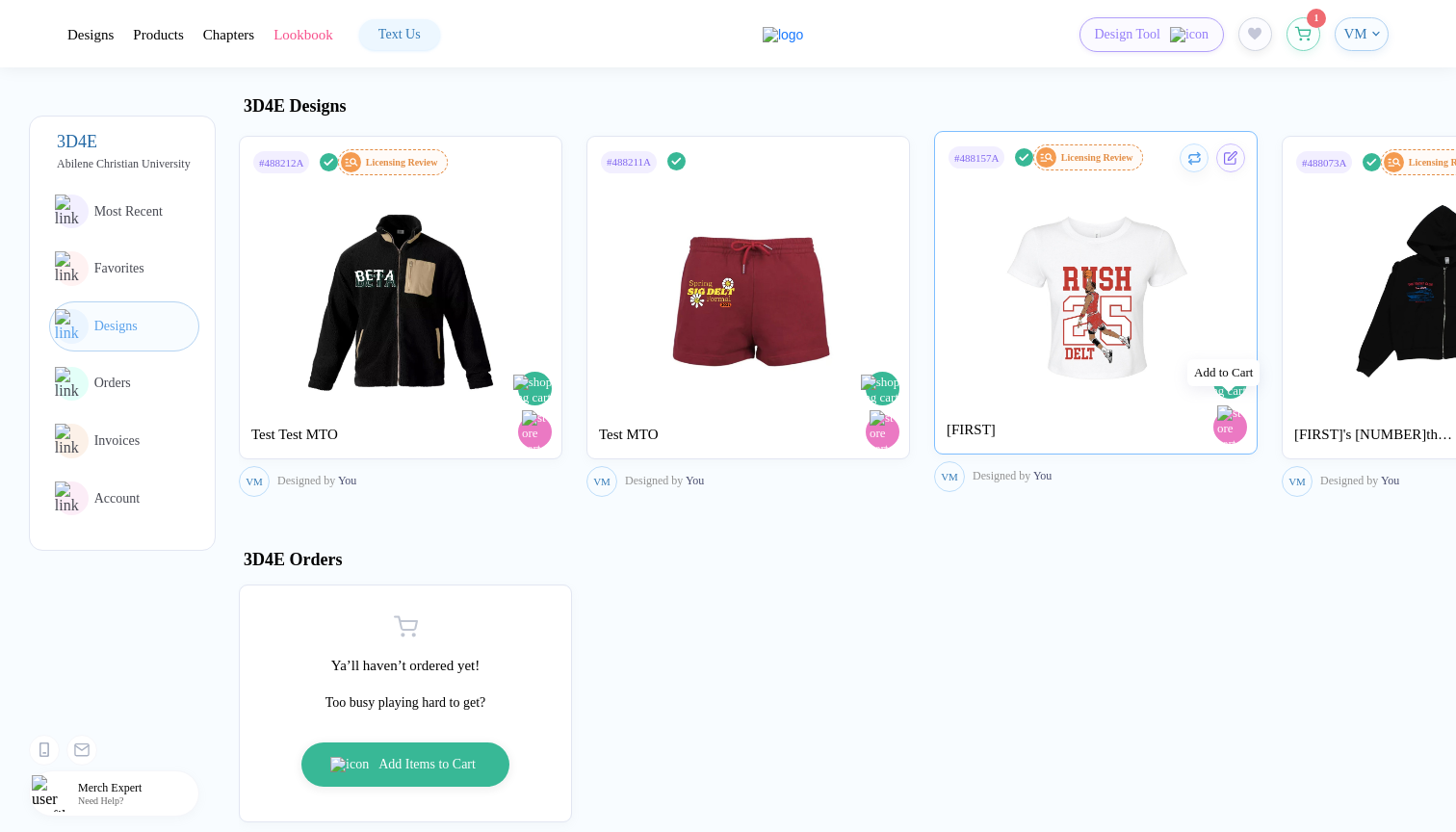 click at bounding box center [1232, 383] 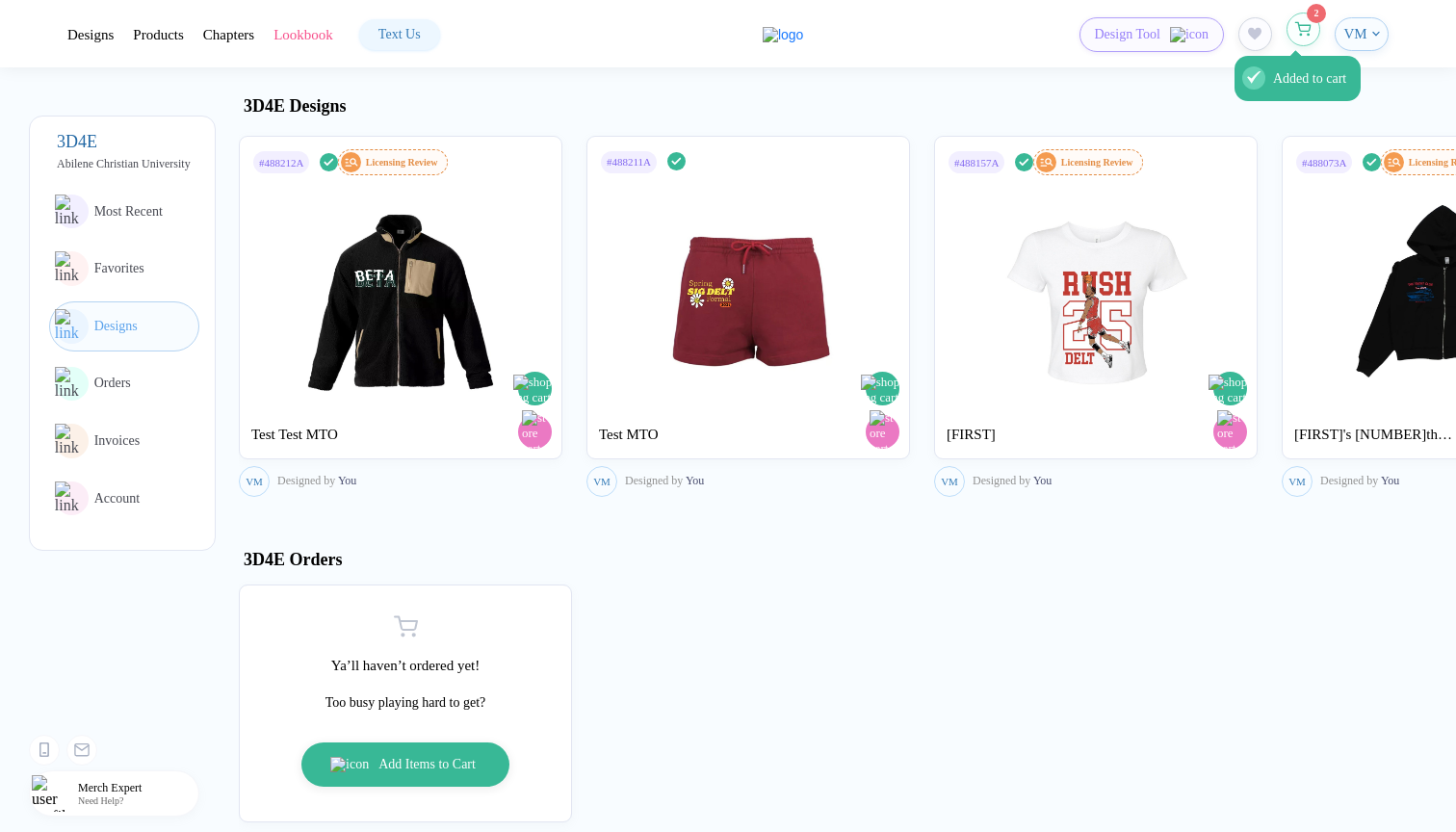 click on "Added to cart" at bounding box center (1303, 29) 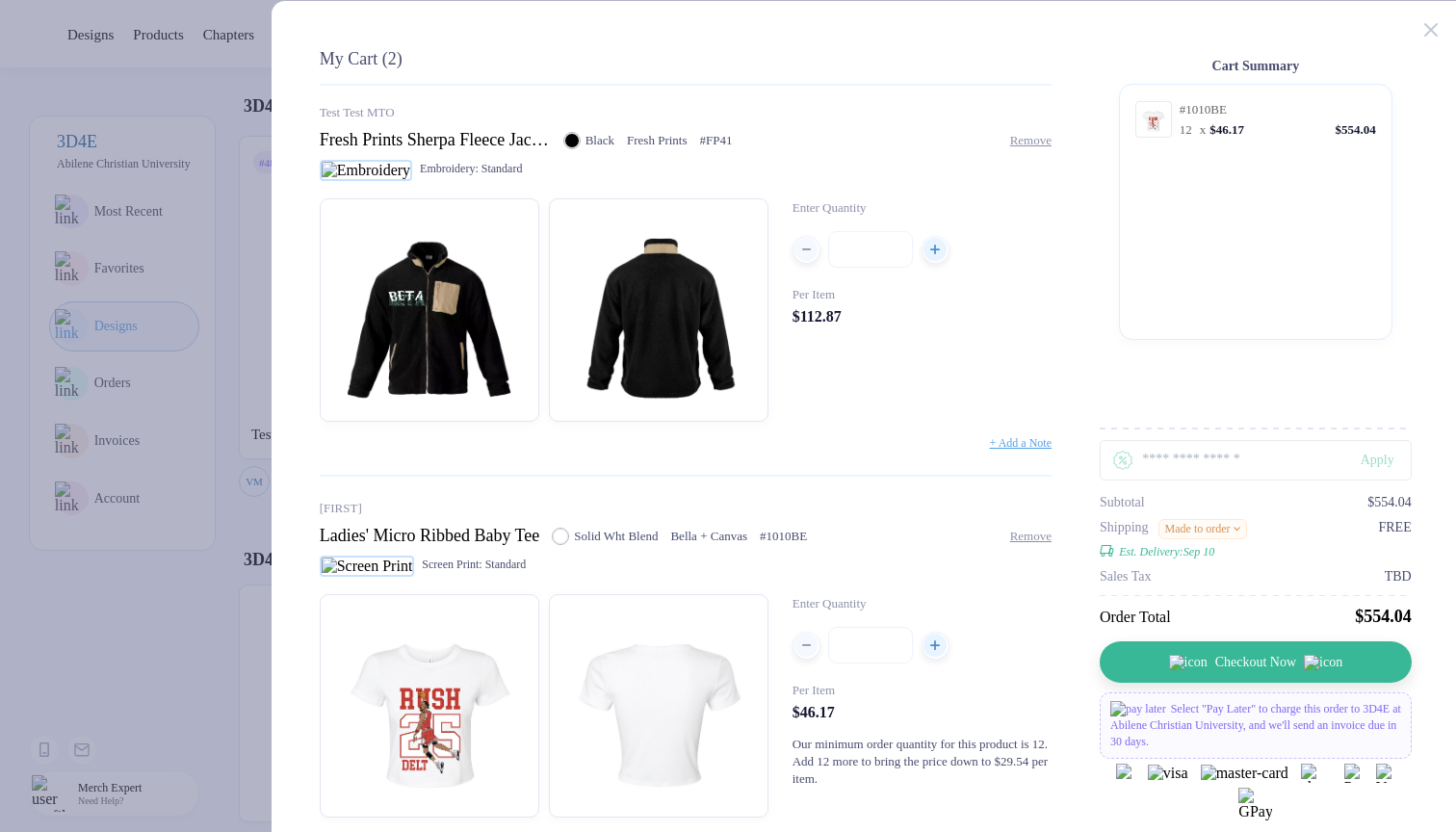 scroll, scrollTop: 199, scrollLeft: 0, axis: vertical 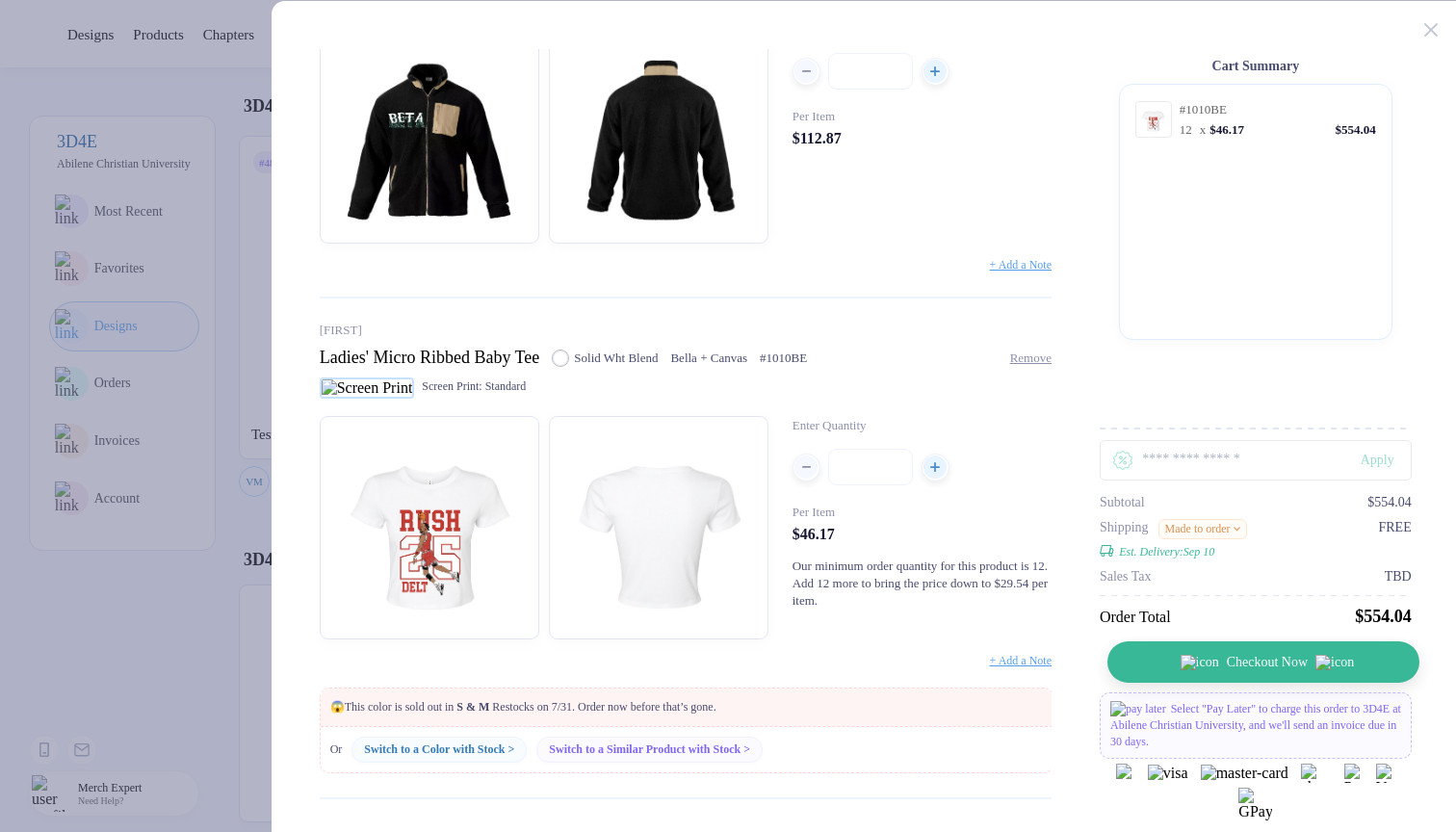 click on "Checkout Now" at bounding box center (1267, 663) 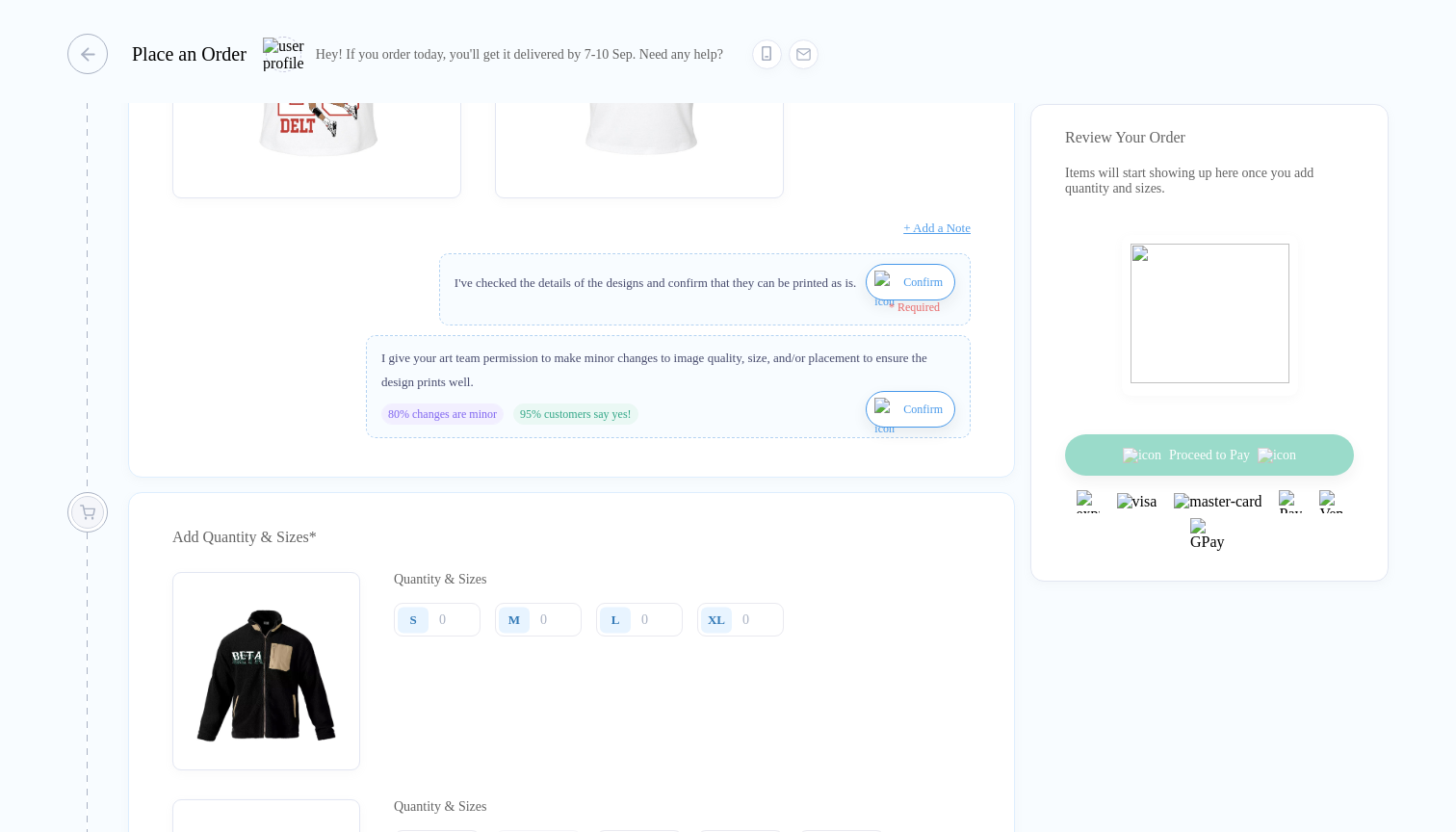 scroll, scrollTop: 1054, scrollLeft: 0, axis: vertical 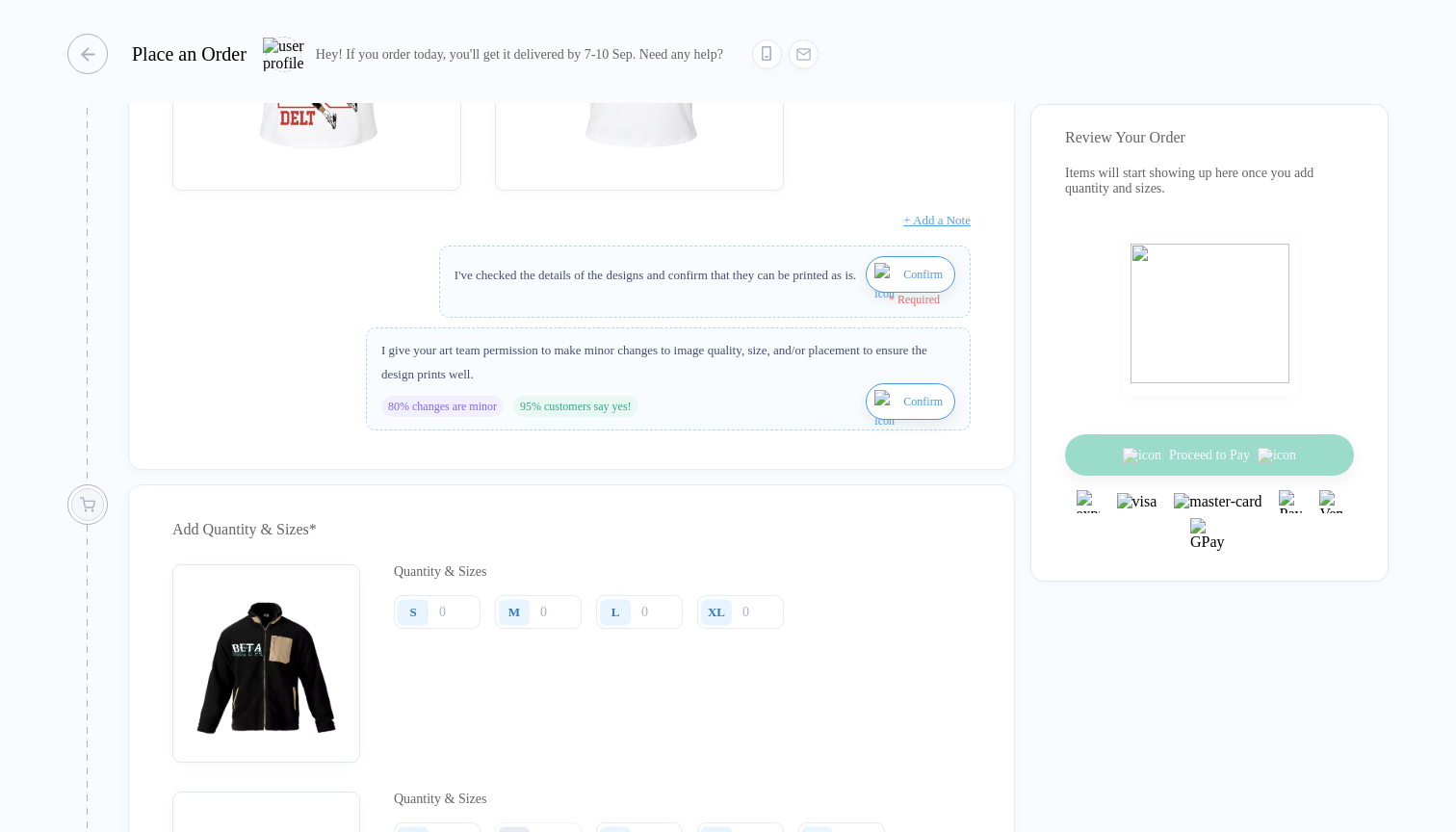 click at bounding box center [886, 286] 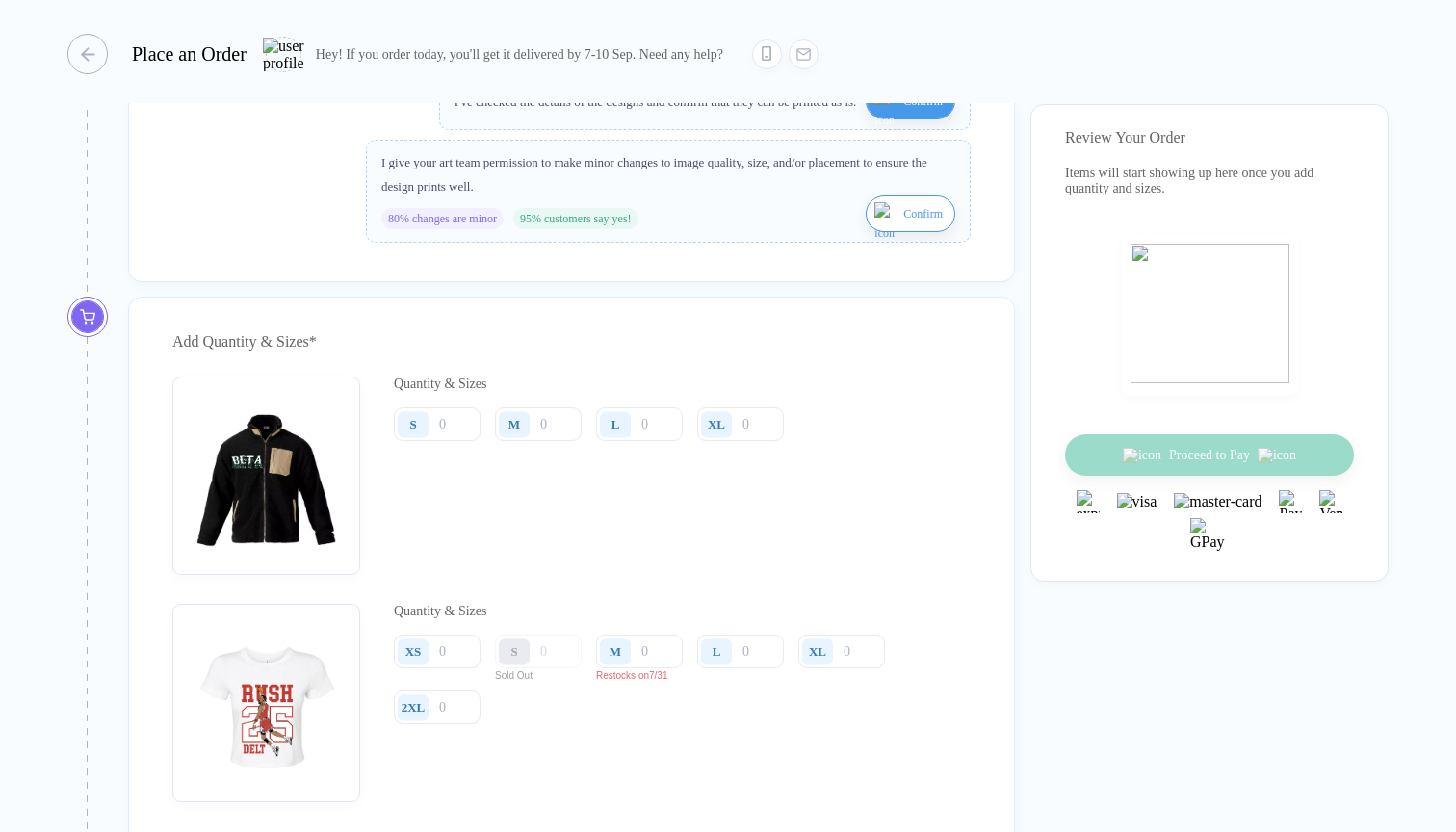 scroll, scrollTop: 1335, scrollLeft: 0, axis: vertical 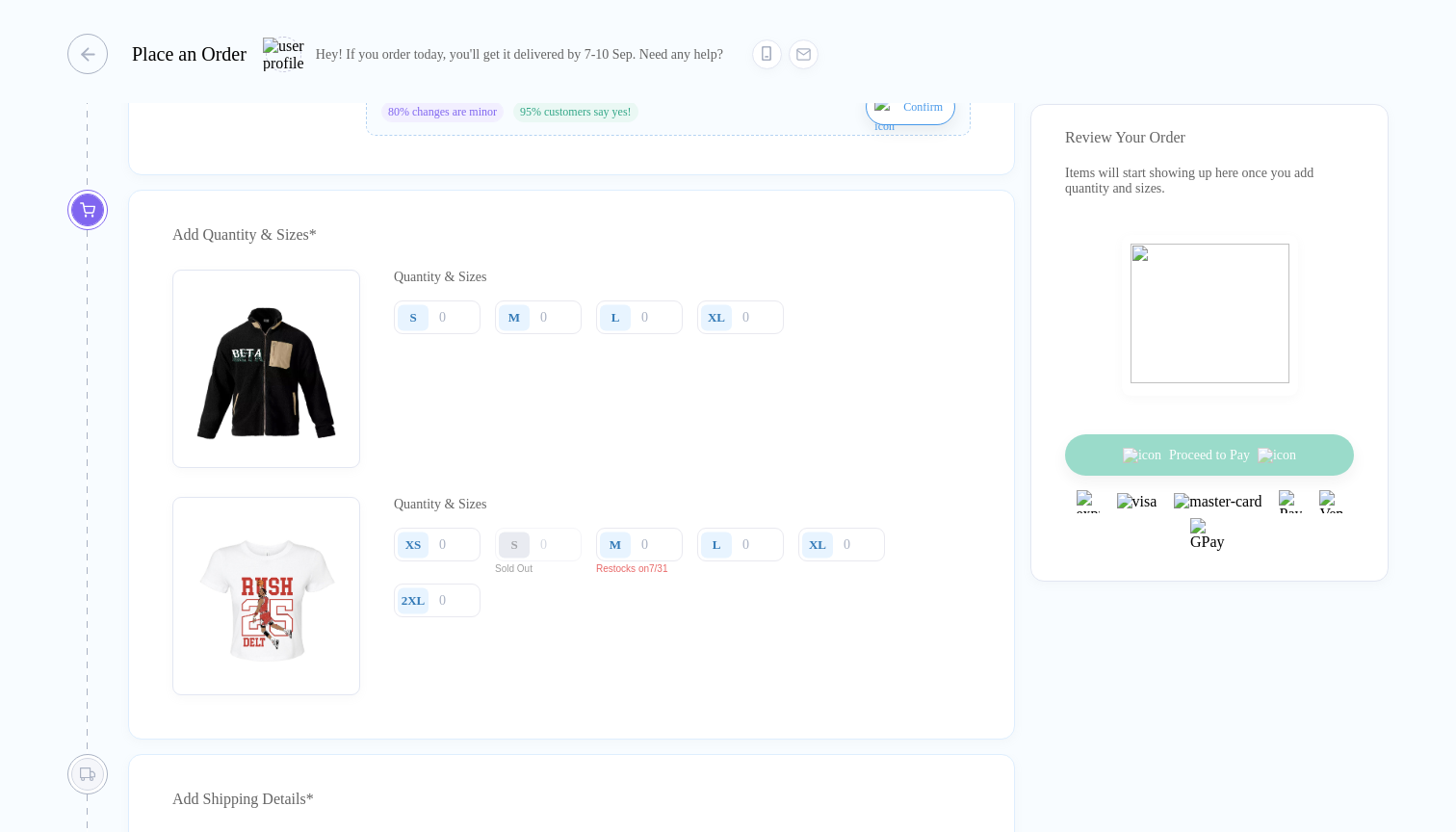 click on "M" at bounding box center [517, 317] 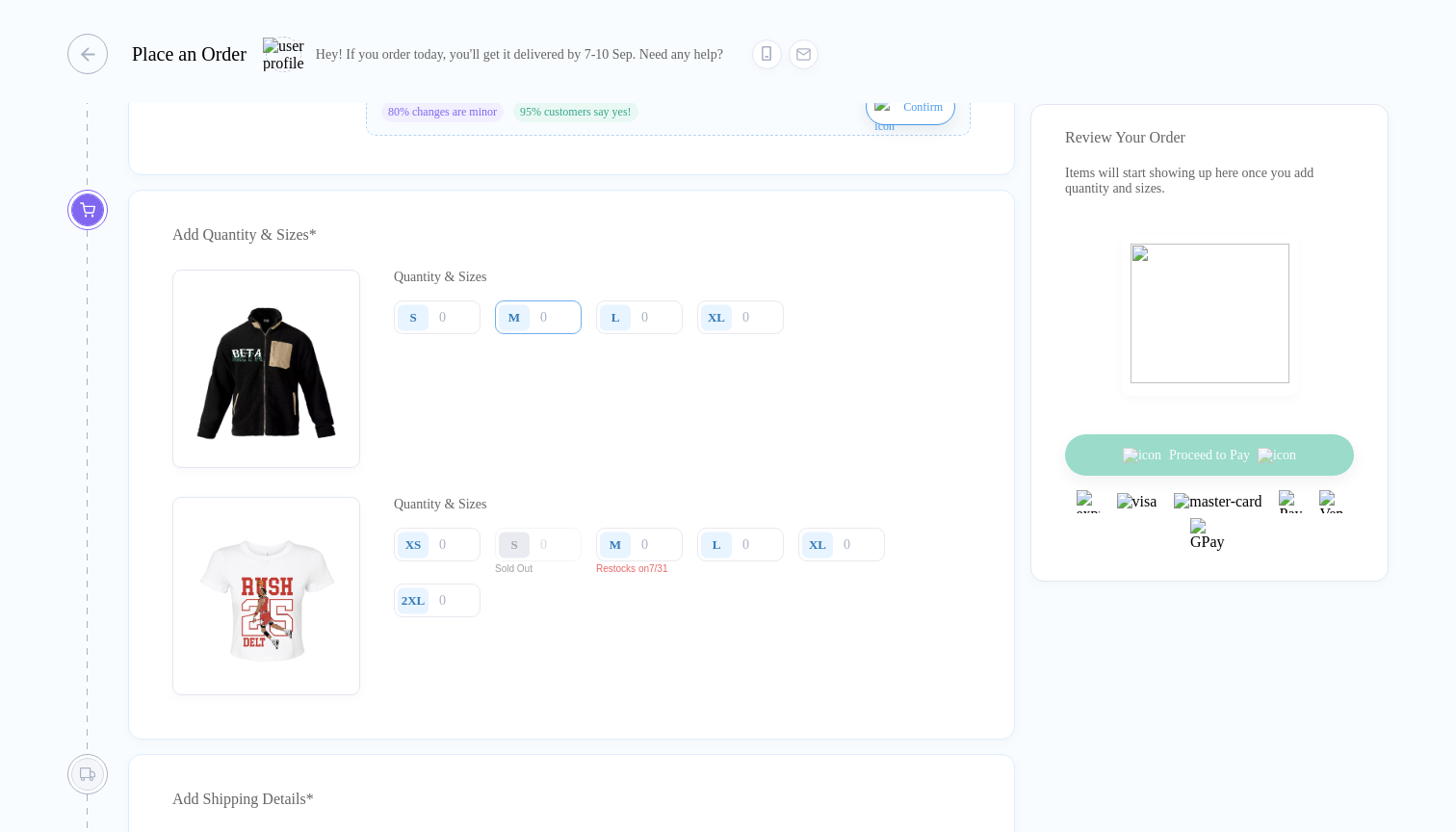 click at bounding box center (538, 317) 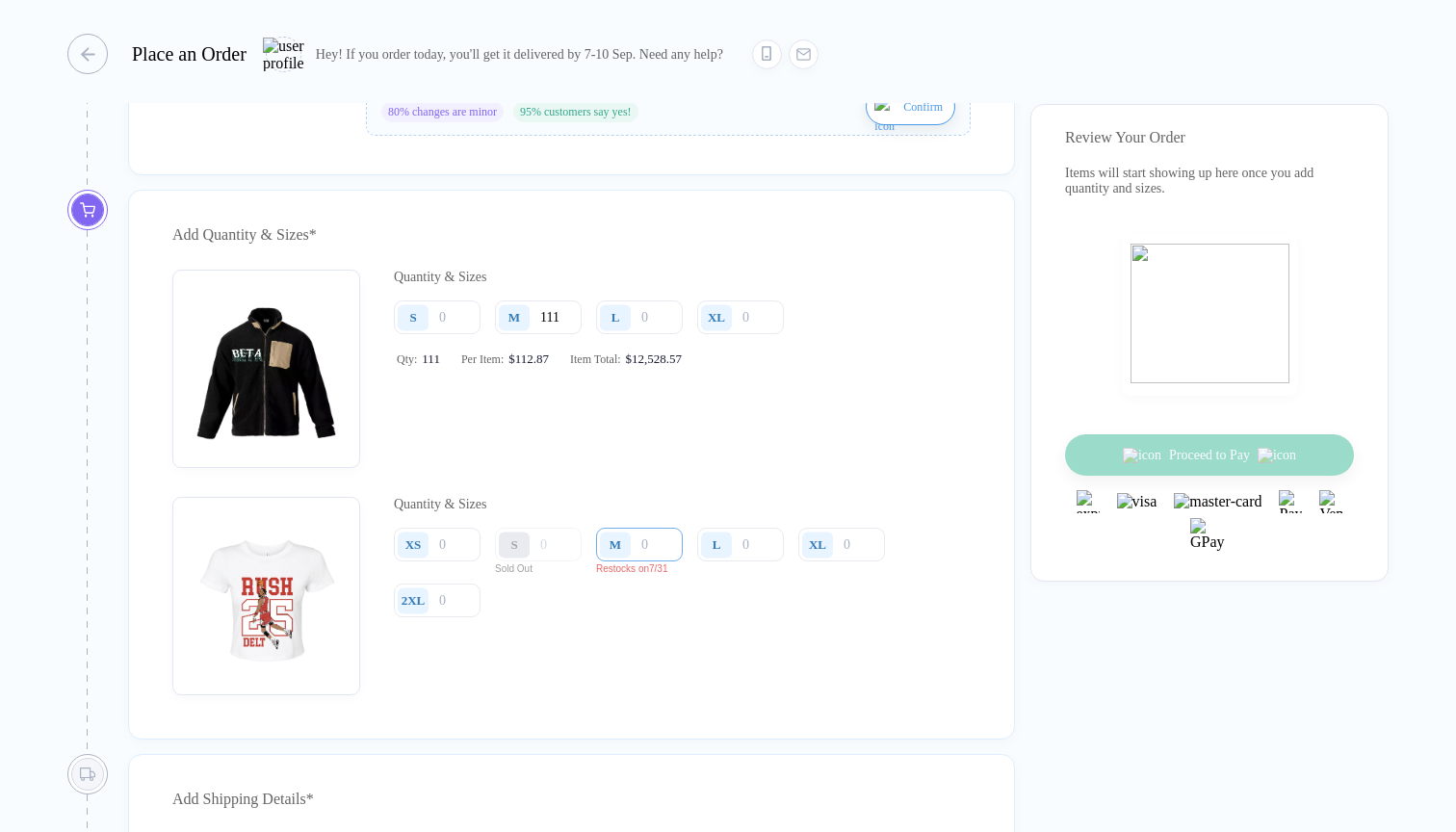 type on "111" 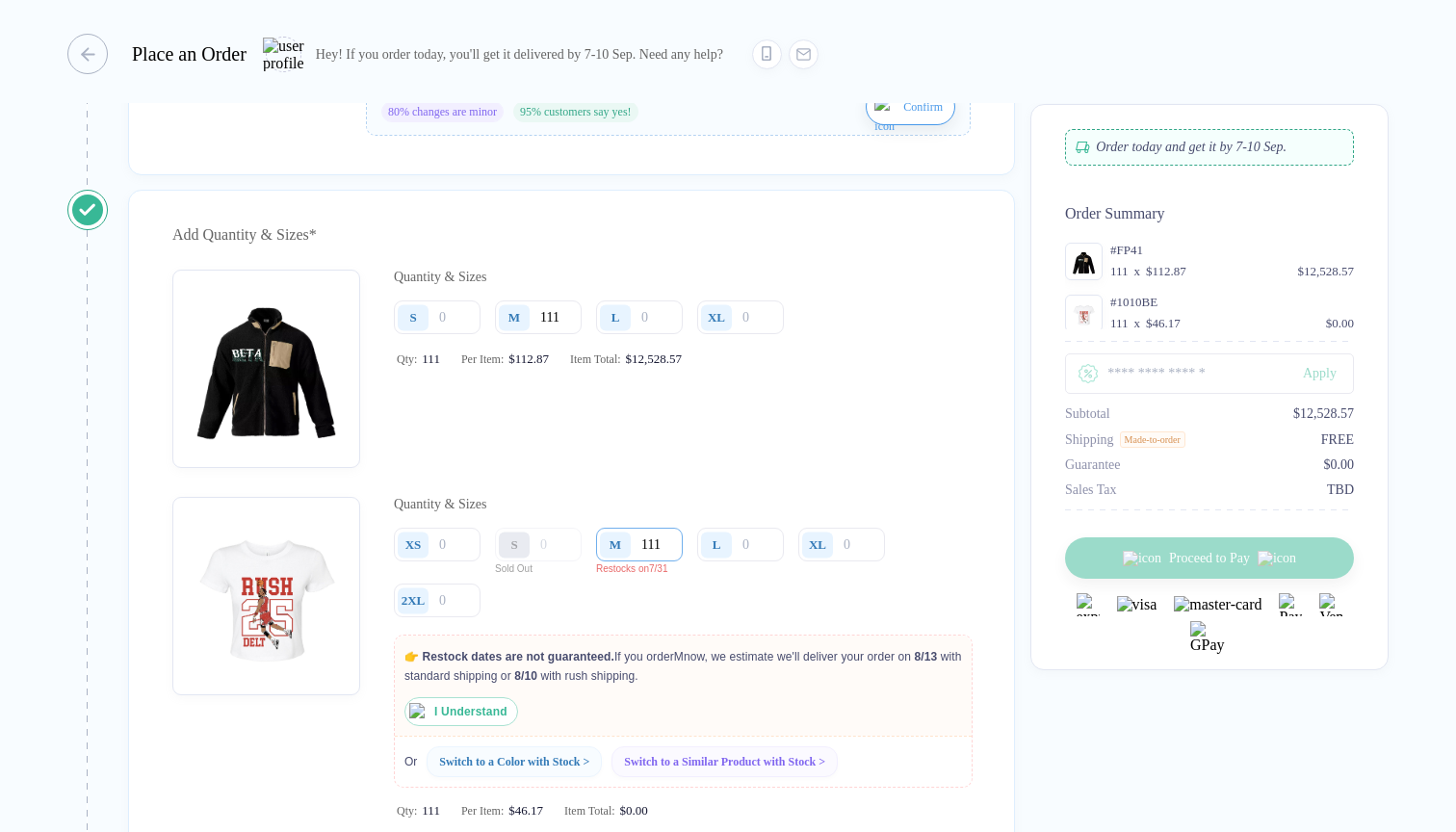 type on "111" 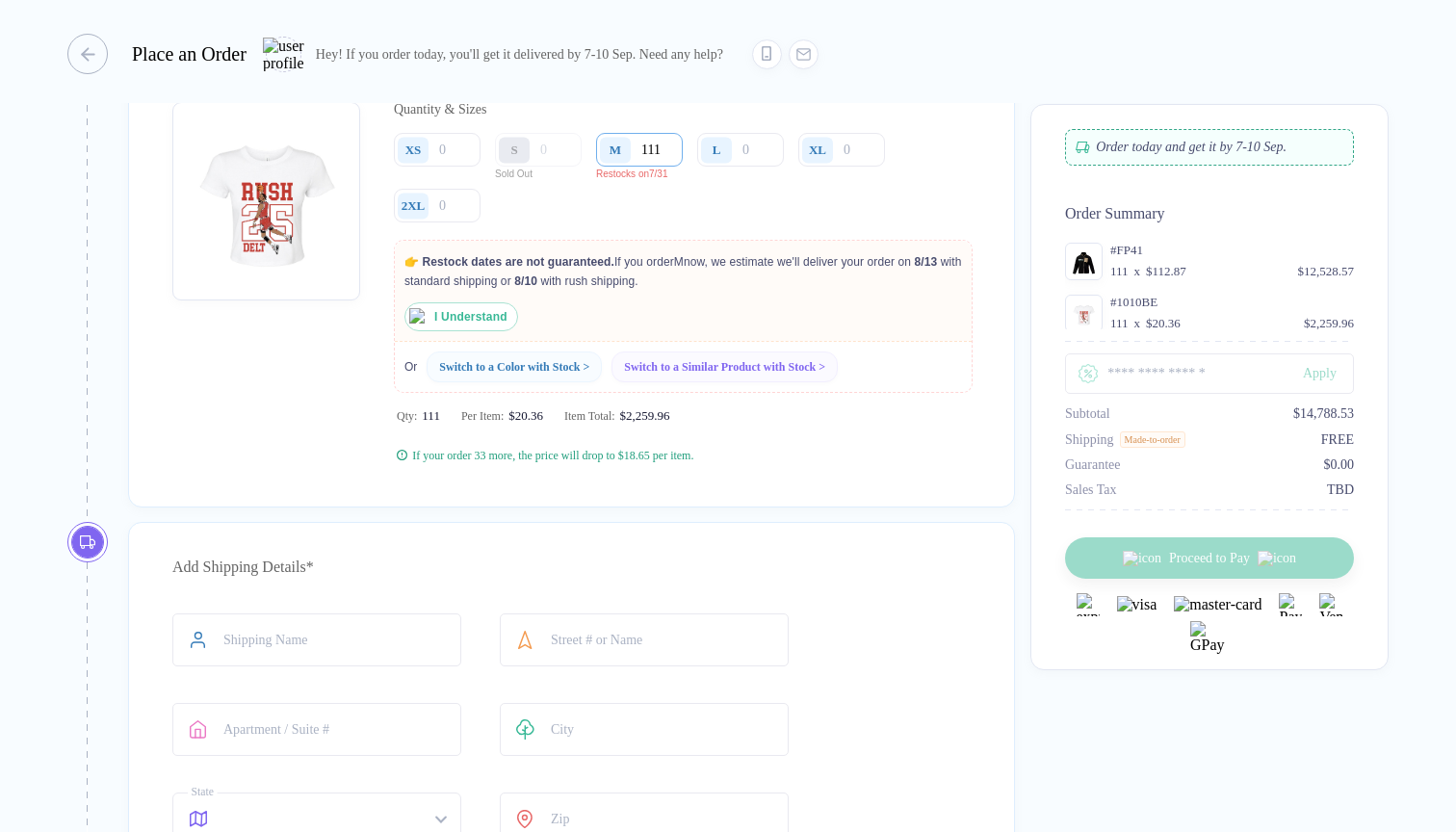 scroll, scrollTop: 1739, scrollLeft: 0, axis: vertical 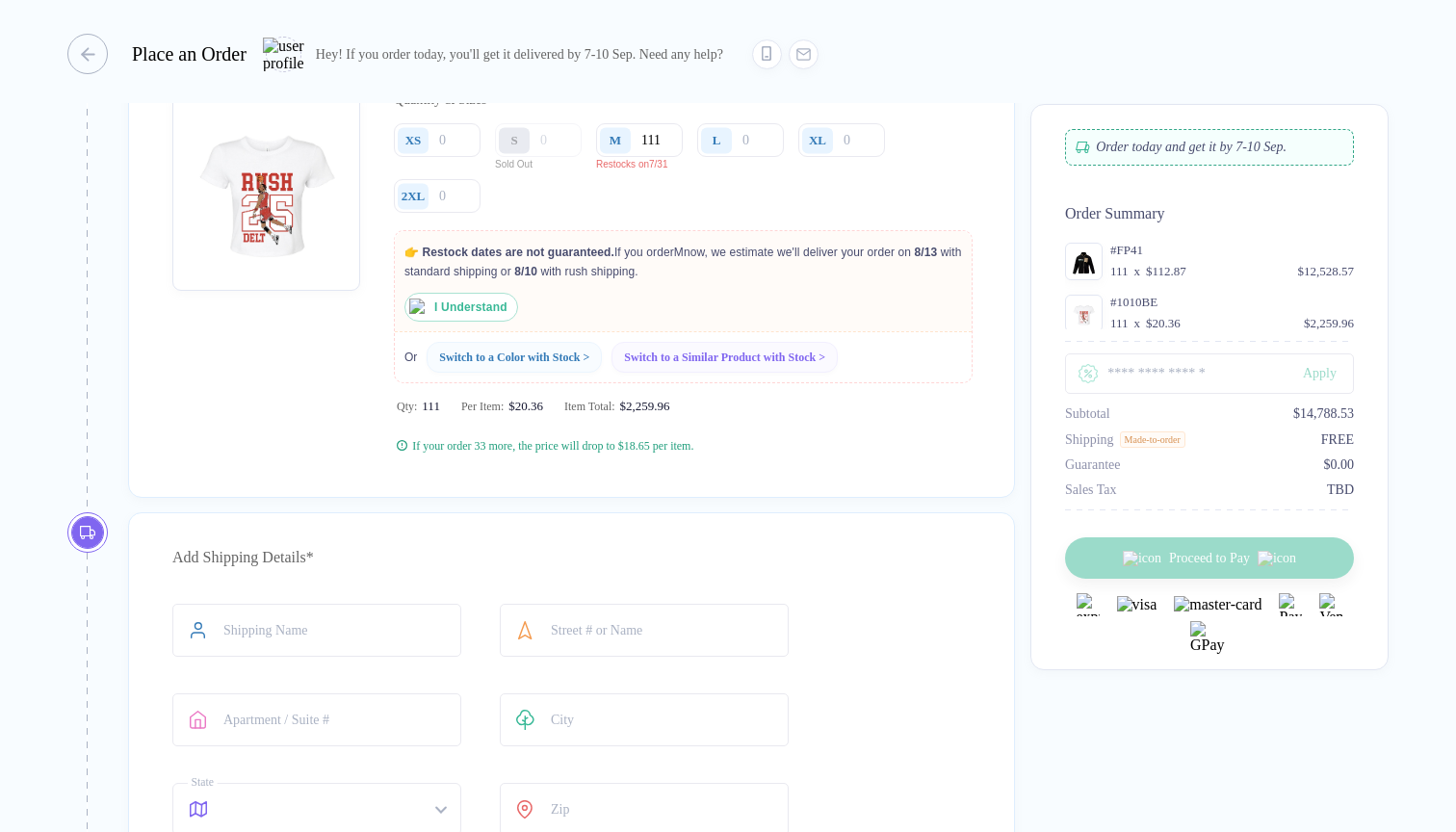 click on "I Understand" at bounding box center [471, 307] 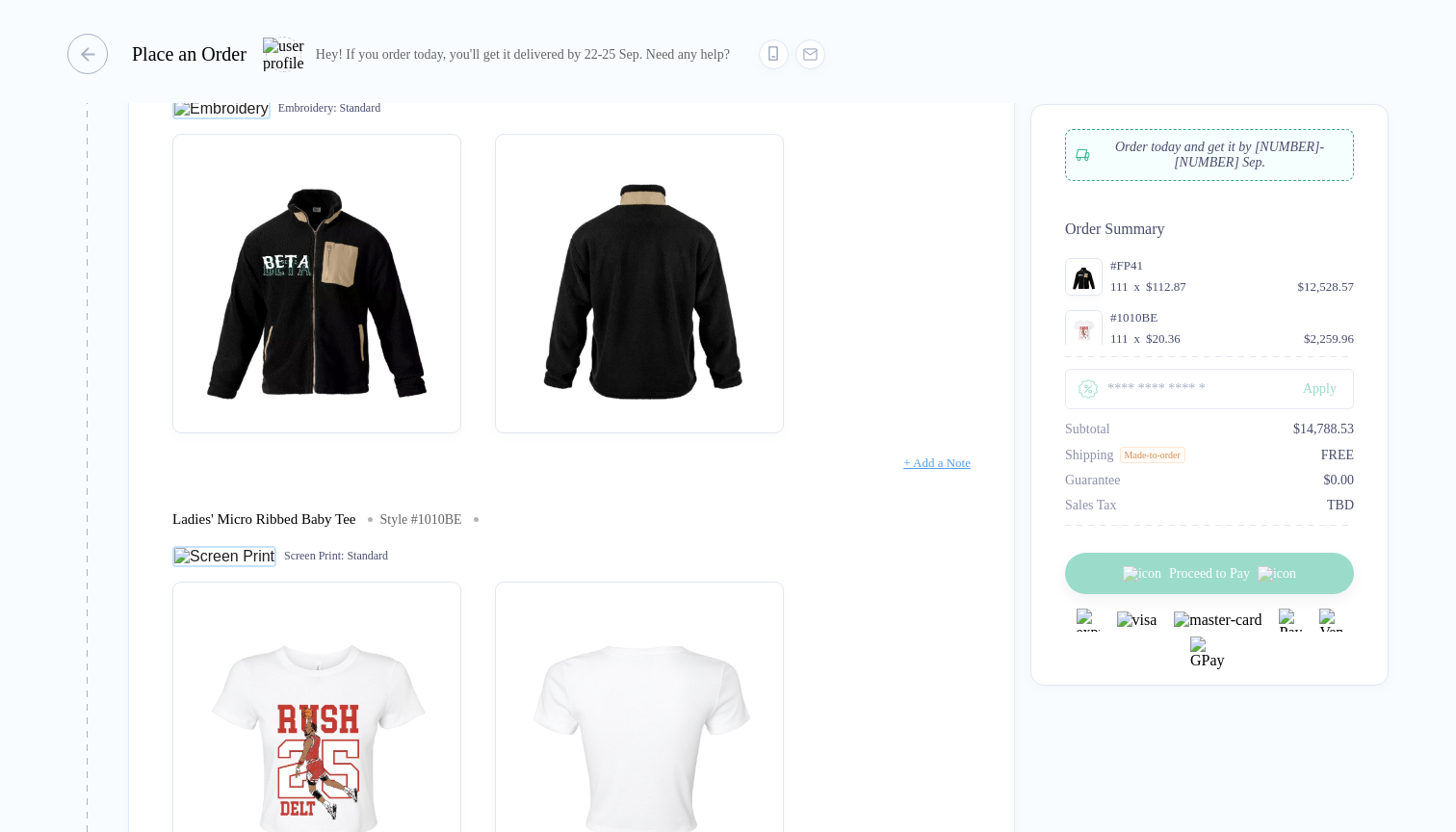 scroll, scrollTop: 370, scrollLeft: 0, axis: vertical 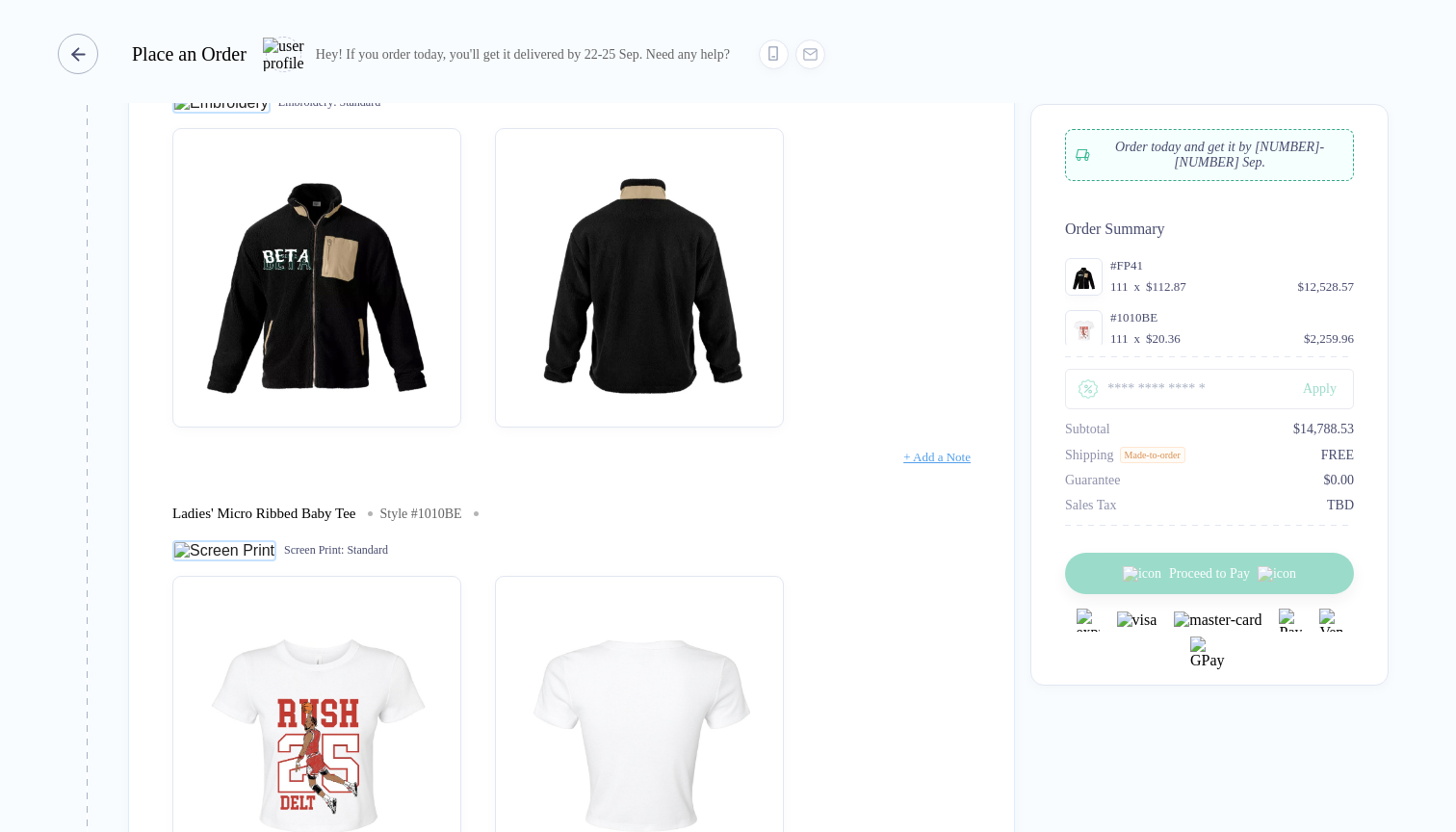 click at bounding box center [78, 54] 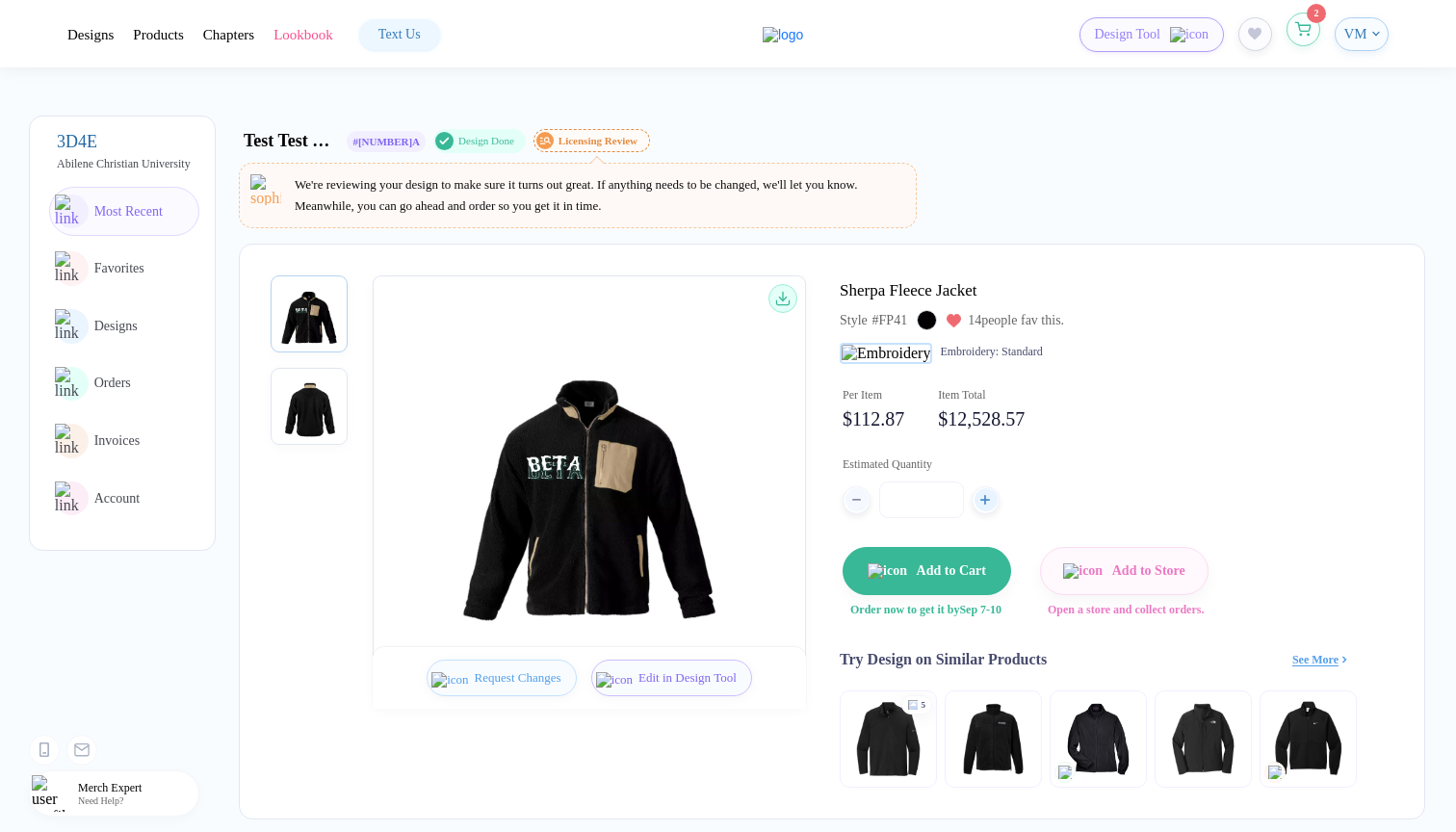 click at bounding box center [1303, 29] 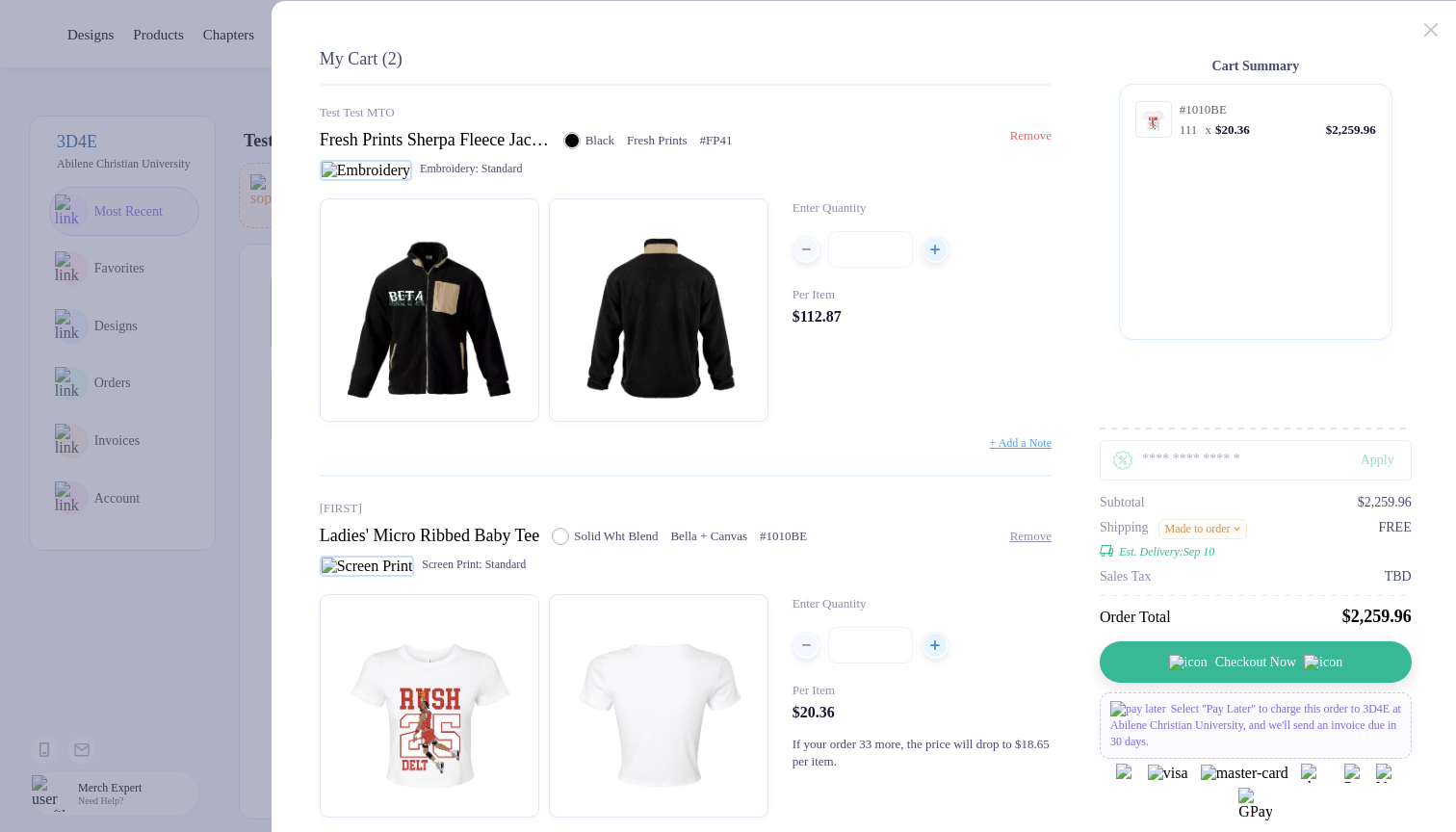 click on "Remove" at bounding box center (1030, 135) 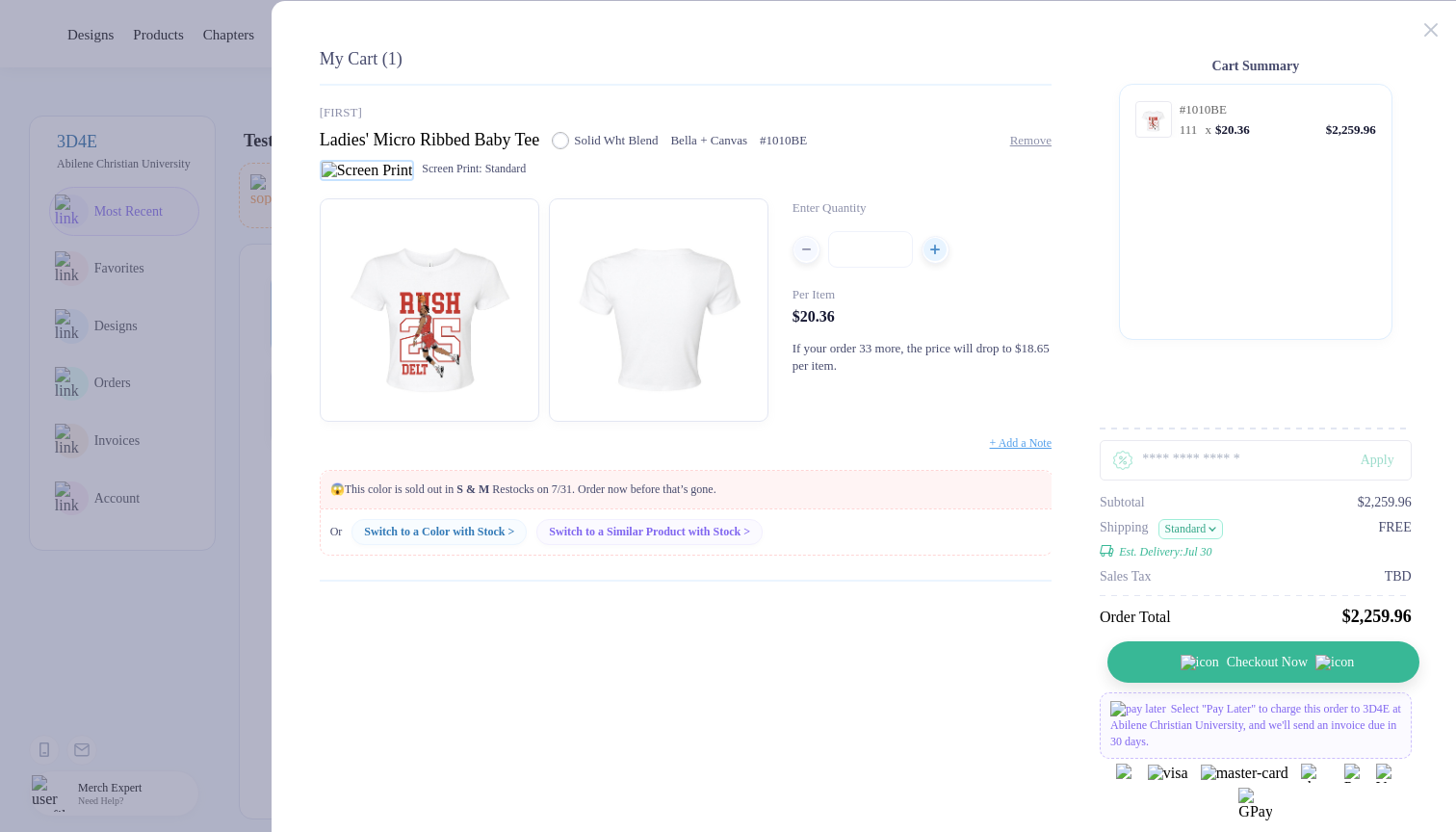 click on "Checkout Now" at bounding box center [1263, 662] 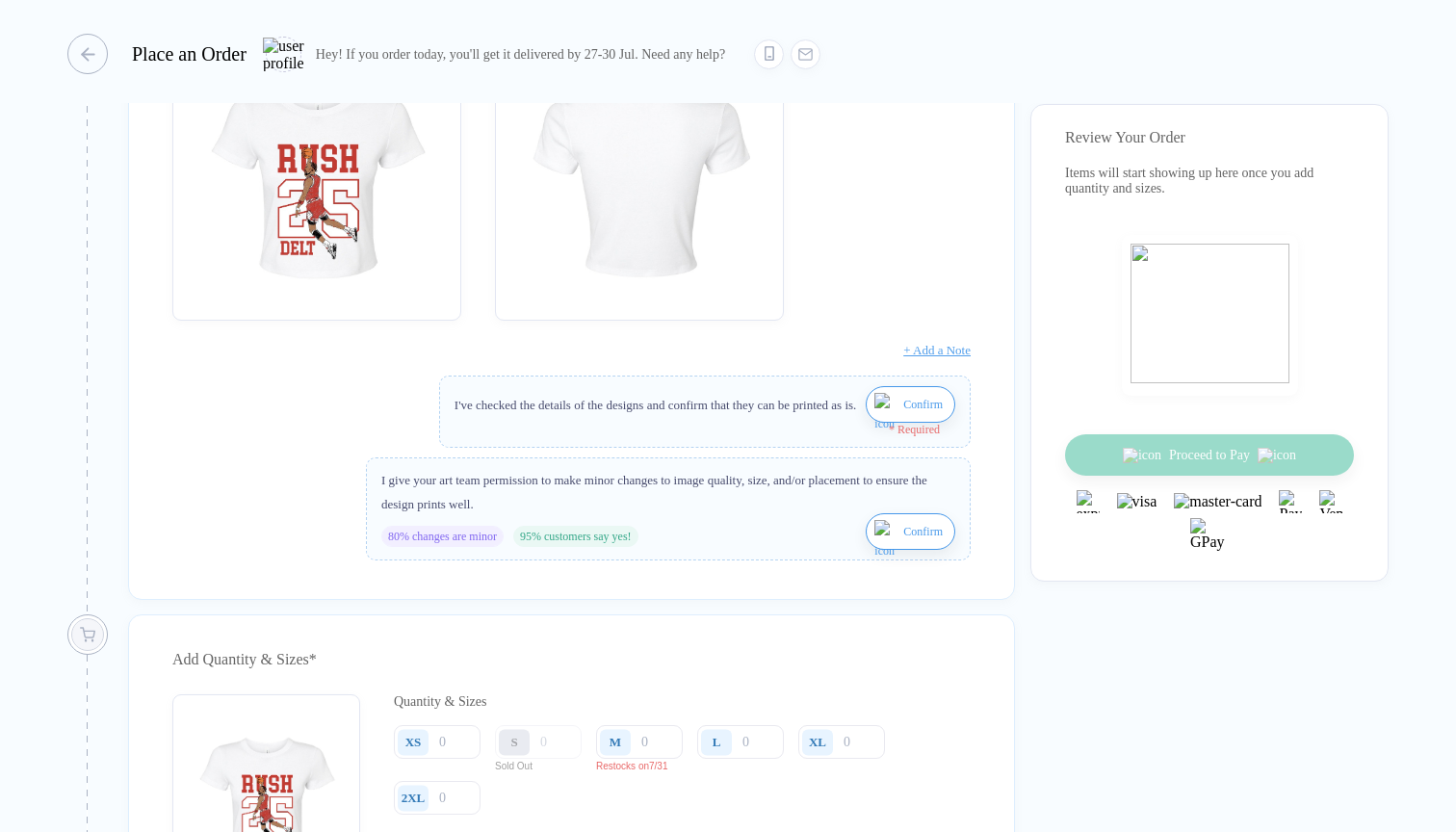 scroll, scrollTop: 507, scrollLeft: 0, axis: vertical 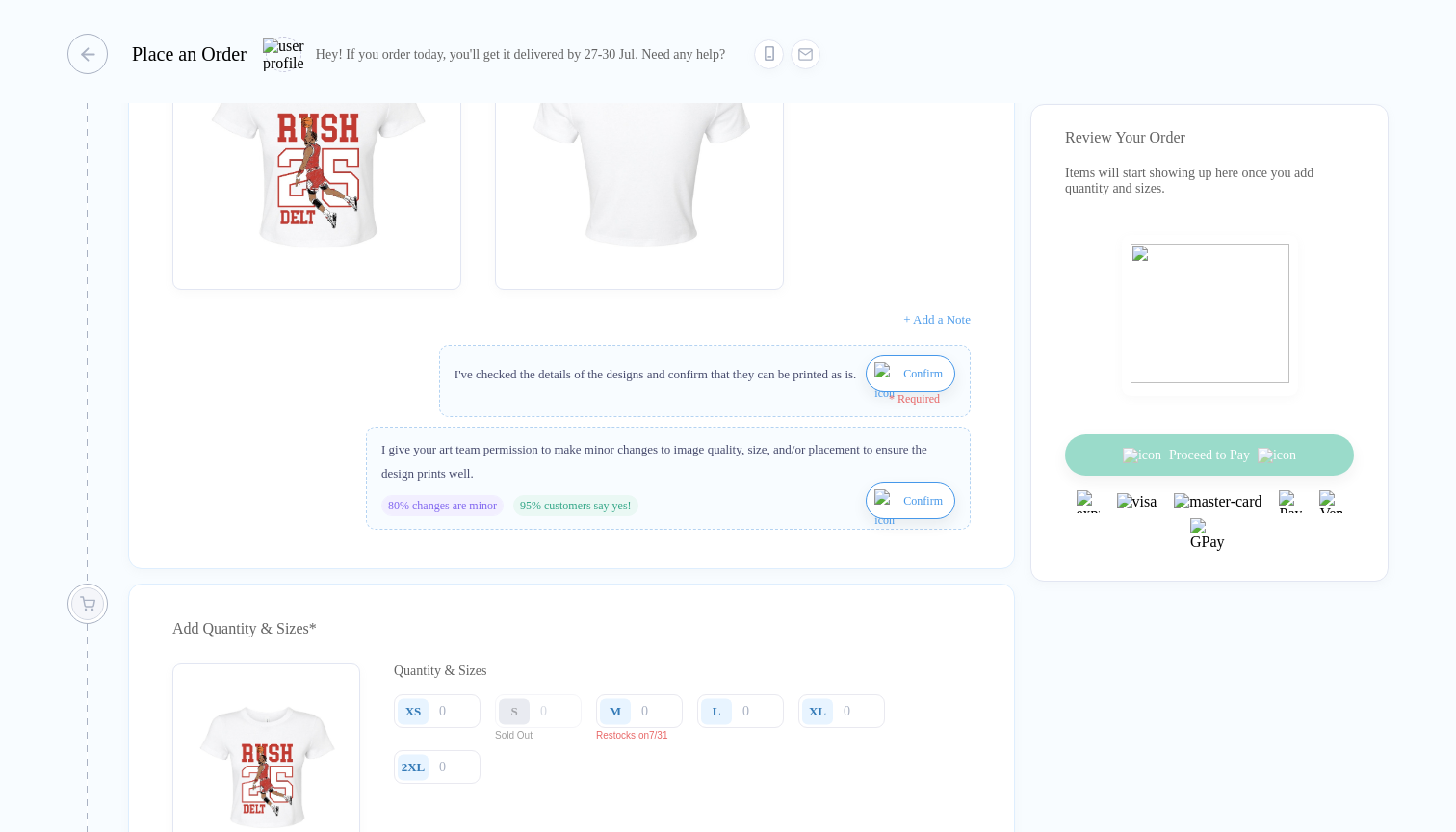 click on "Confirm" at bounding box center [910, 374] 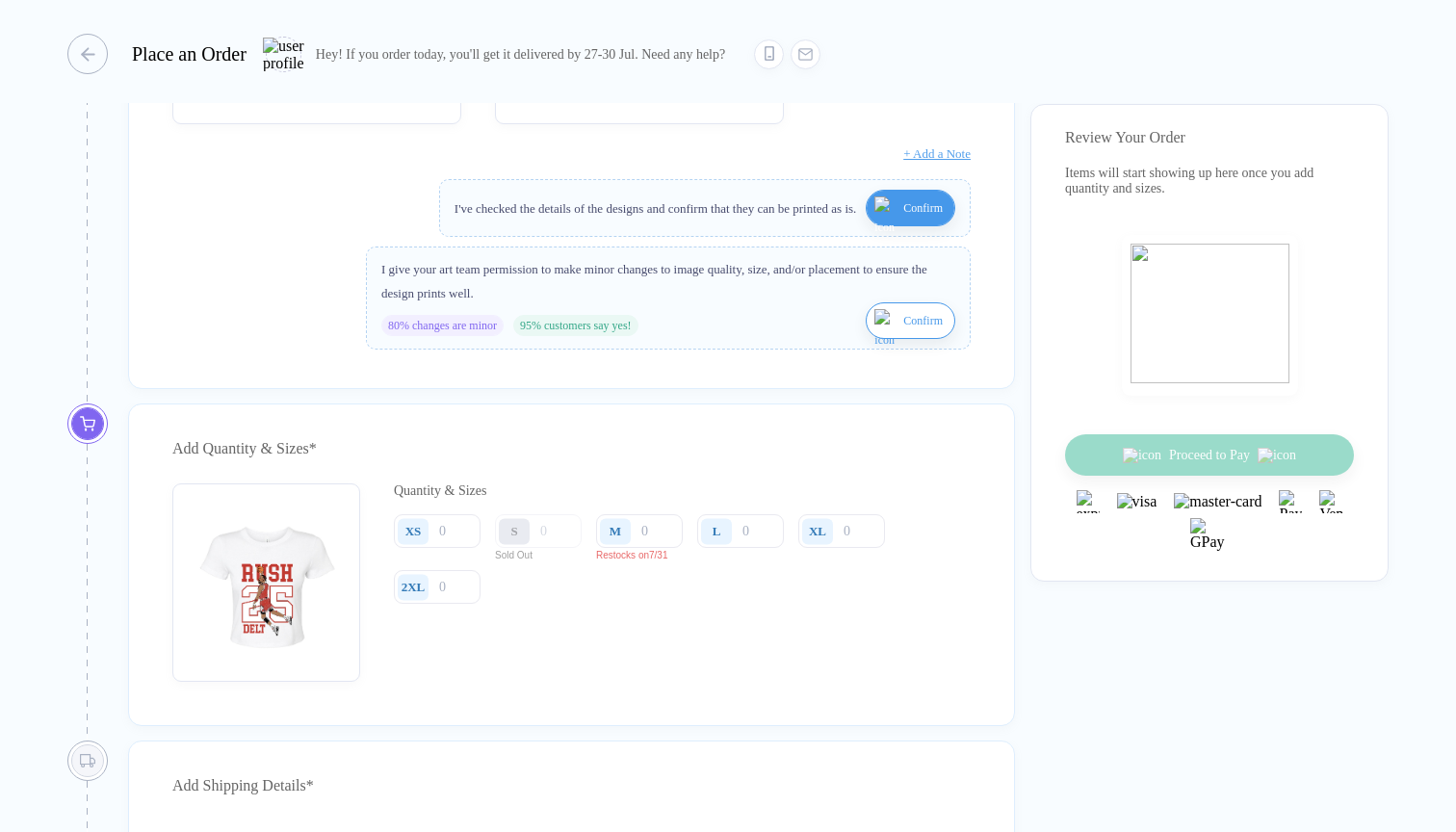 scroll, scrollTop: 733, scrollLeft: 0, axis: vertical 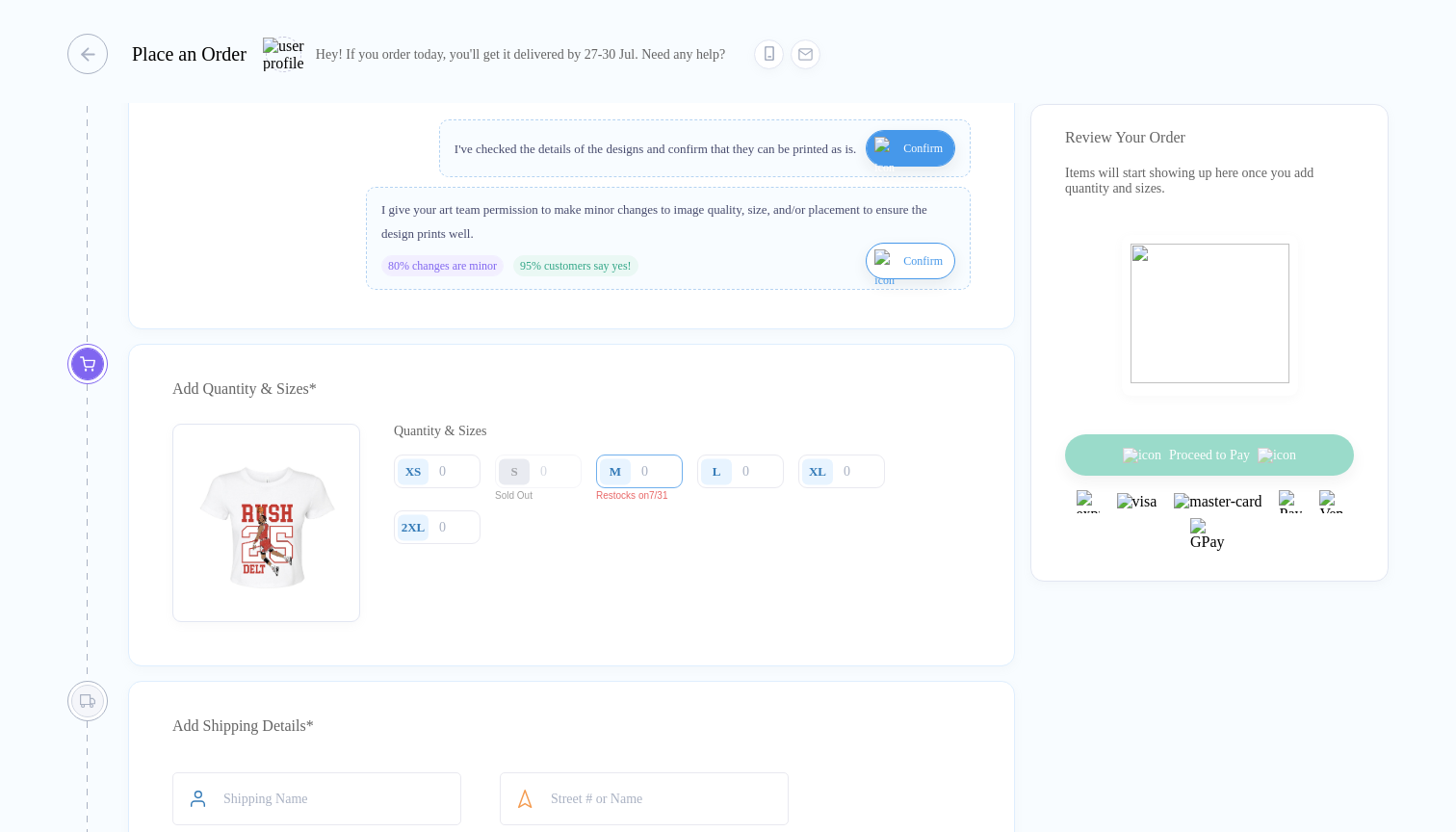 click at bounding box center [639, 471] 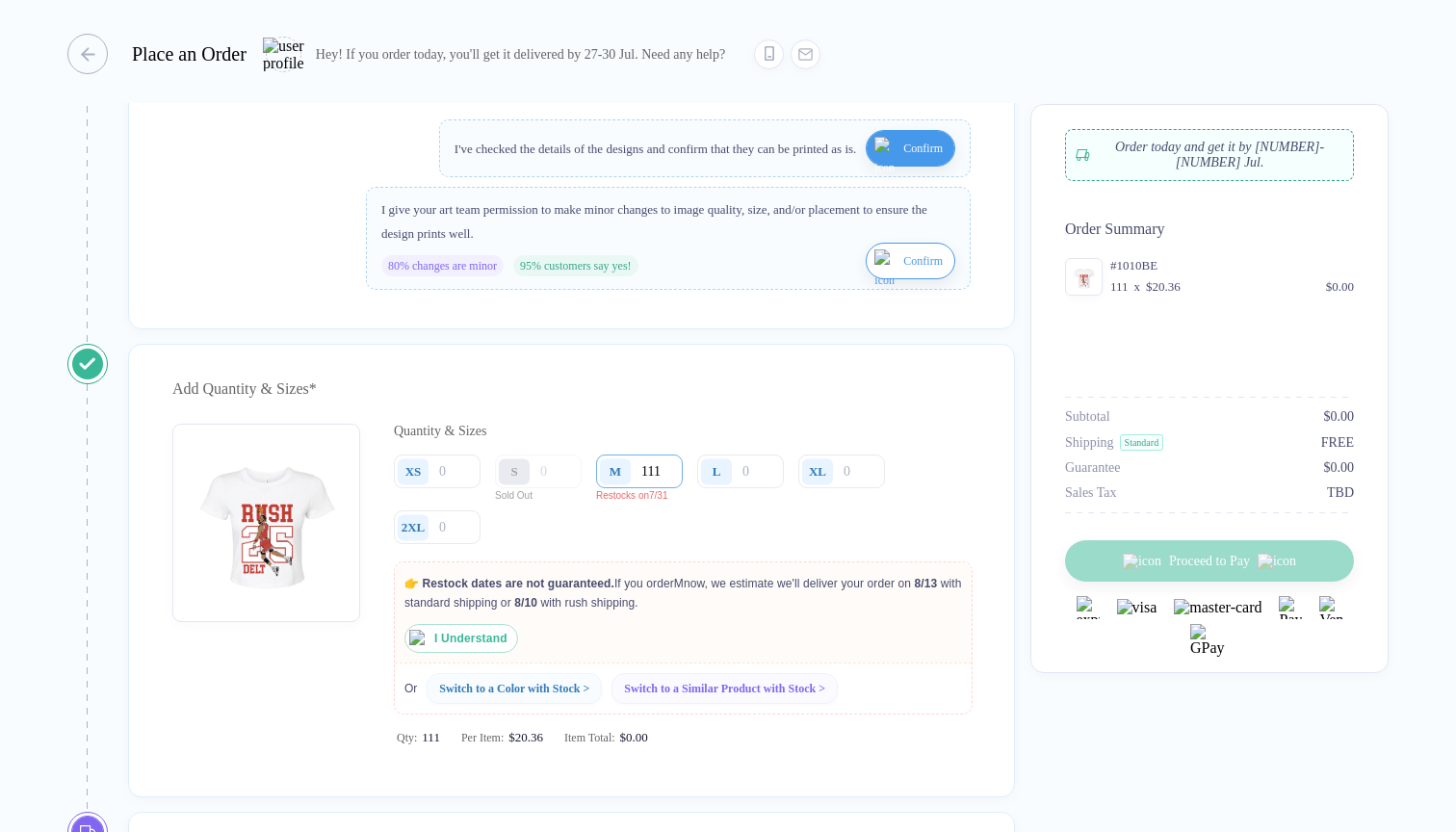 type on "111" 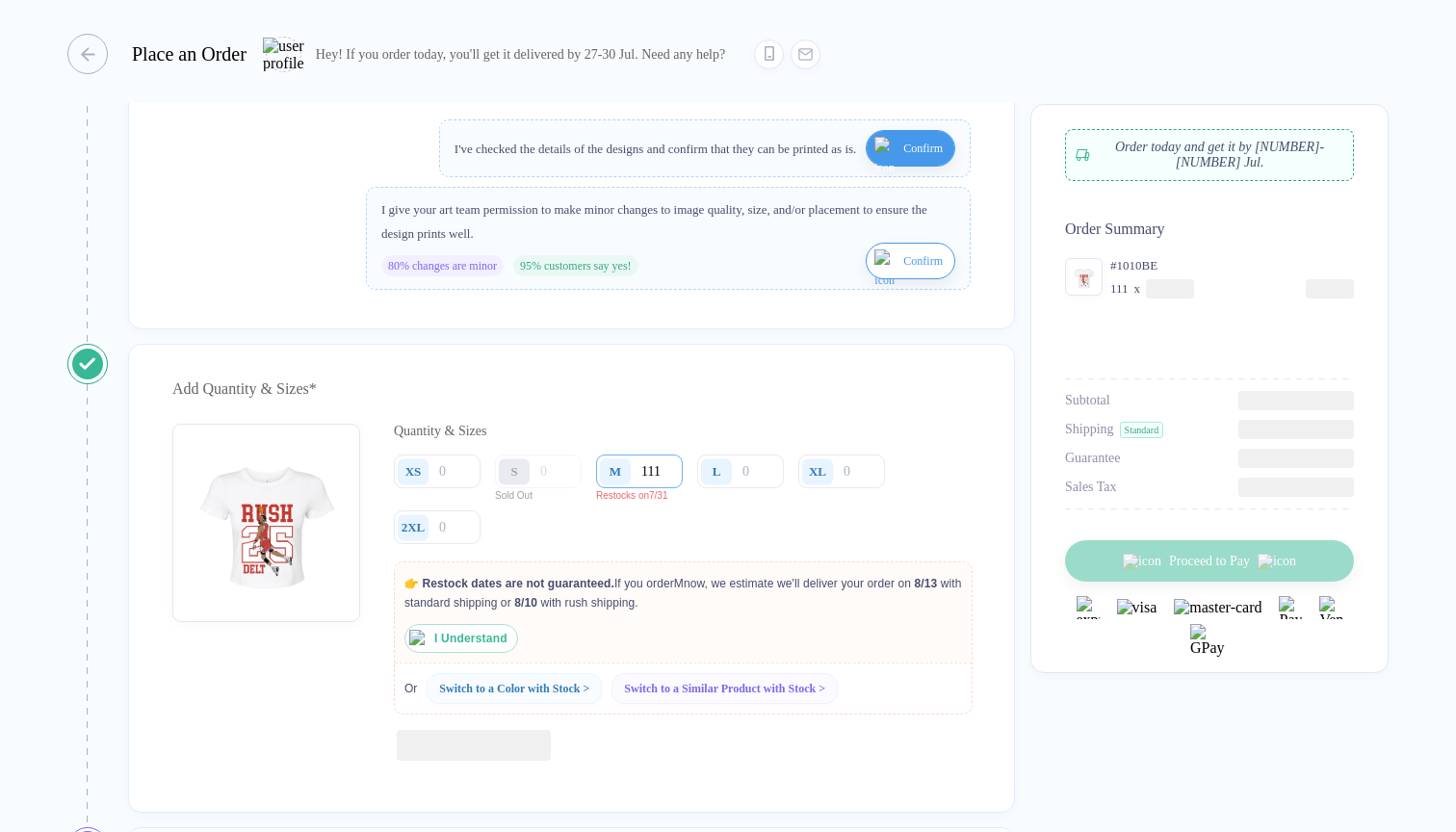 scroll, scrollTop: 917, scrollLeft: 0, axis: vertical 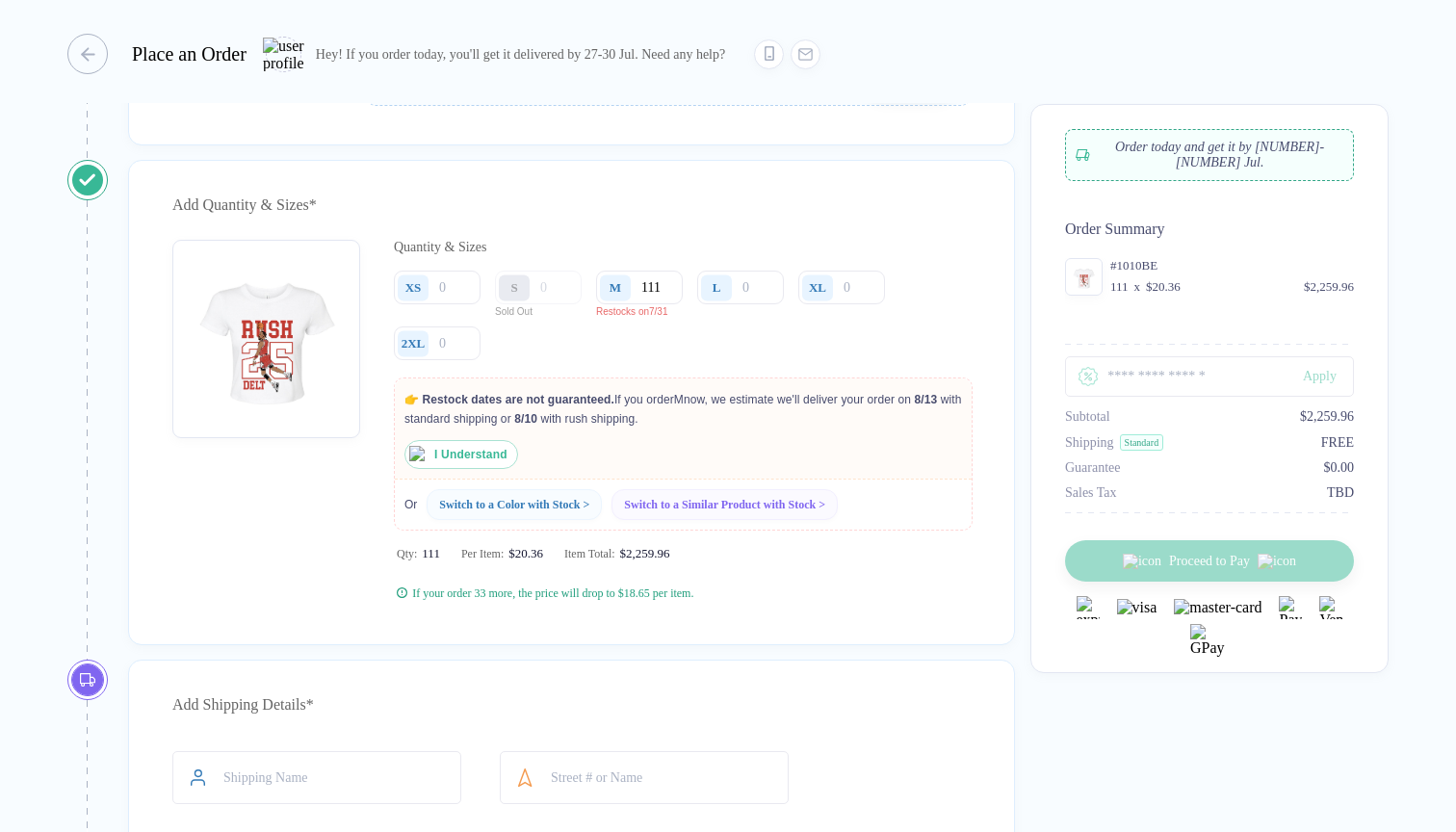 click on "I Understand" at bounding box center [471, 455] 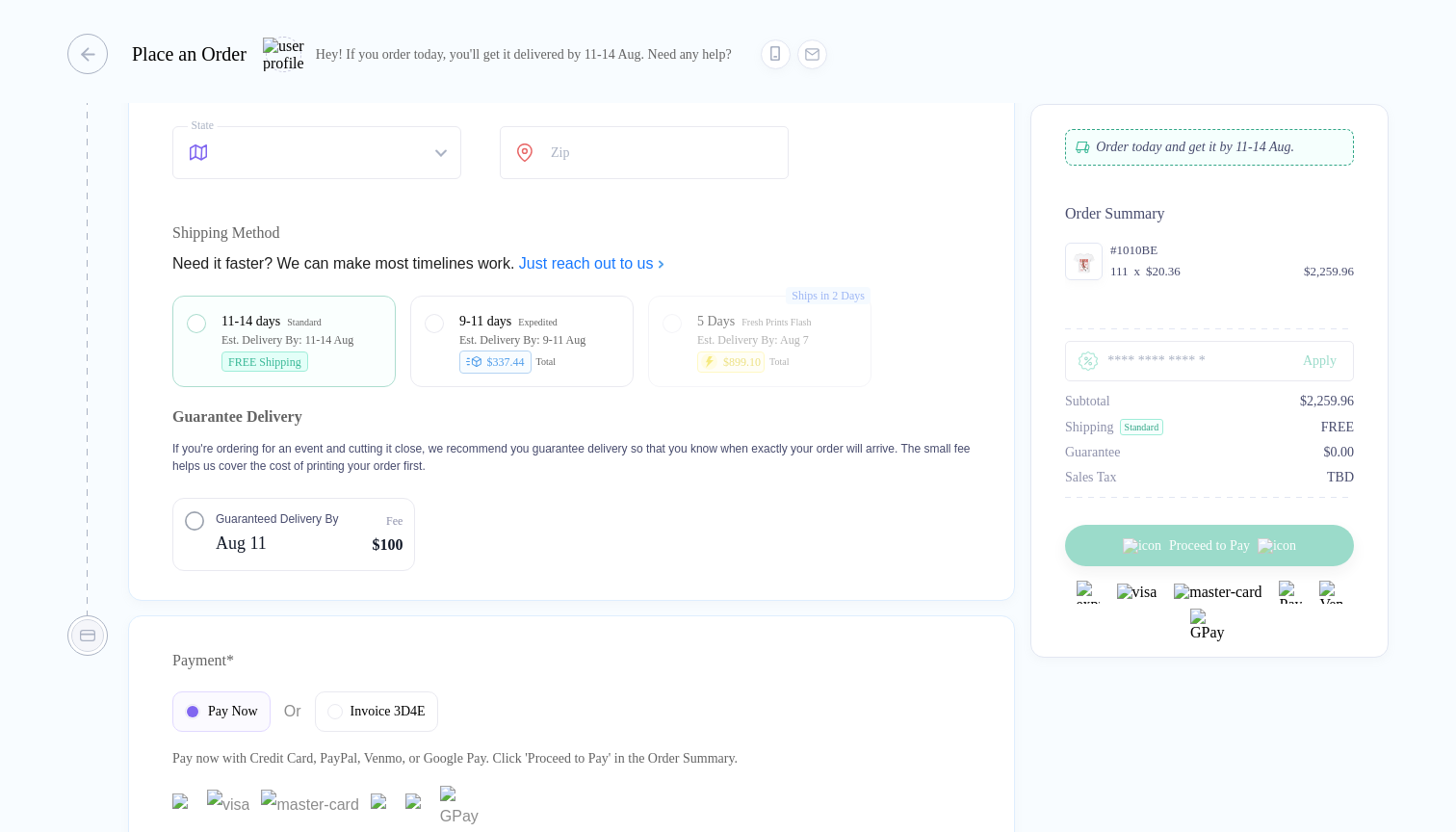 scroll, scrollTop: 1755, scrollLeft: 0, axis: vertical 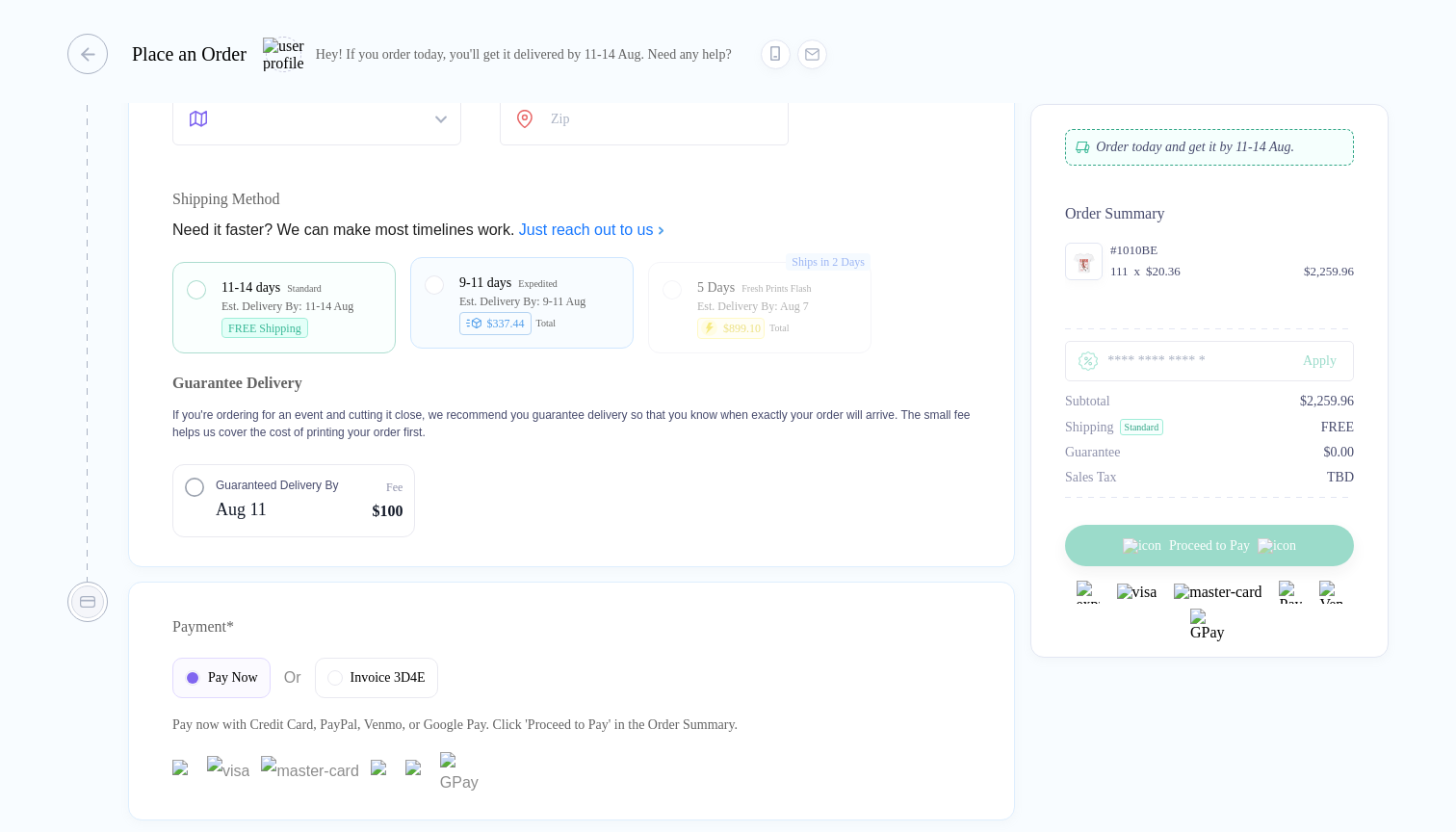 click on "Est. Delivery By: 9-11 Aug" at bounding box center [522, 301] 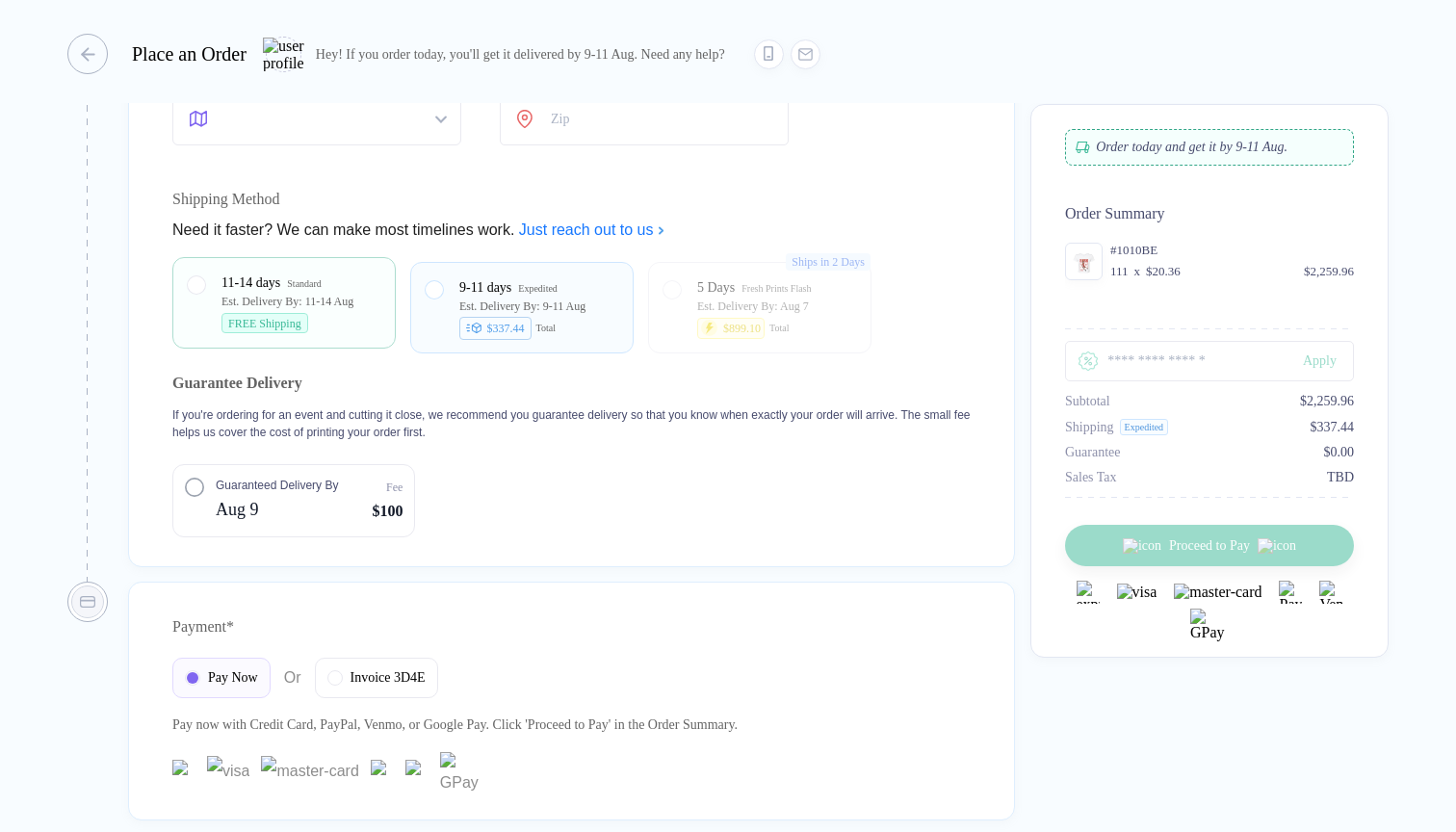 click on "Est. Delivery By: 11-14 Aug" at bounding box center (287, 301) 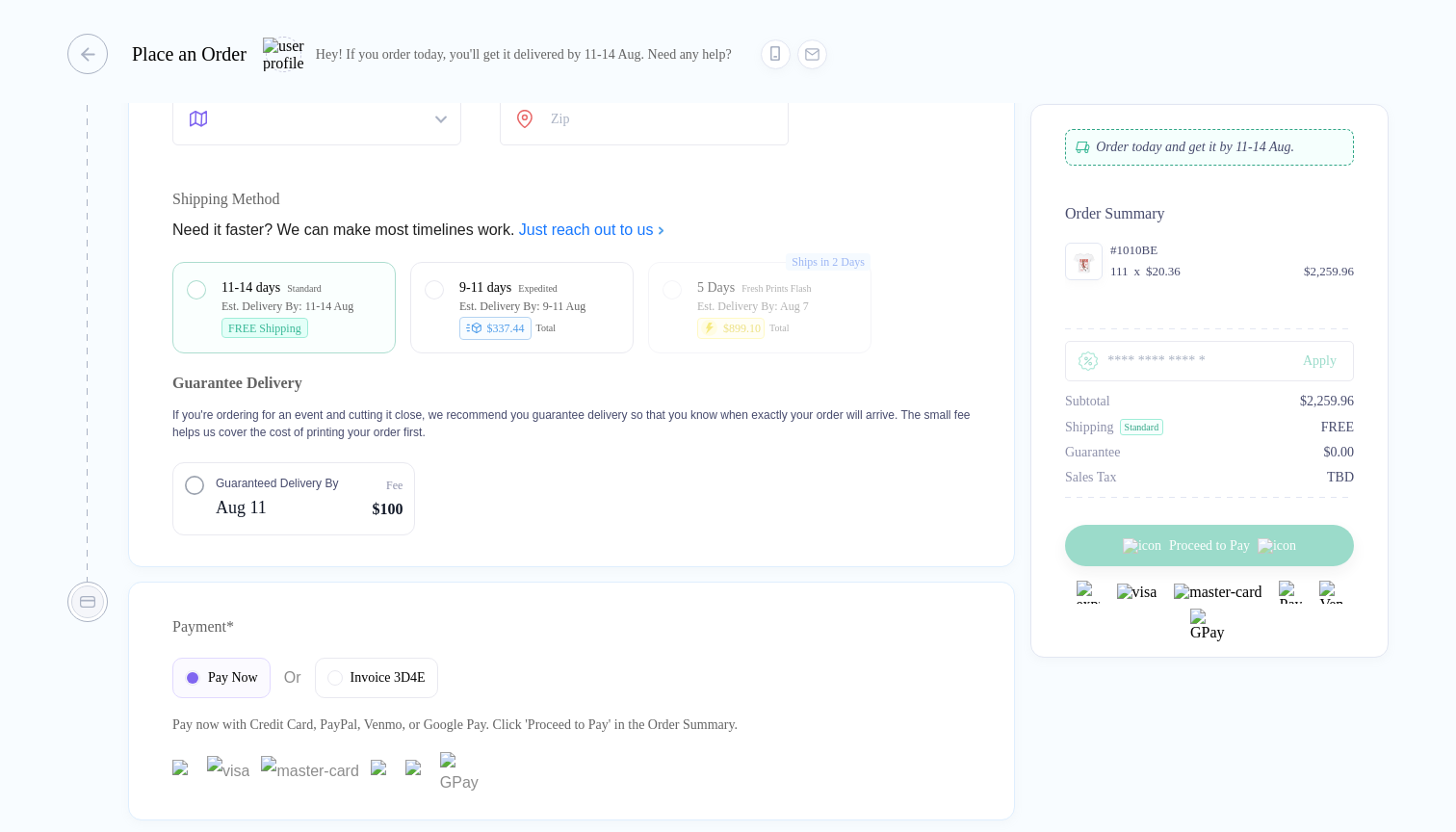 click on "Guaranteed Delivery By Aug 11 Fee $100" at bounding box center [294, 499] 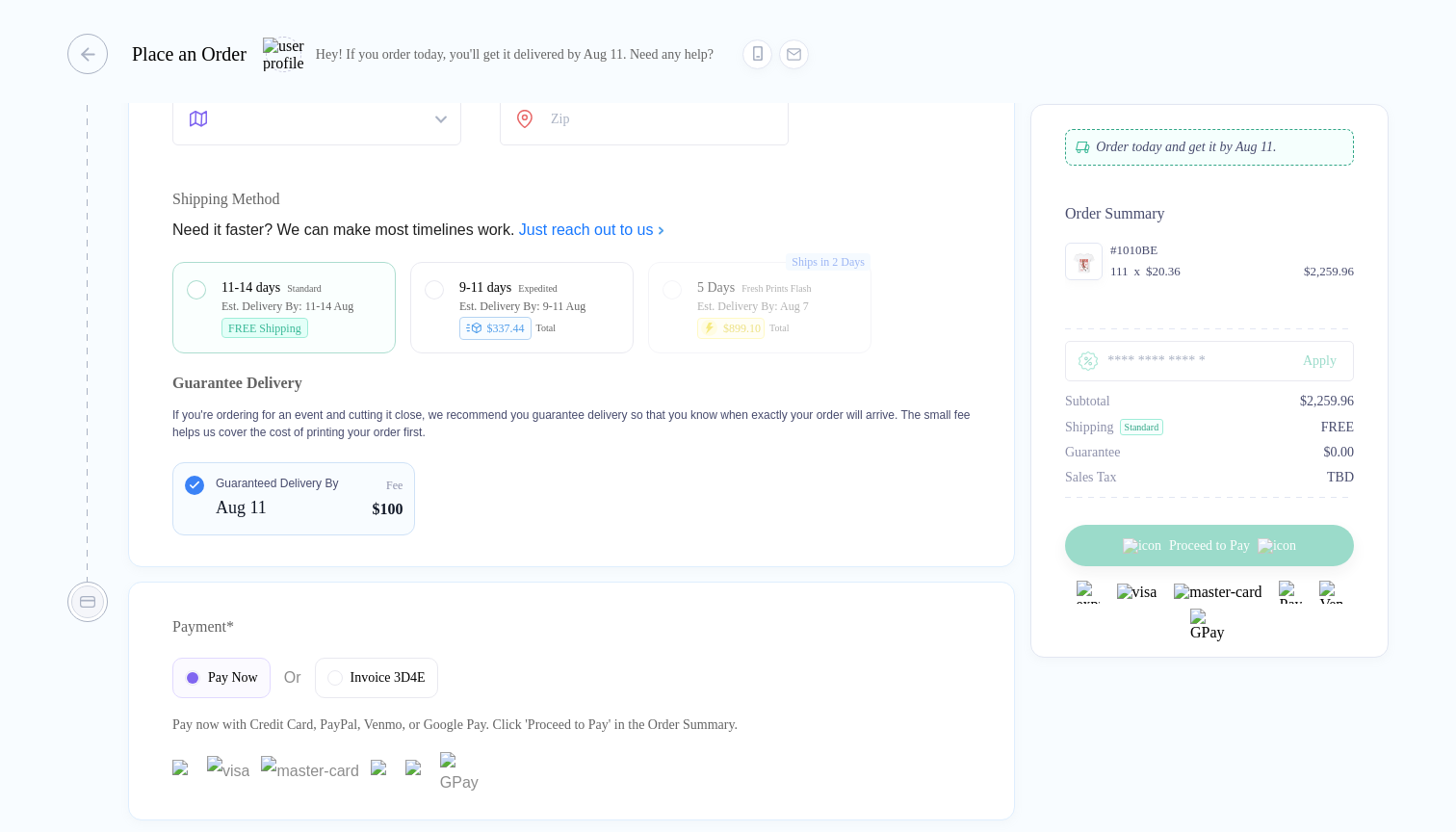 click on "Guaranteed Delivery By Aug 11 Fee $100" at bounding box center [294, 499] 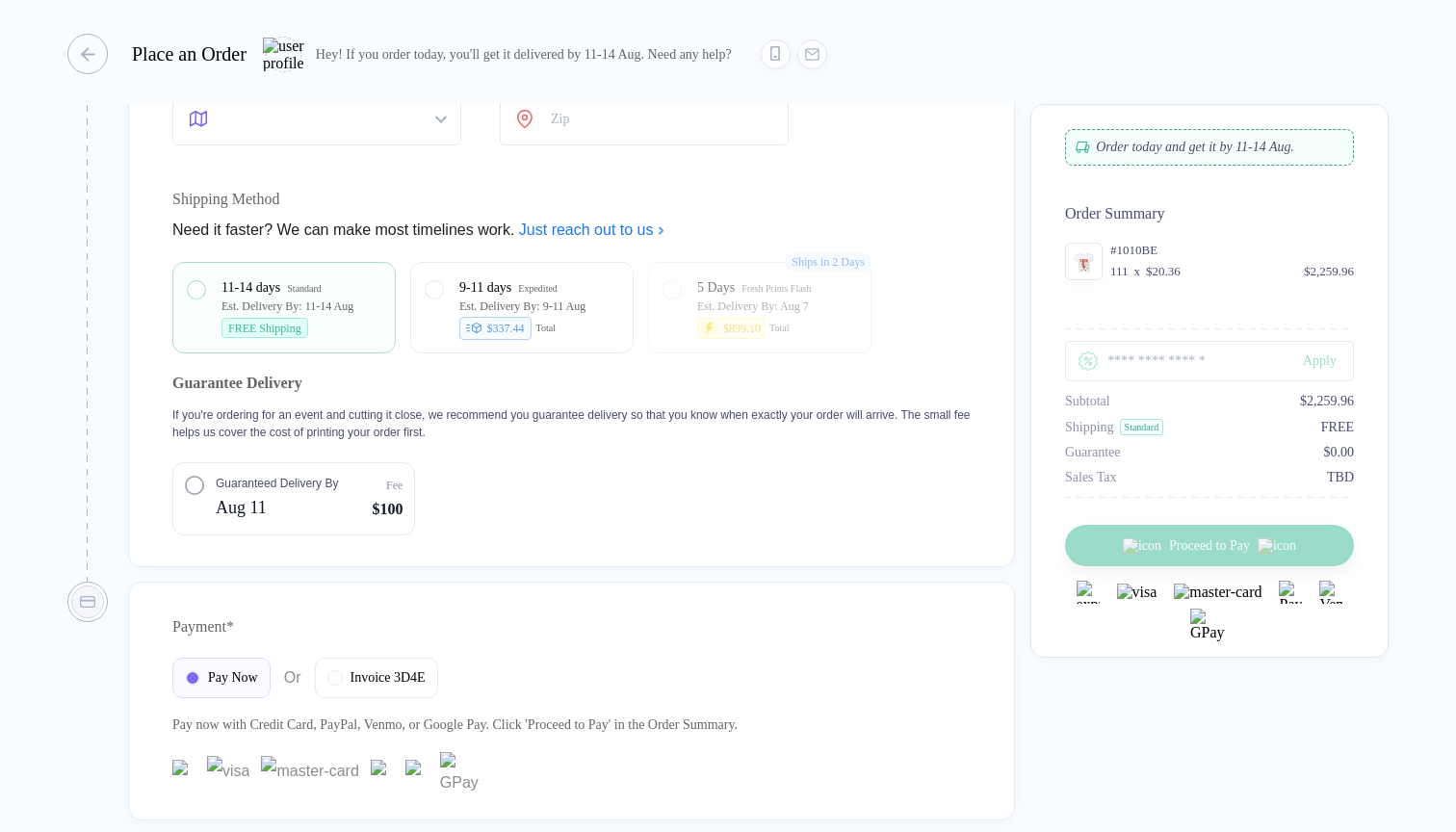 click on "Guaranteed Delivery By Aug 11 Fee $100" at bounding box center [294, 499] 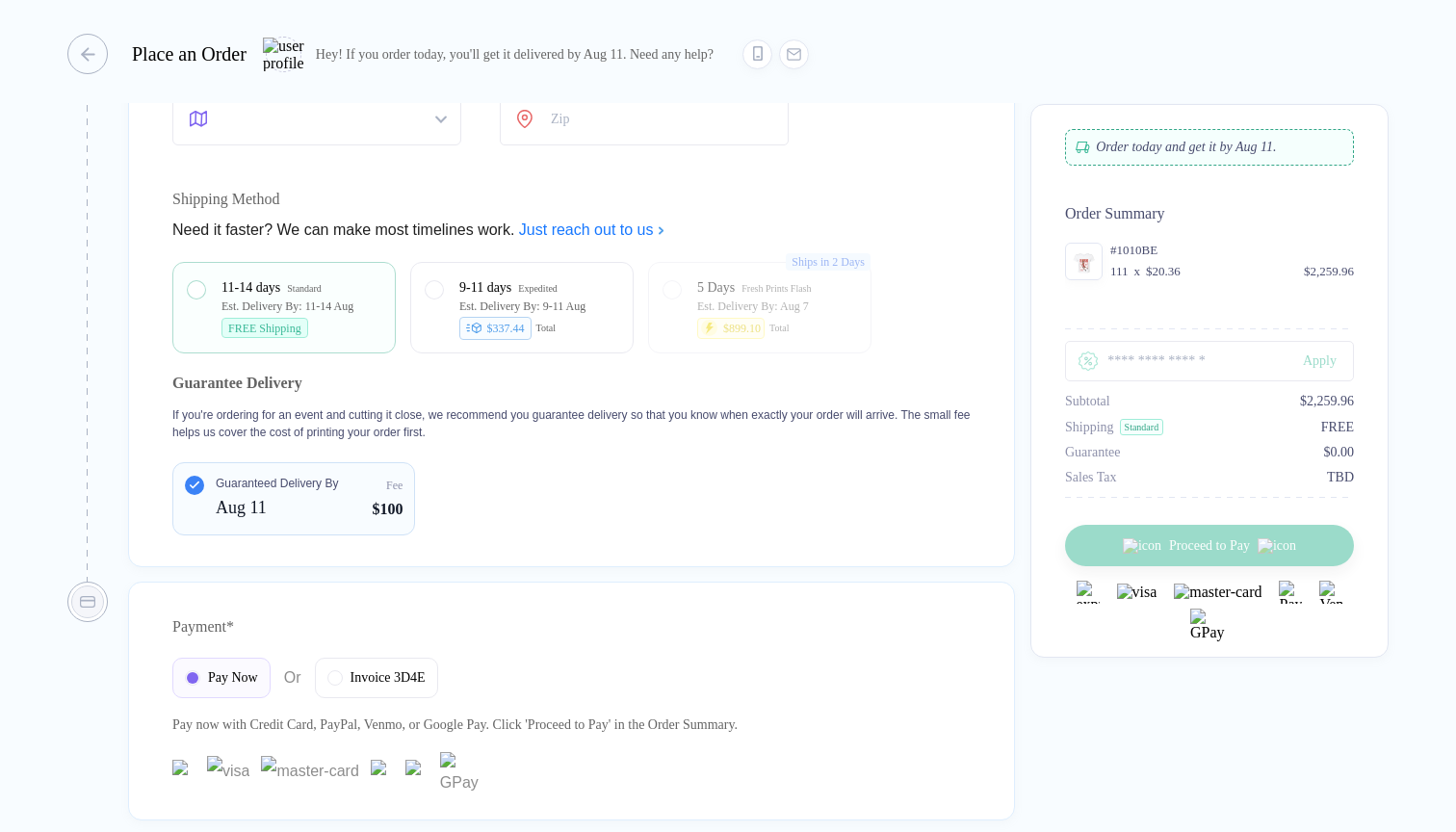 click on "Guaranteed Delivery By Aug 11 Fee $100" at bounding box center [294, 499] 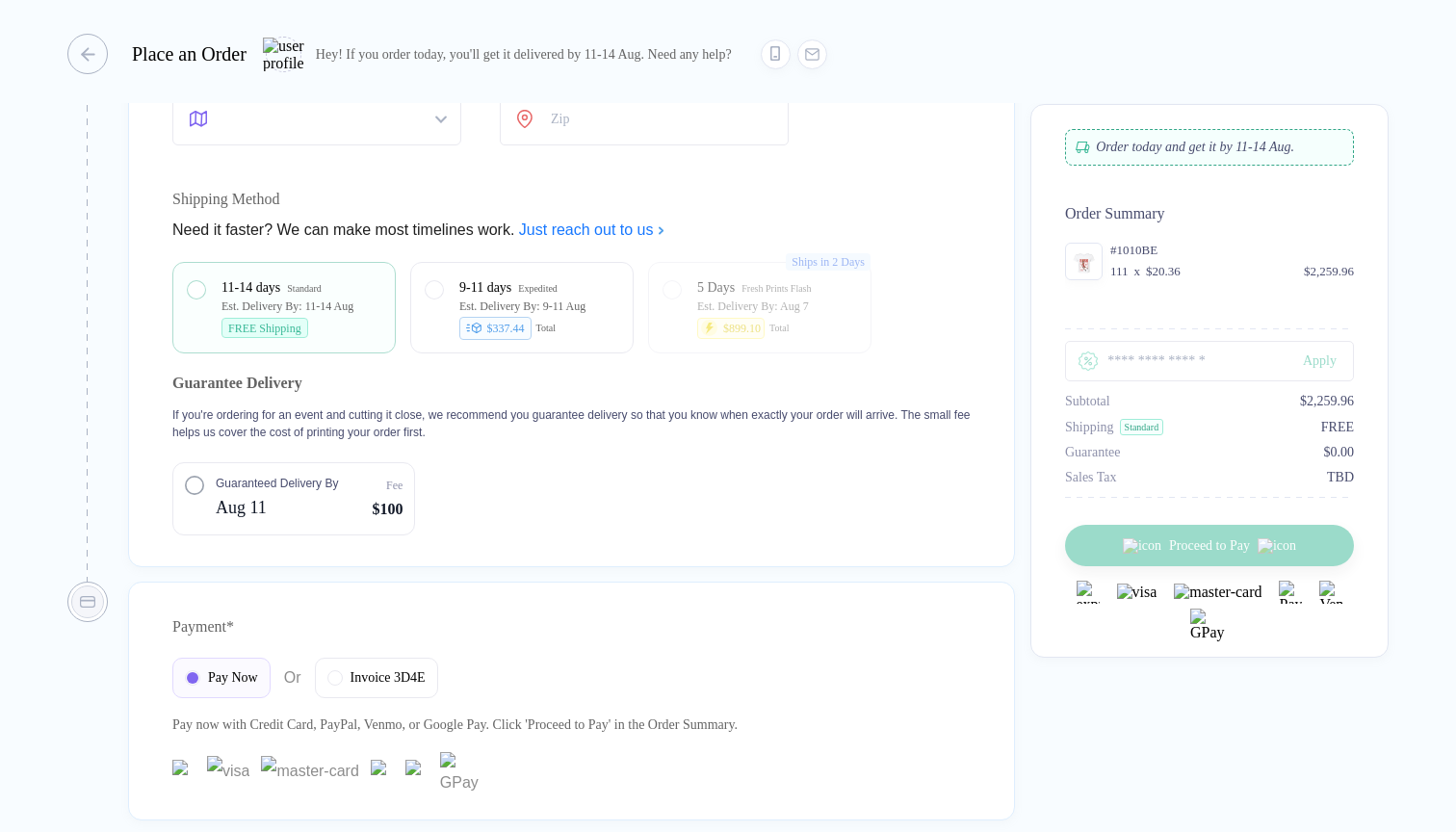 click on "Guaranteed Delivery By Aug 11 Fee $100" at bounding box center (294, 499) 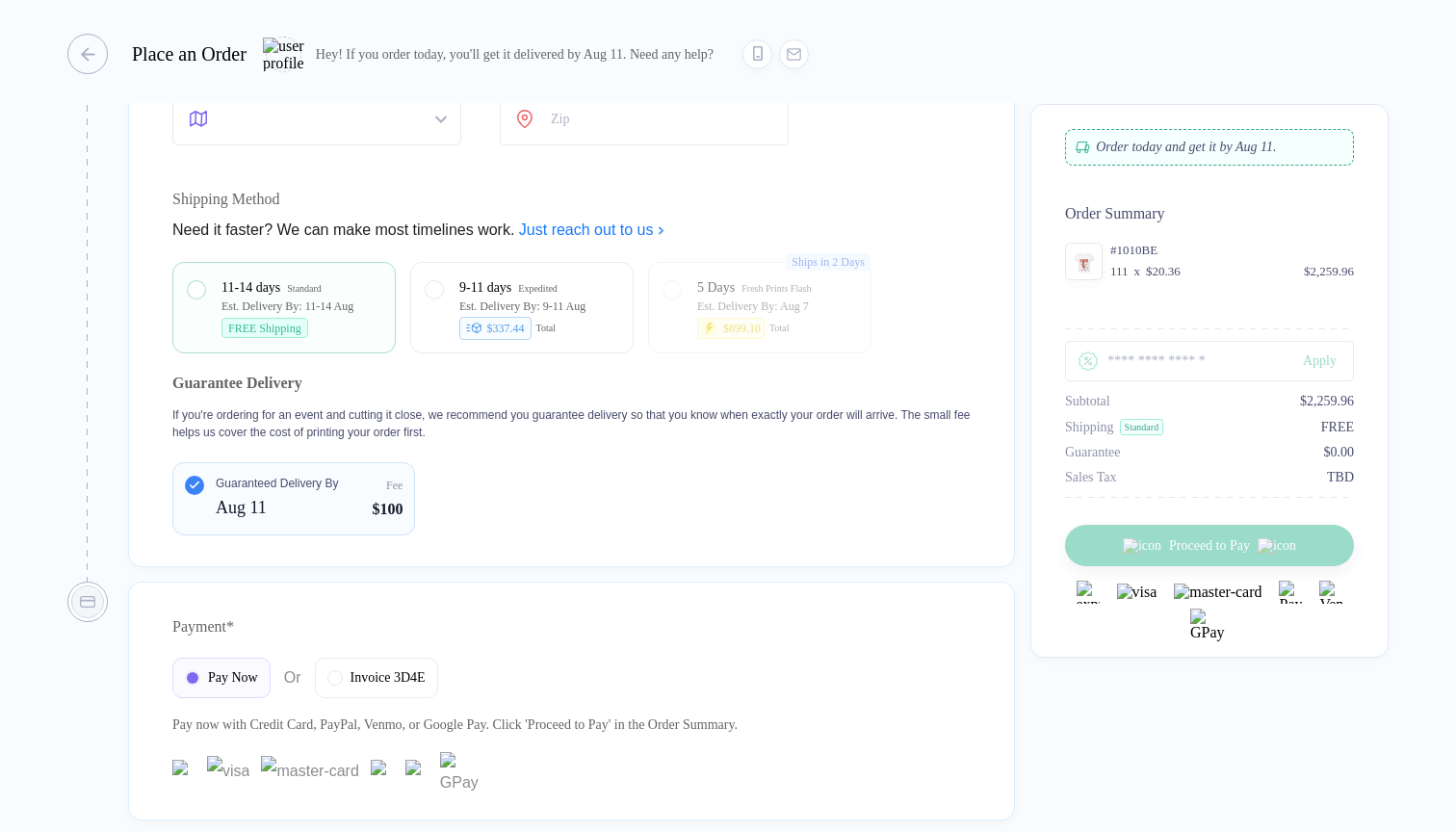 click on "Guaranteed Delivery By Aug 11 Fee $100" at bounding box center (294, 499) 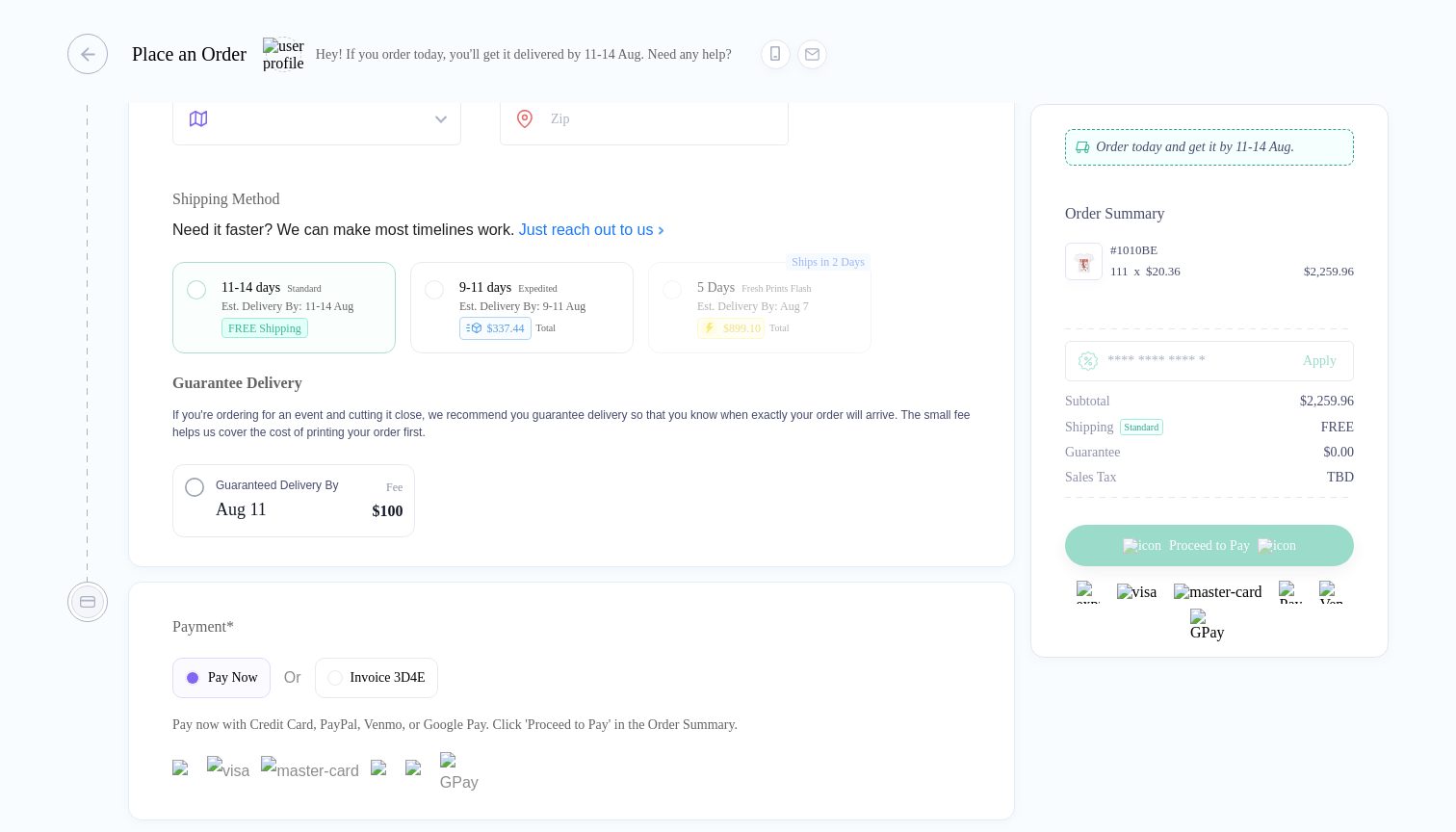 click on "Hey! If you order today, you'll get it delivered by 11-14 Aug. Need any help?" at bounding box center (524, 54) 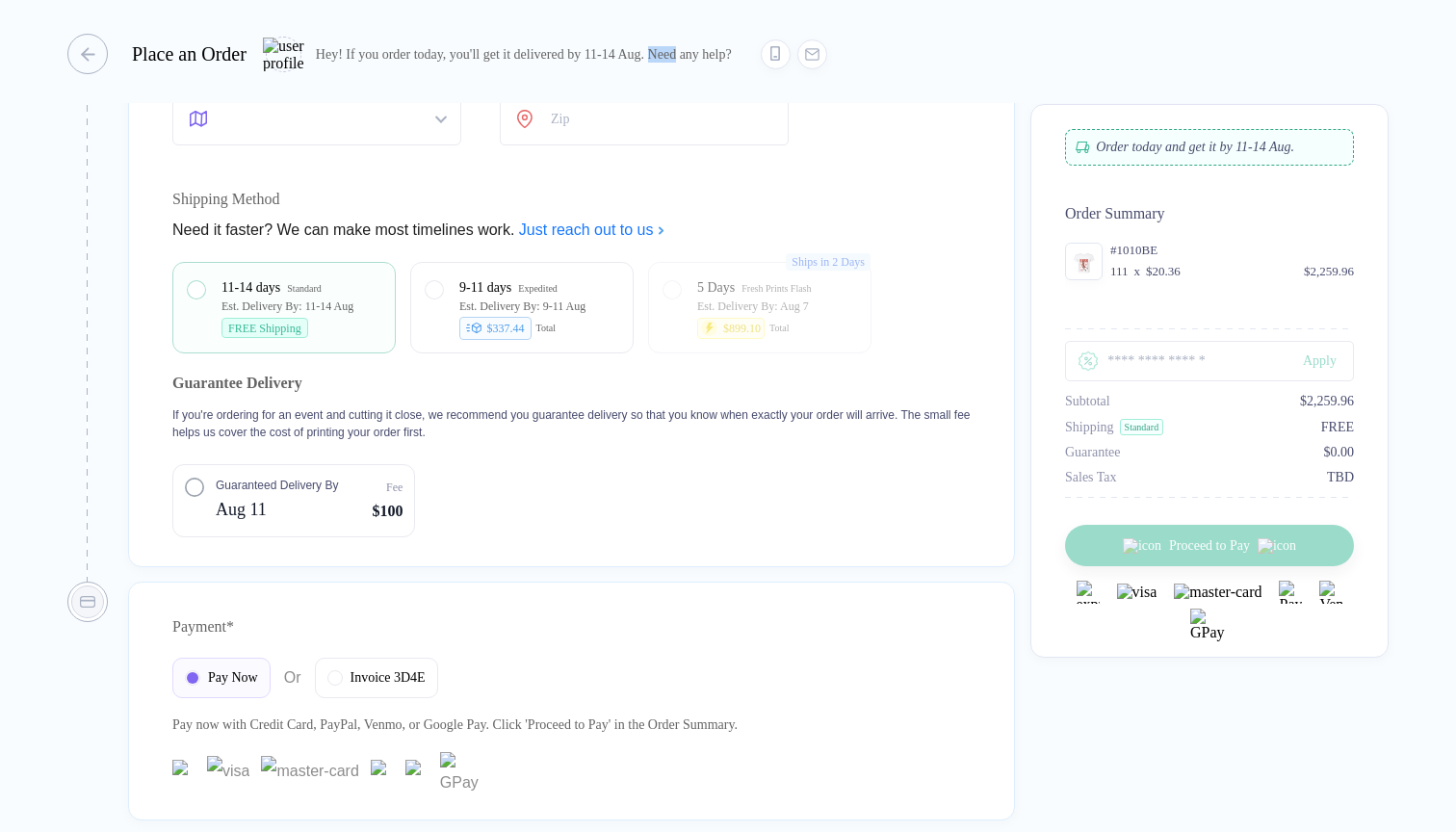 click on "Hey! If you order today, you'll get it delivered by 11-14 Aug. Need any help?" at bounding box center [524, 54] 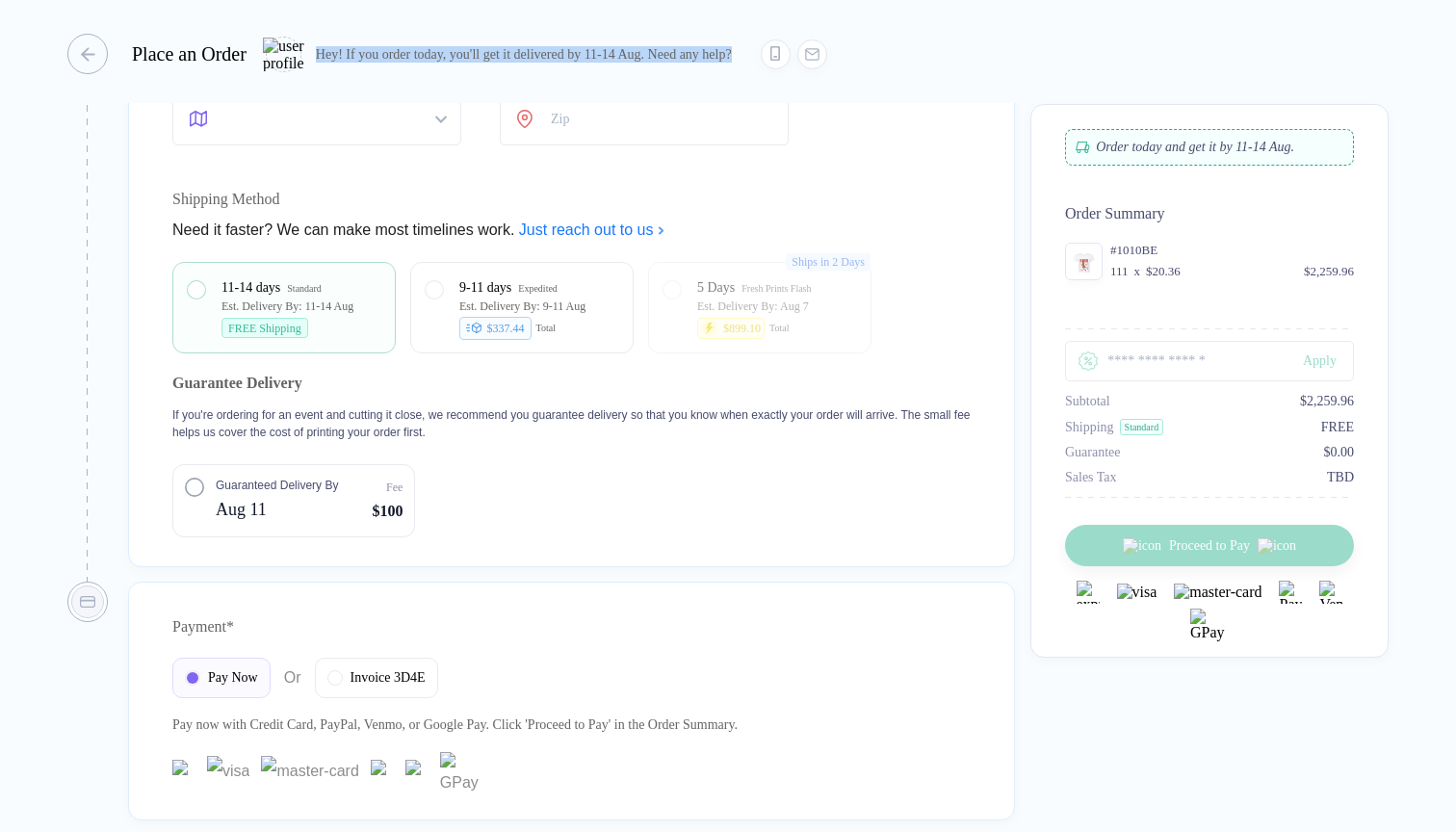click on "Hey! If you order today, you'll get it delivered by 11-14 Aug. Need any help?" at bounding box center [524, 54] 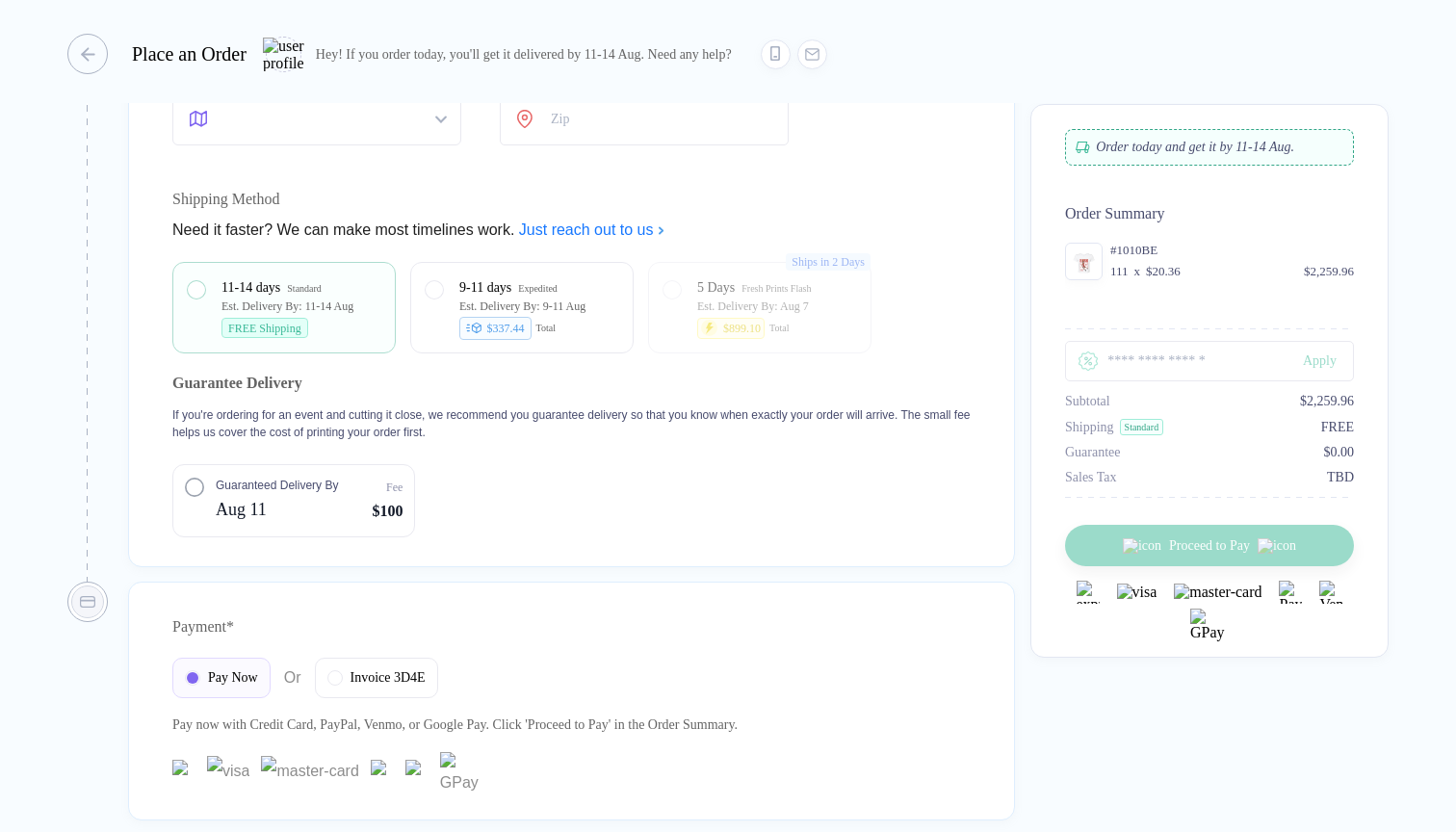 click on "Hey! If you order today, you'll get it delivered by 11-14 Aug. Need any help?" at bounding box center [546, 54] 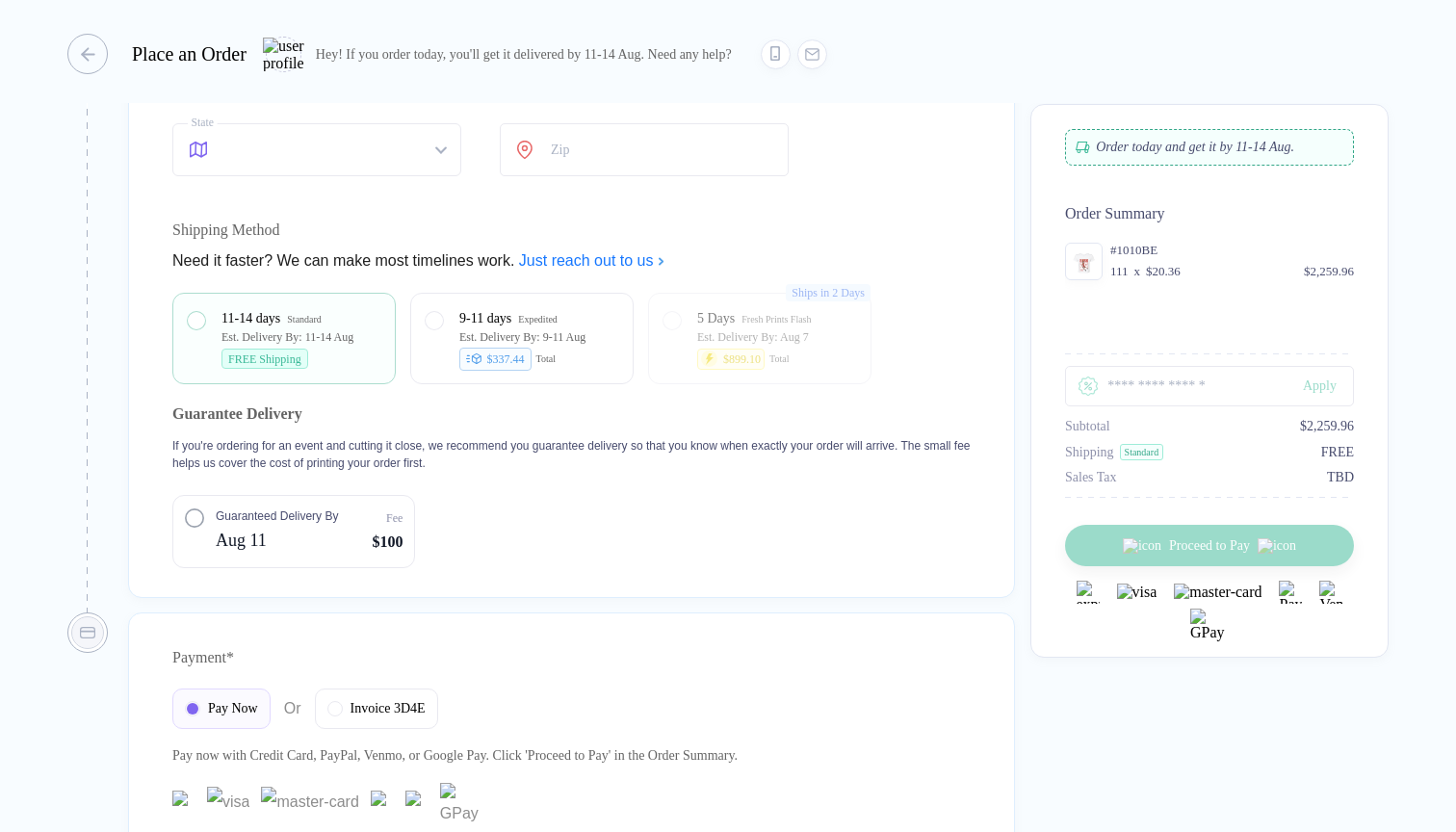 scroll, scrollTop: 1735, scrollLeft: 0, axis: vertical 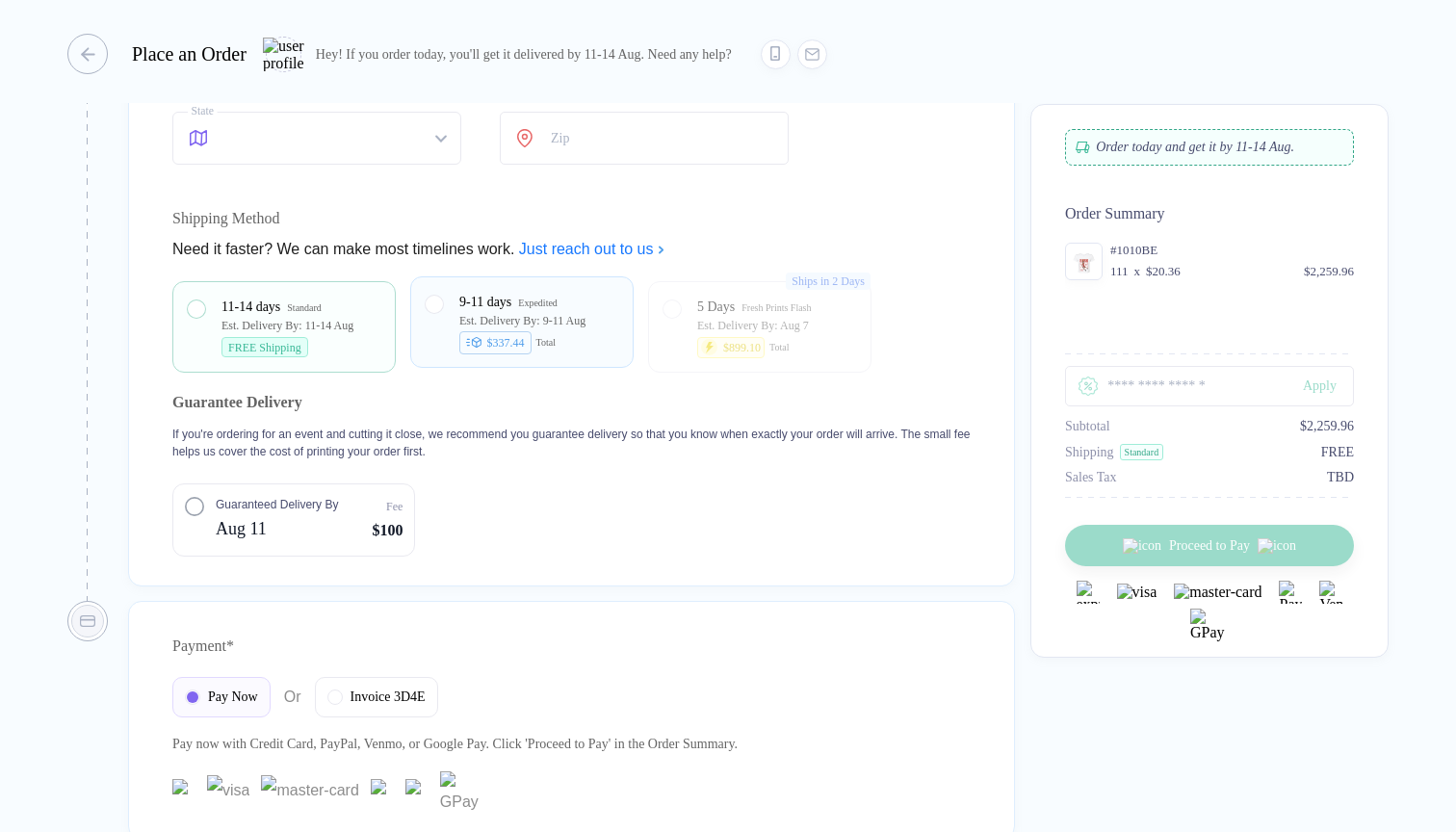 click on "Expedited" at bounding box center [537, 303] 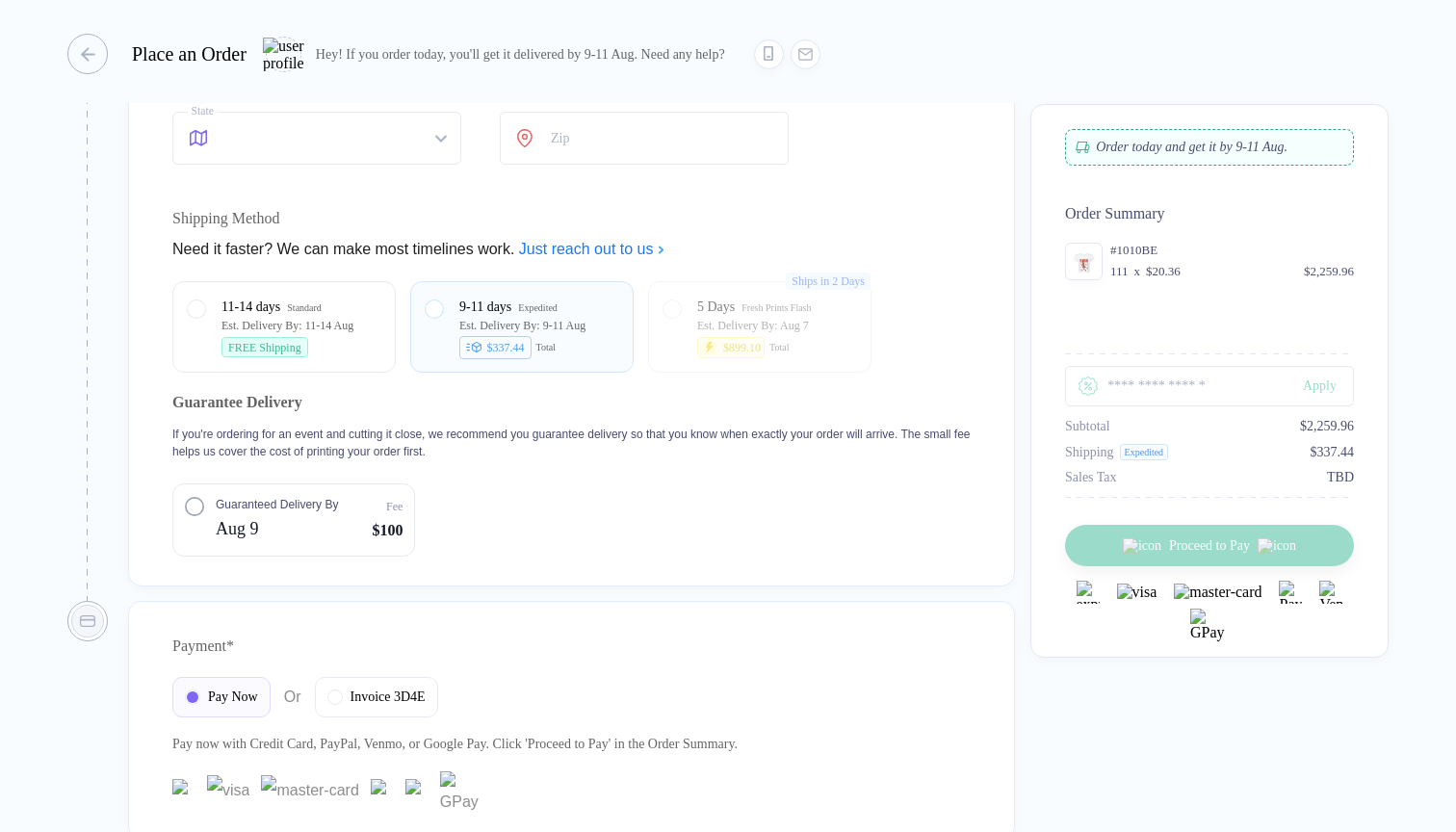 click on "Add Shipping Details  *
Shipping Name
Street # or Name
Apartment / Suite #
City
State What’s your state?
Zip Shipping Method Need it faster? We can make most timelines work.   Just reach out to us
11-14 days   Standard   Est. Delivery By: 11-14 Aug FREE Shipping 9-11 days   Expedited   Est. Delivery By: 9-11 Aug
$337.44  Total Ships in 2 Days 5 Days   Fresh Prints Flash   Est. Delivery By: Aug 7
$899.10  Total Guarantee Delivery If you're ordering for an event and cutting it close, we recommend you guarantee delivery so that you know when exactly your order will arrive. The small fee helps us cover the cost of printing your order first. Guaranteed Delivery By Aug 9 Fee $100" at bounding box center [571, 214] 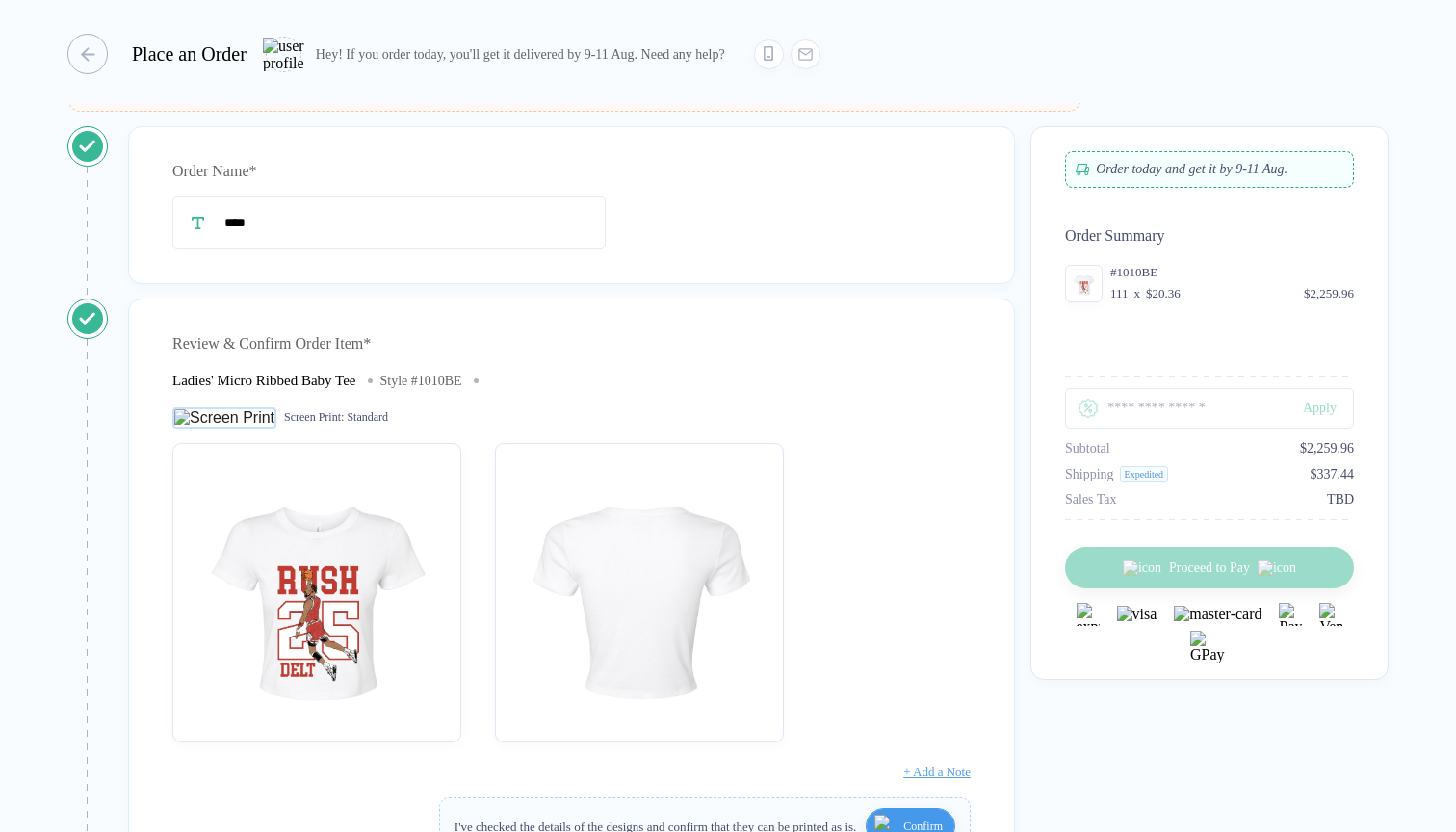 scroll, scrollTop: 59, scrollLeft: 0, axis: vertical 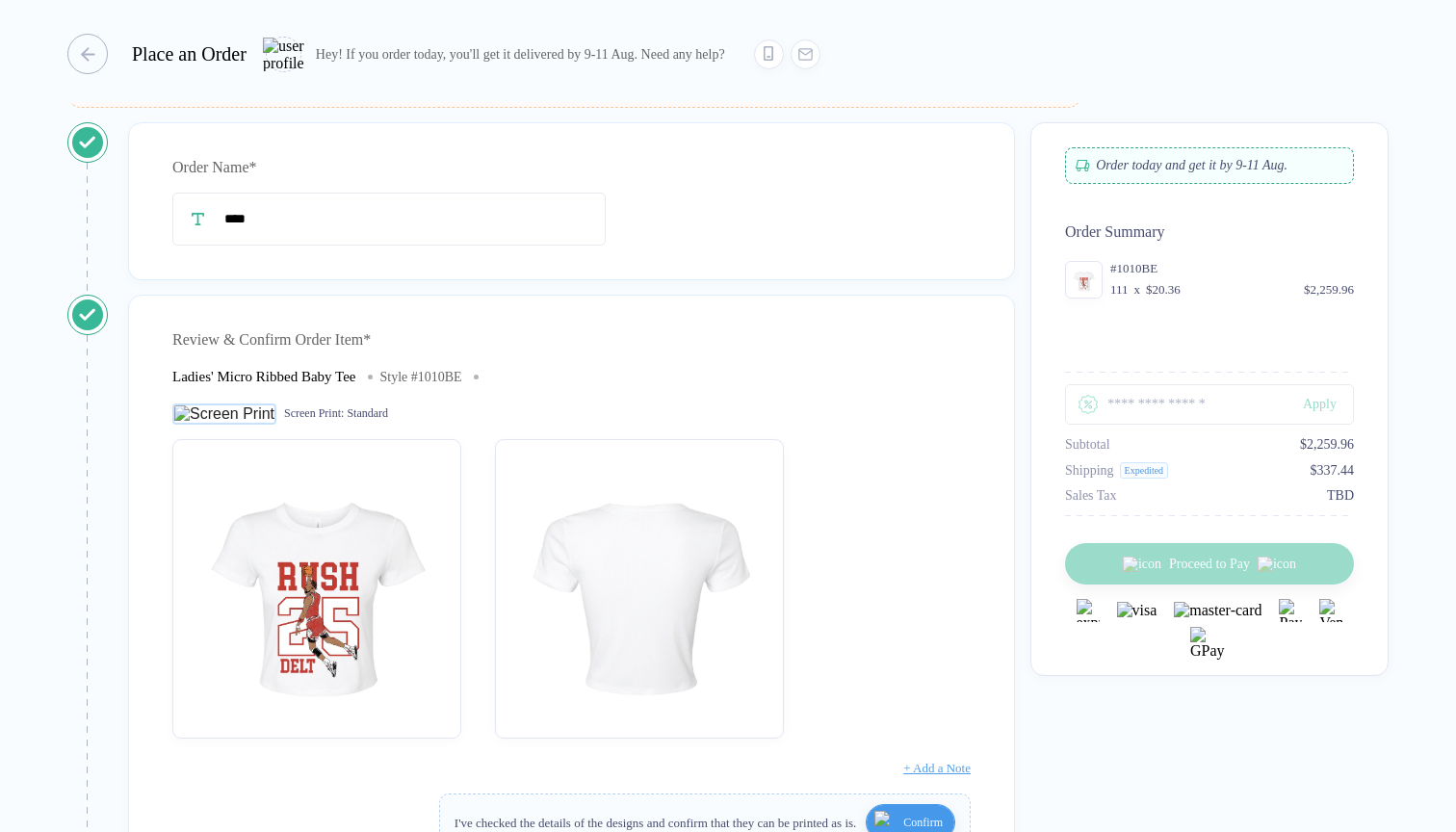 click on "Style # 1010BE" at bounding box center [421, 377] 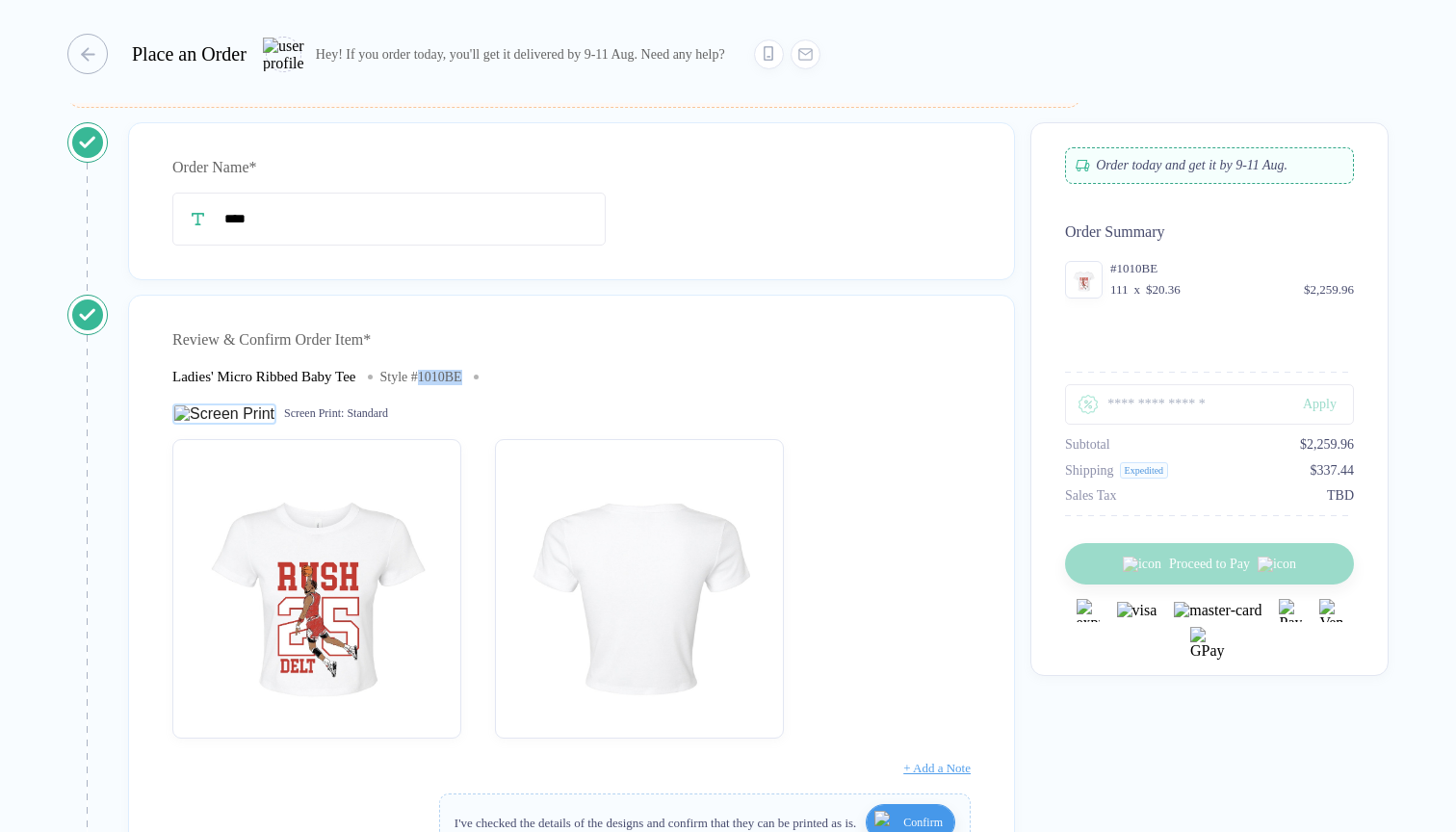 click on "Style # 1010BE" at bounding box center [421, 377] 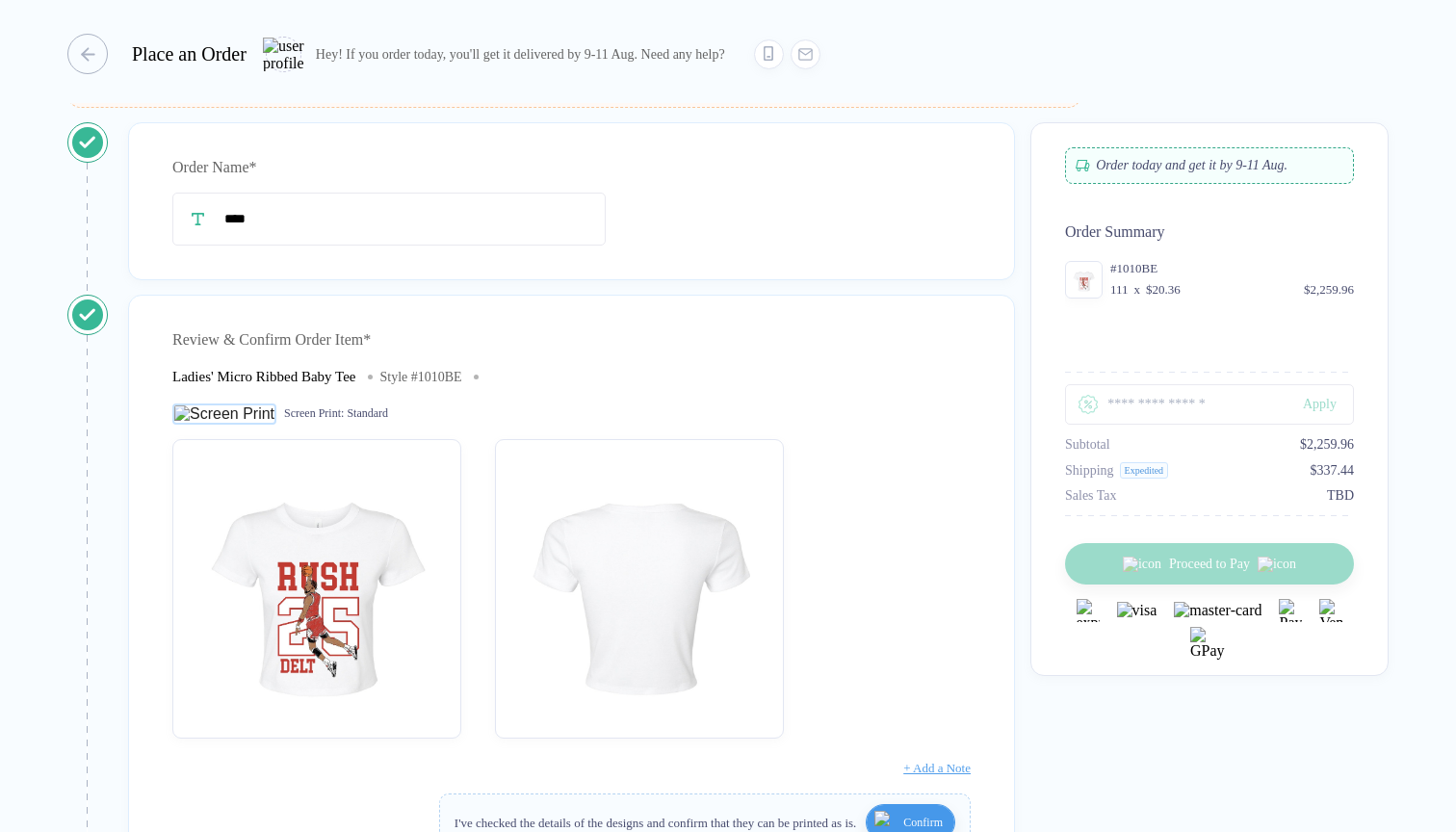click on "Ladies' Micro Ribbed Baby Tee Style # 1010BE" at bounding box center (571, 377) 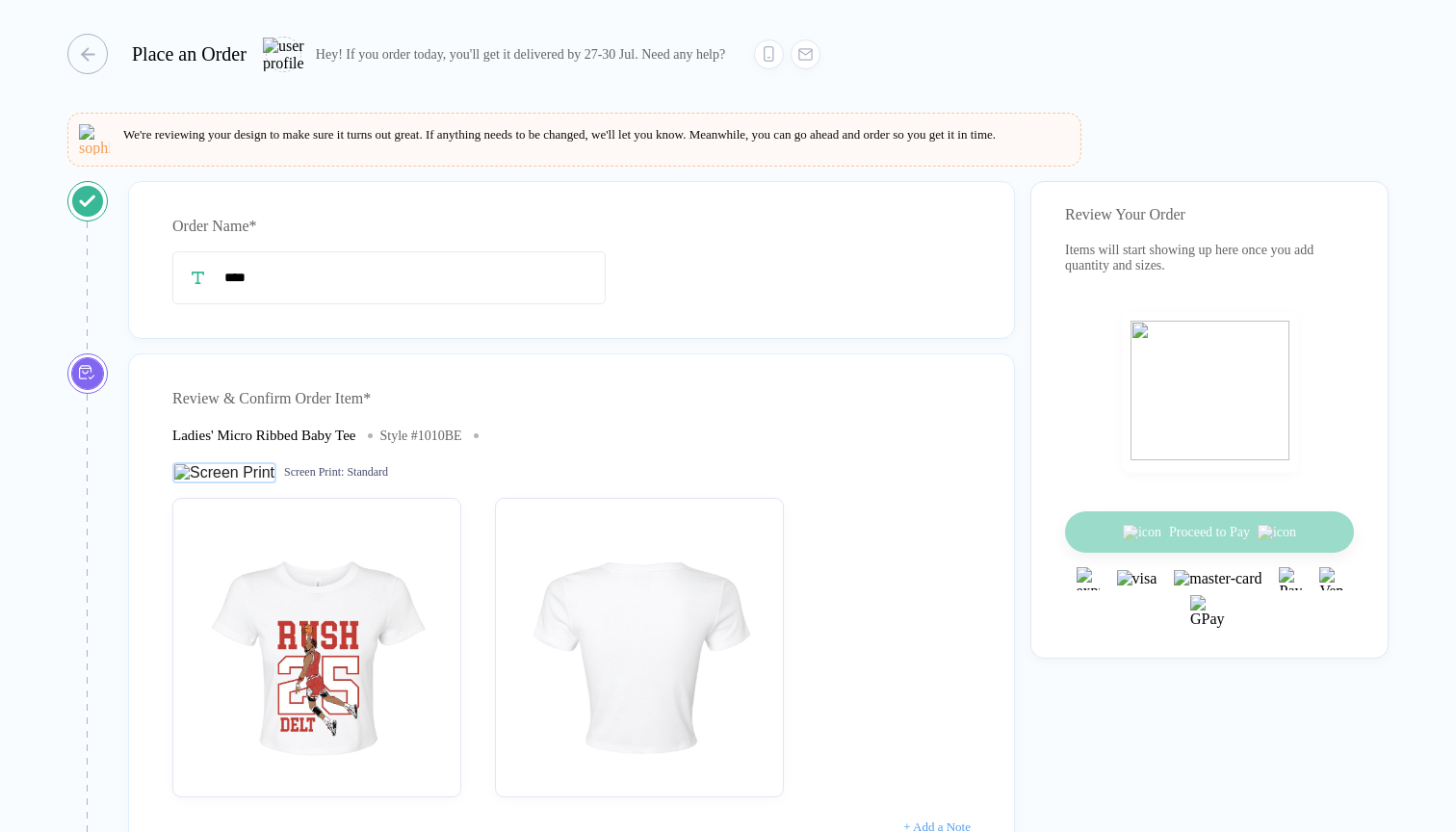 scroll, scrollTop: 0, scrollLeft: 0, axis: both 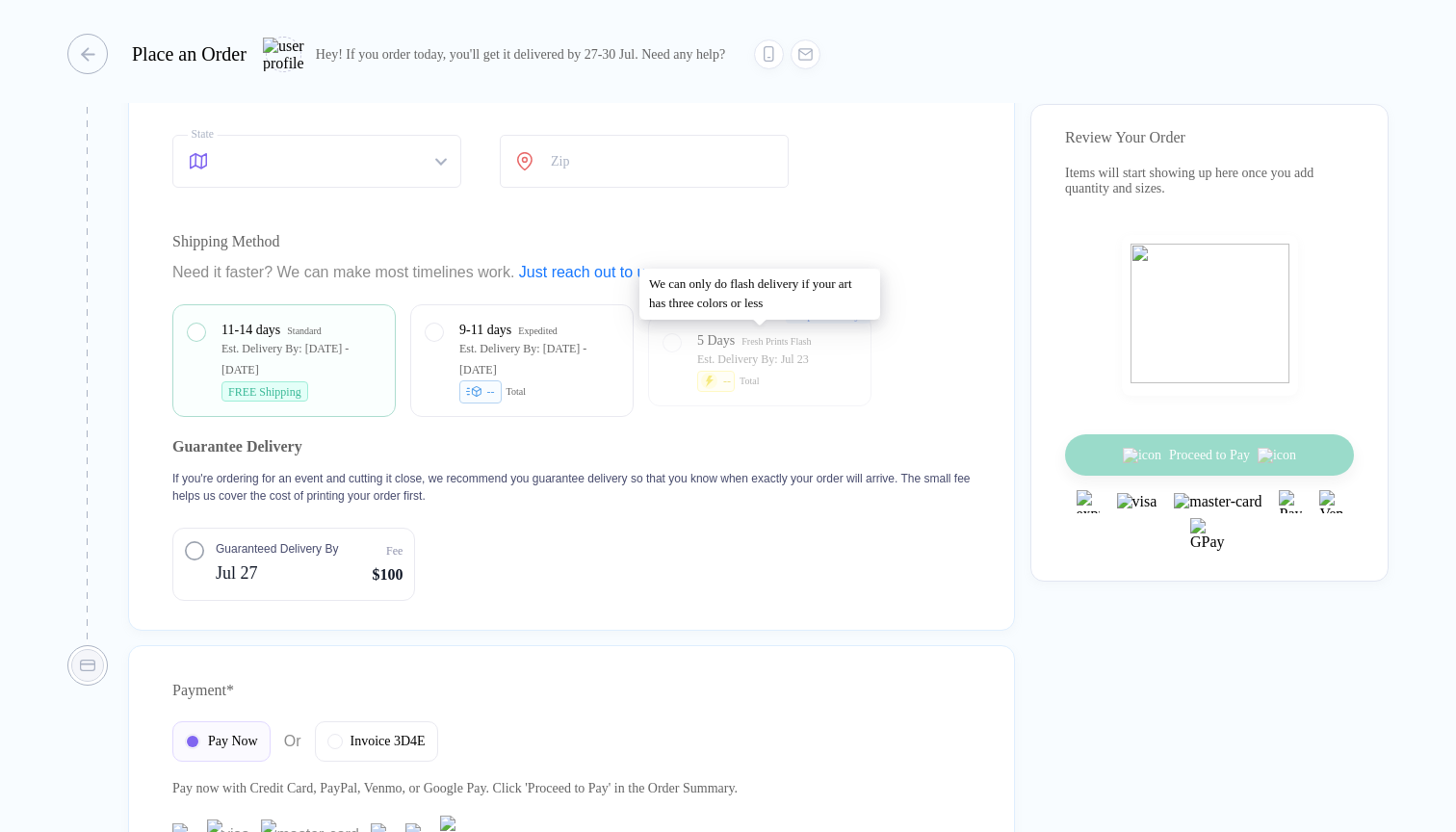 click on "Ships in [NUMBER] Days [NUMBER] Days   Fresh Prints Flash   Est. Delivery By: [DATE]
--  Total" at bounding box center [760, 360] 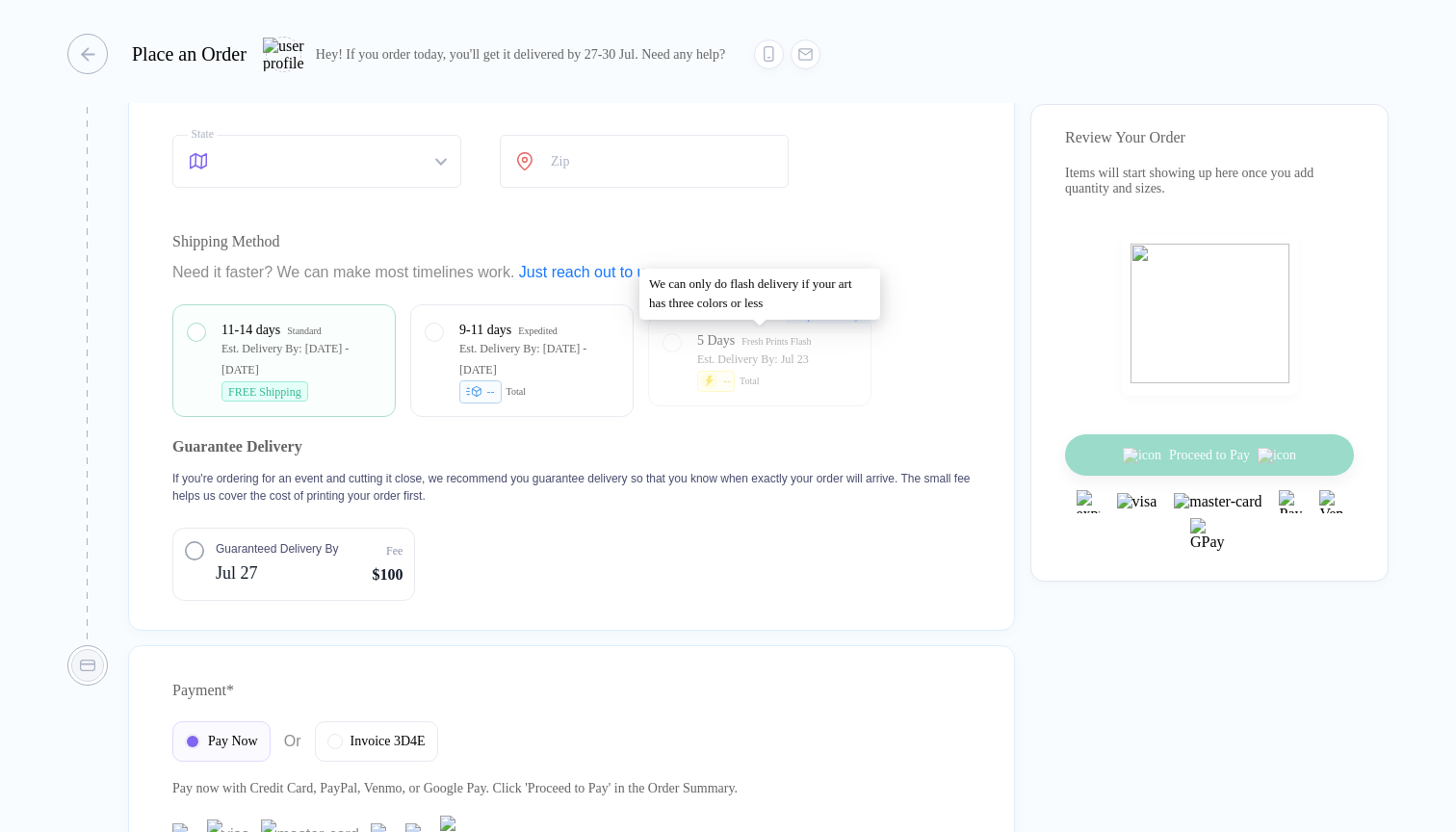 drag, startPoint x: 699, startPoint y: 355, endPoint x: 875, endPoint y: 396, distance: 180.71248 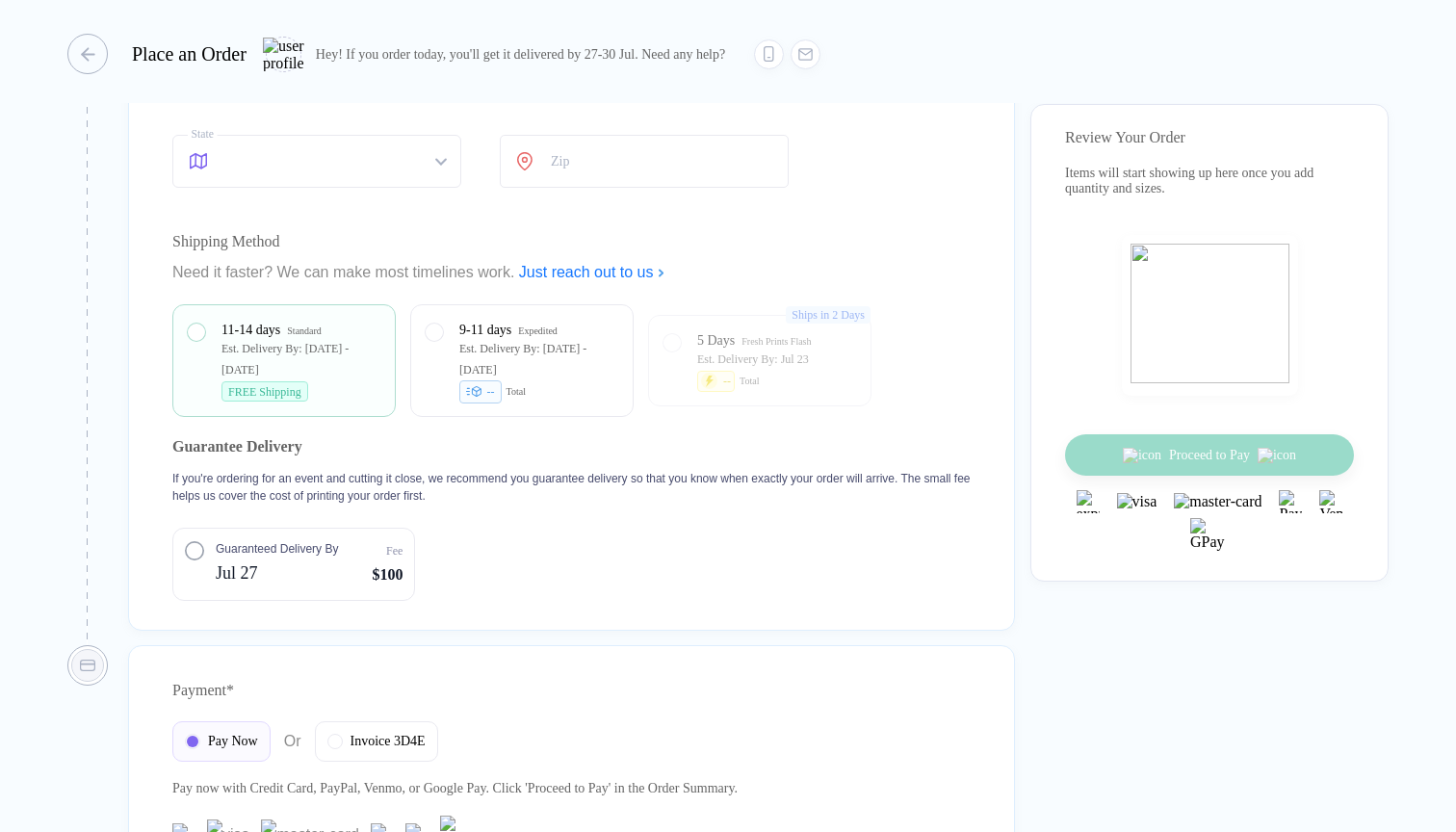 click on "[NUMBER]-[NUMBER] days   Standard   Est. Delivery By: [DATE] - [DATE] FREE Shipping [NUMBER]-[NUMBER] days   Expedited   Est. Delivery By: [DATE] - [DATE]
--  Total Ships in [NUMBER] Days [NUMBER] Days   Fresh Prints Flash   Est. Delivery By: [DATE]
--  Total Guarantee Delivery If you're ordering for an event and cutting it close, we recommend you guarantee delivery so that you know when exactly your order will arrive. The small fee helps us cover the cost of printing your order first. Guaranteed Delivery By [DATE] Fee $[NUMBER]" at bounding box center (571, 453) 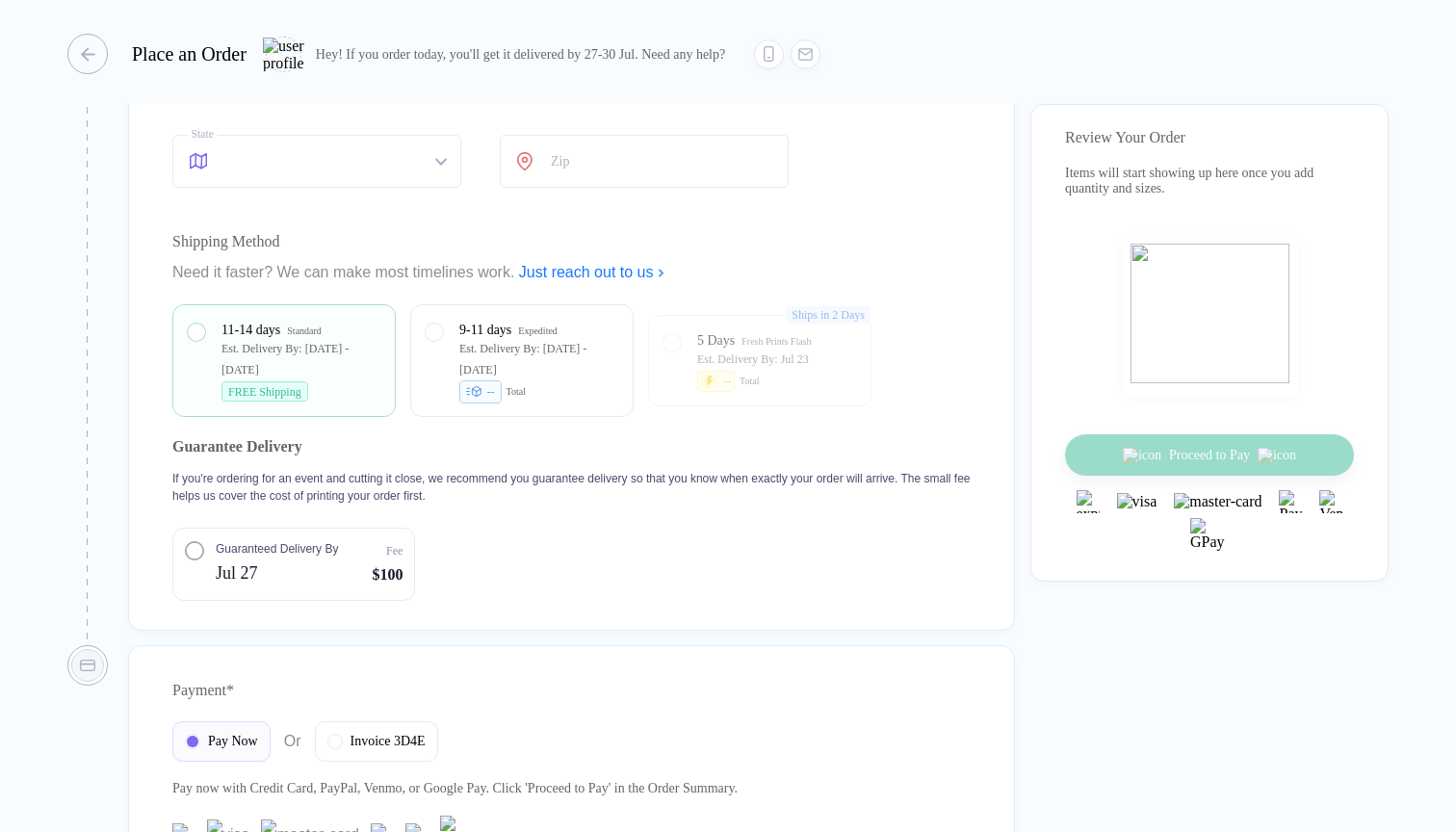 scroll, scrollTop: 1529, scrollLeft: 0, axis: vertical 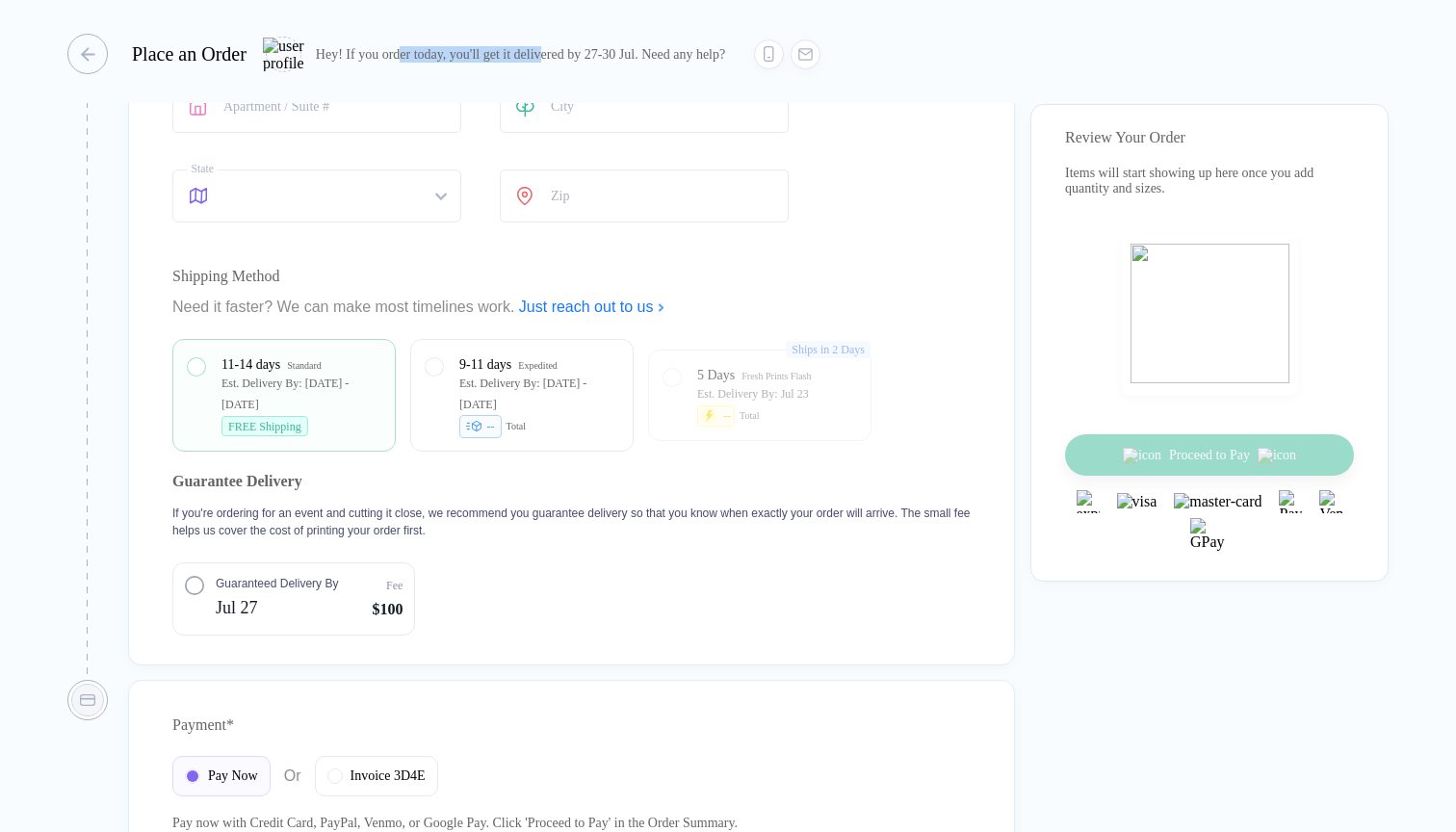 drag, startPoint x: 599, startPoint y: 58, endPoint x: 432, endPoint y: 59, distance: 167.00299 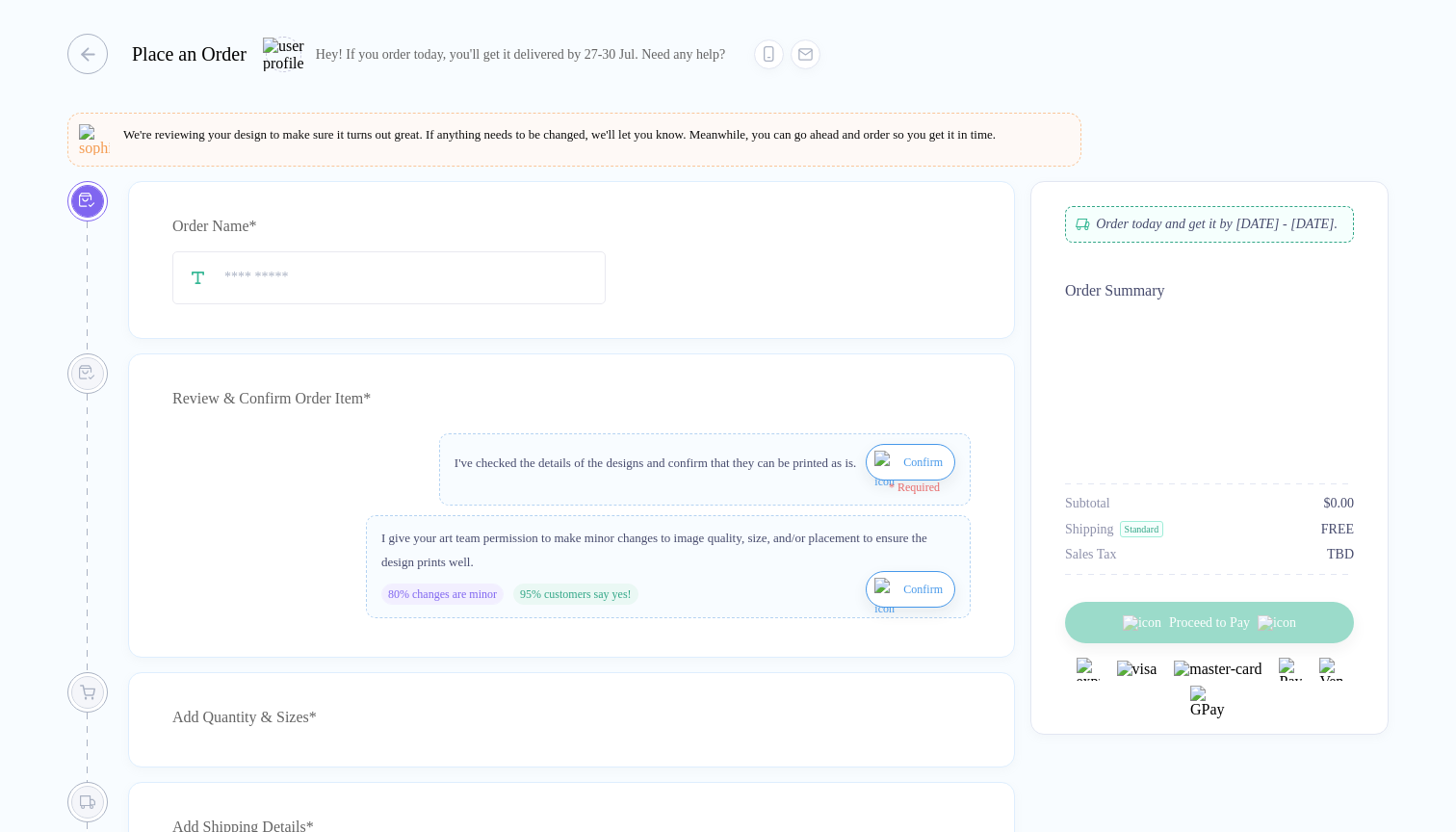 type on "****" 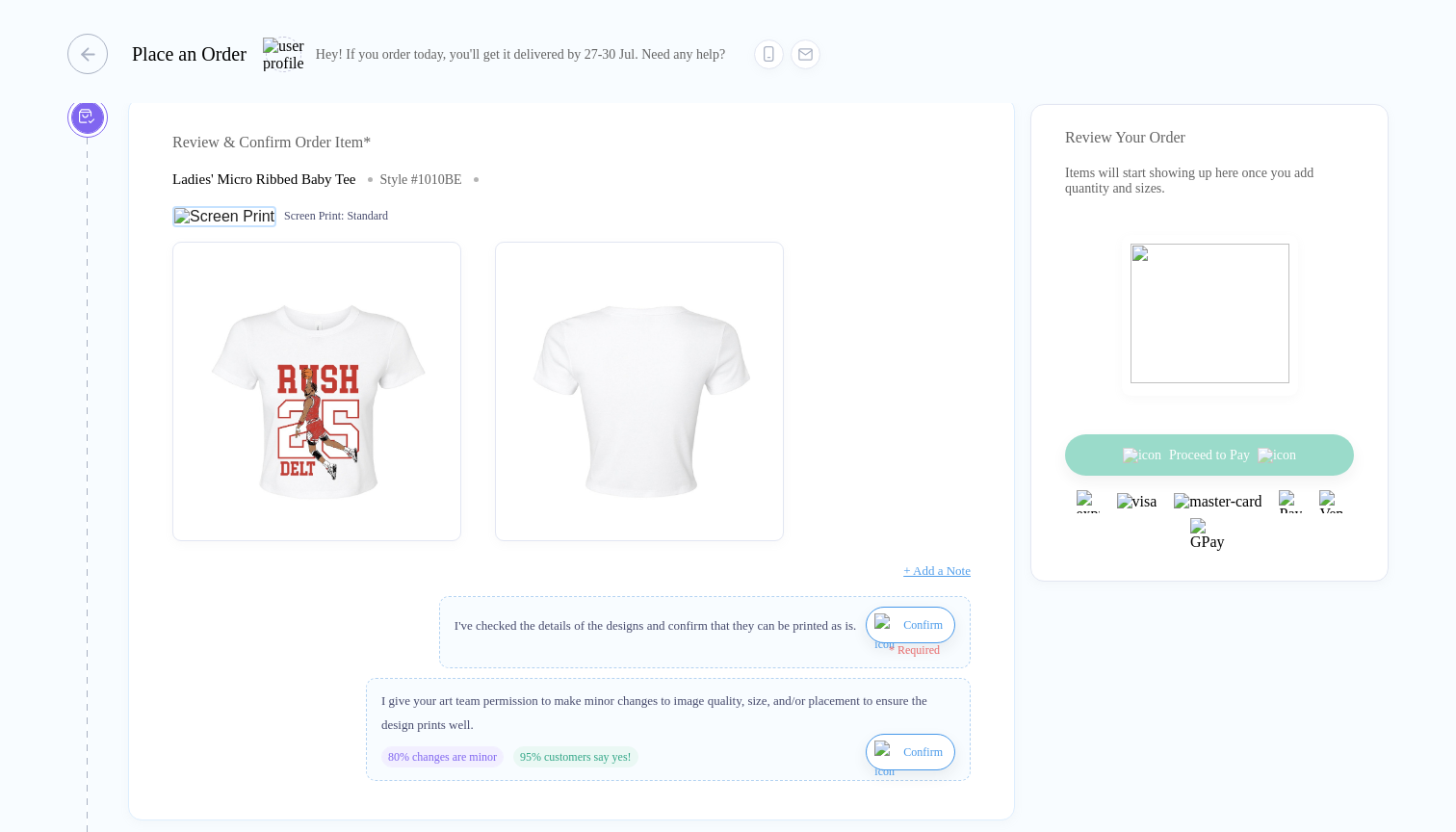 click on "Confirm" at bounding box center (923, 625) 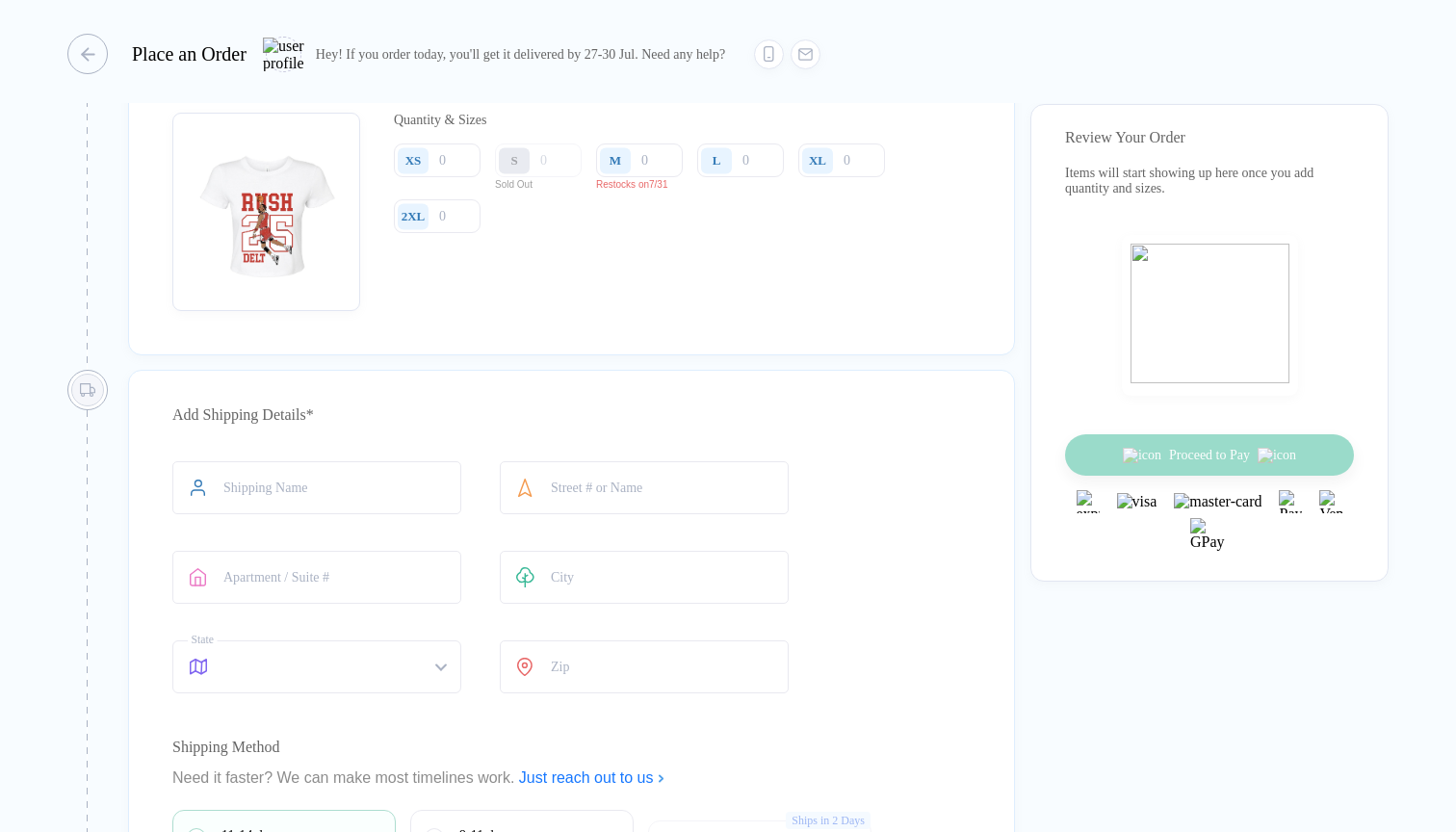 scroll, scrollTop: 0, scrollLeft: 0, axis: both 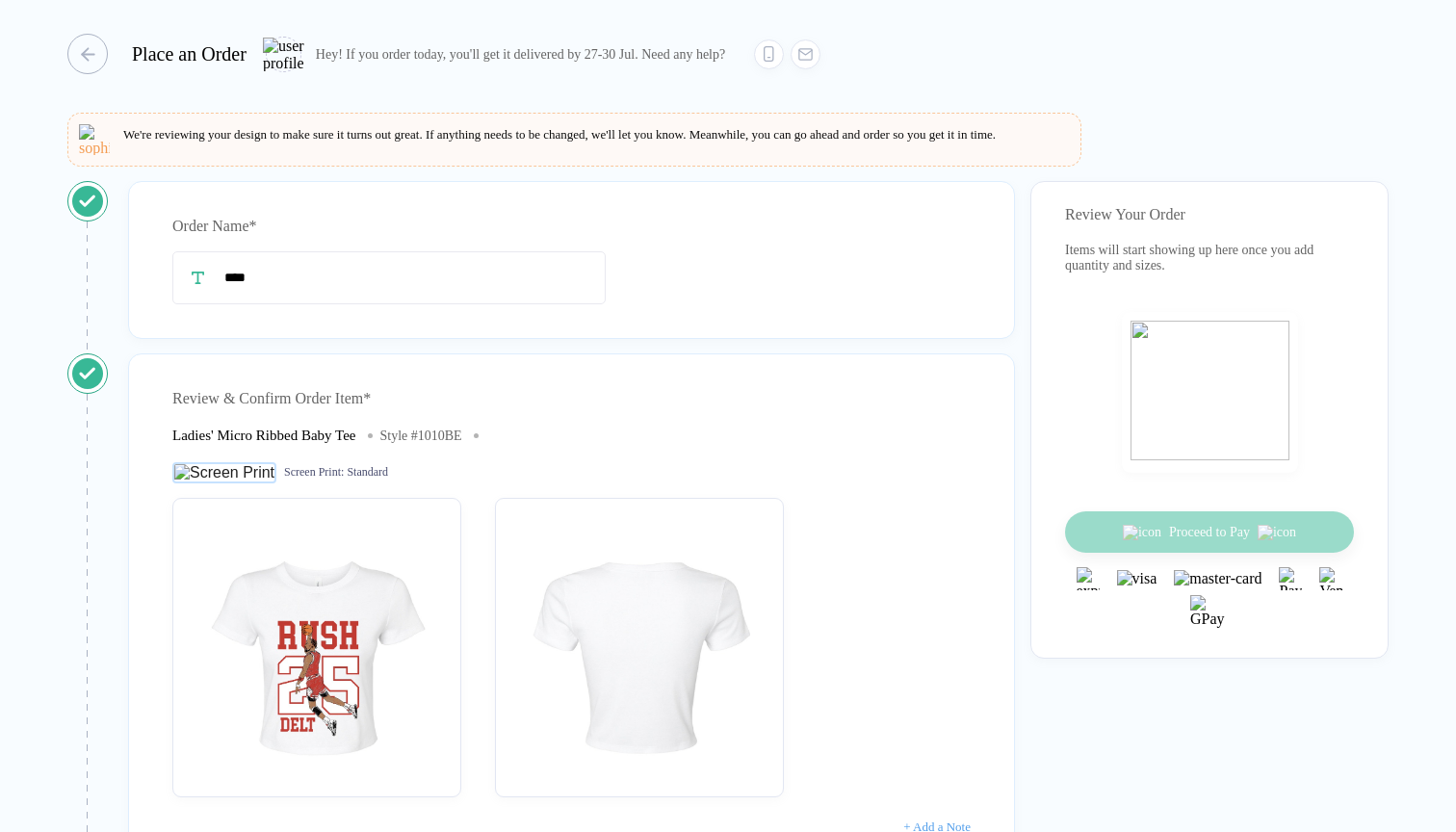 click on "Hey! If you order today, you'll get it delivered by 27-30 Jul. Need any help?" at bounding box center (520, 54) 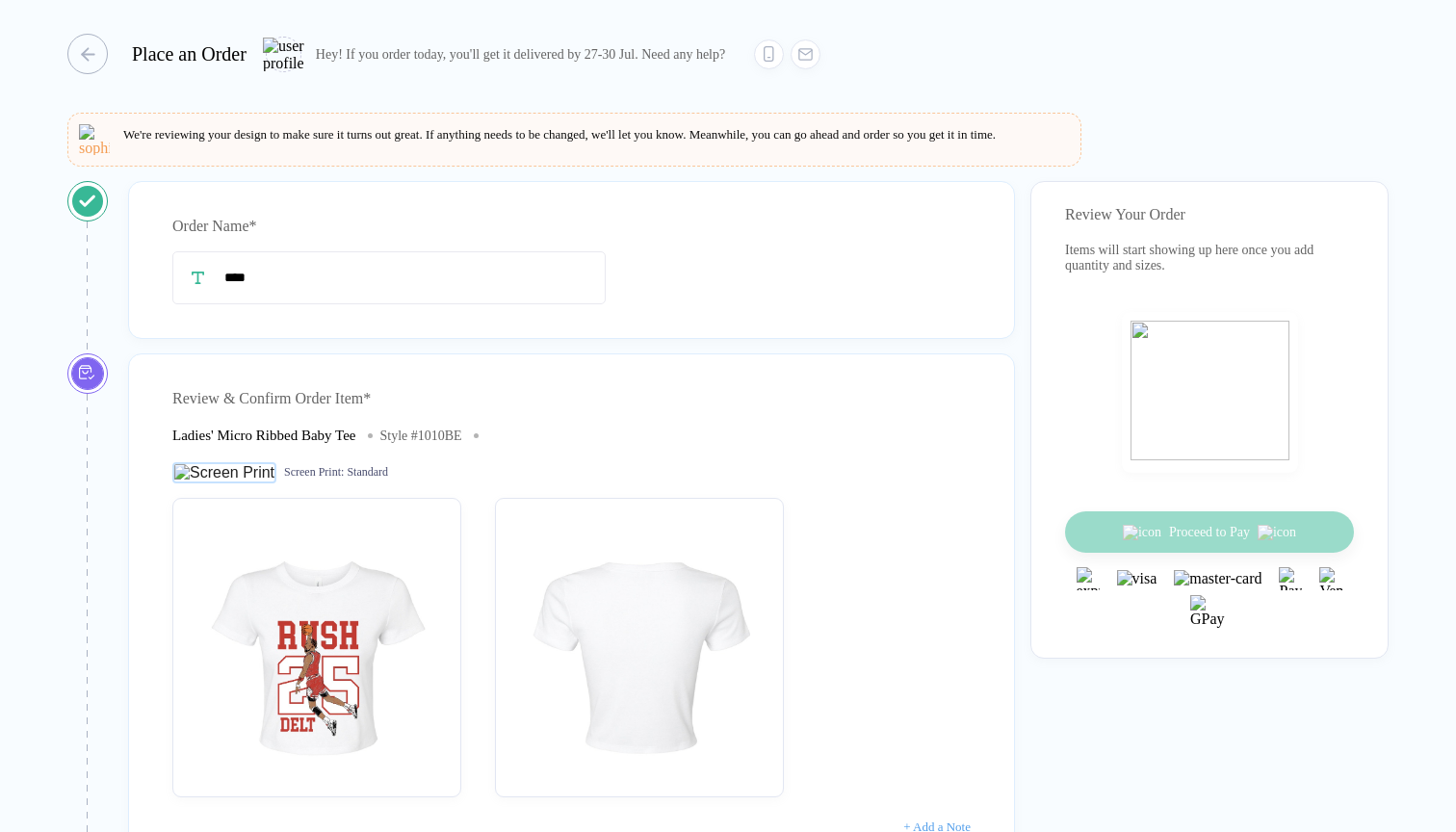 scroll, scrollTop: 0, scrollLeft: 0, axis: both 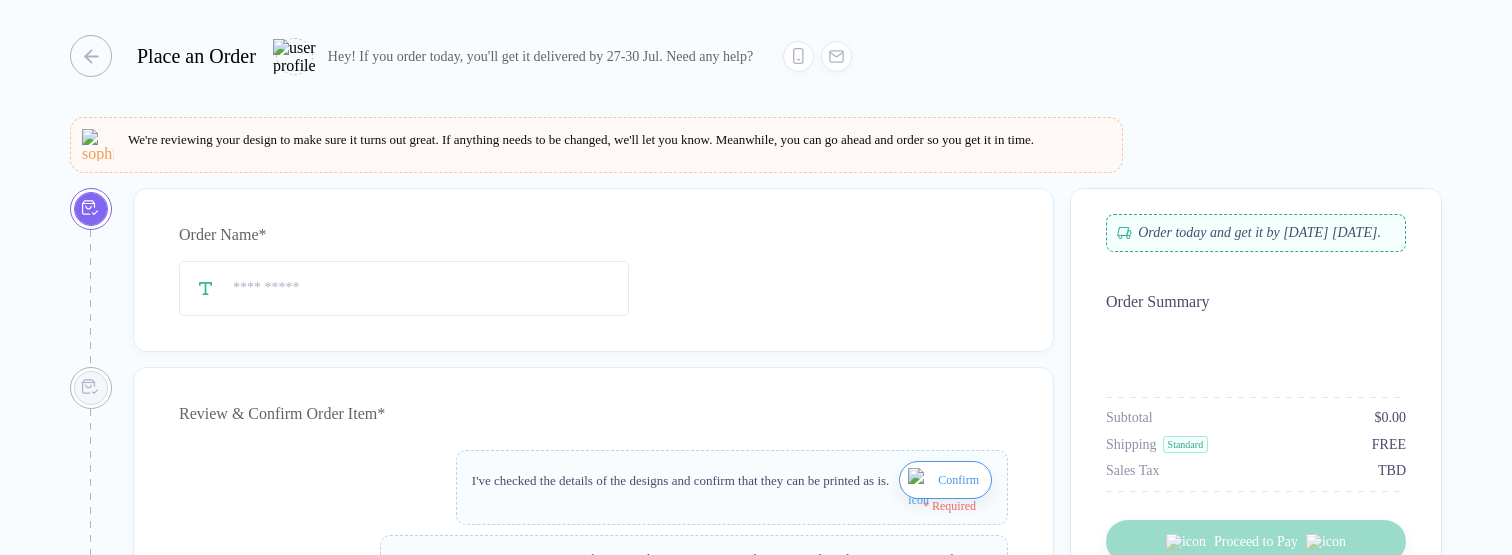 type on "****" 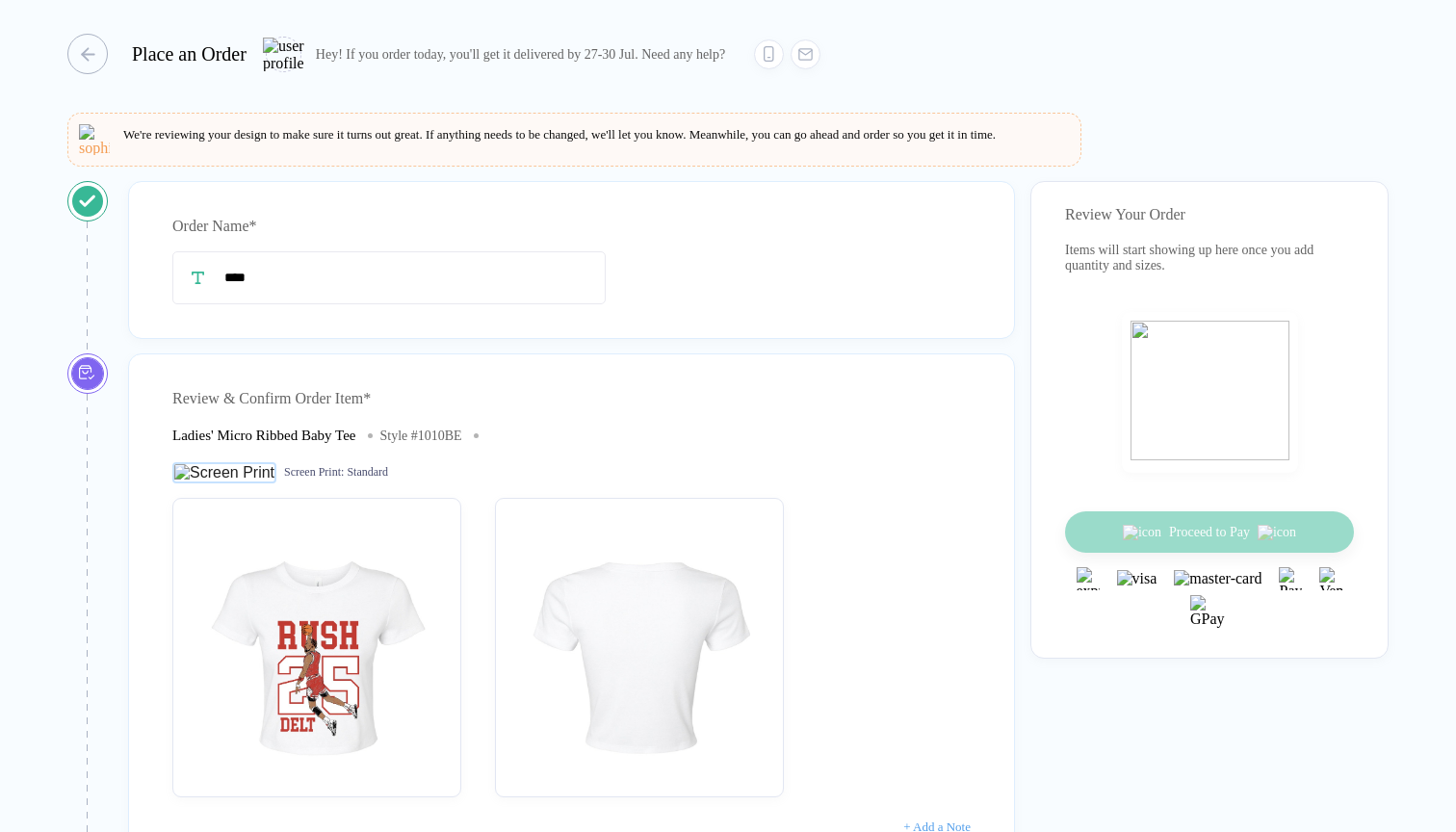 scroll, scrollTop: 0, scrollLeft: 0, axis: both 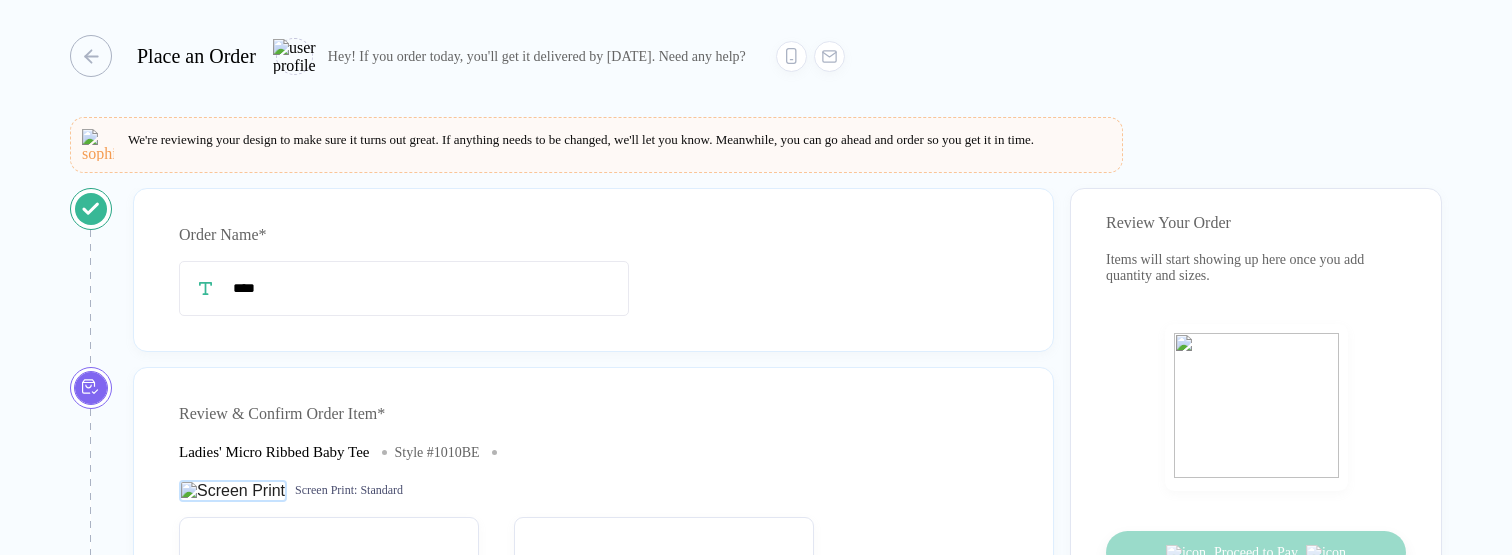 click on "Hey! If you order today, you'll get it delivered by [DATE]. Need any help?" at bounding box center (537, 56) 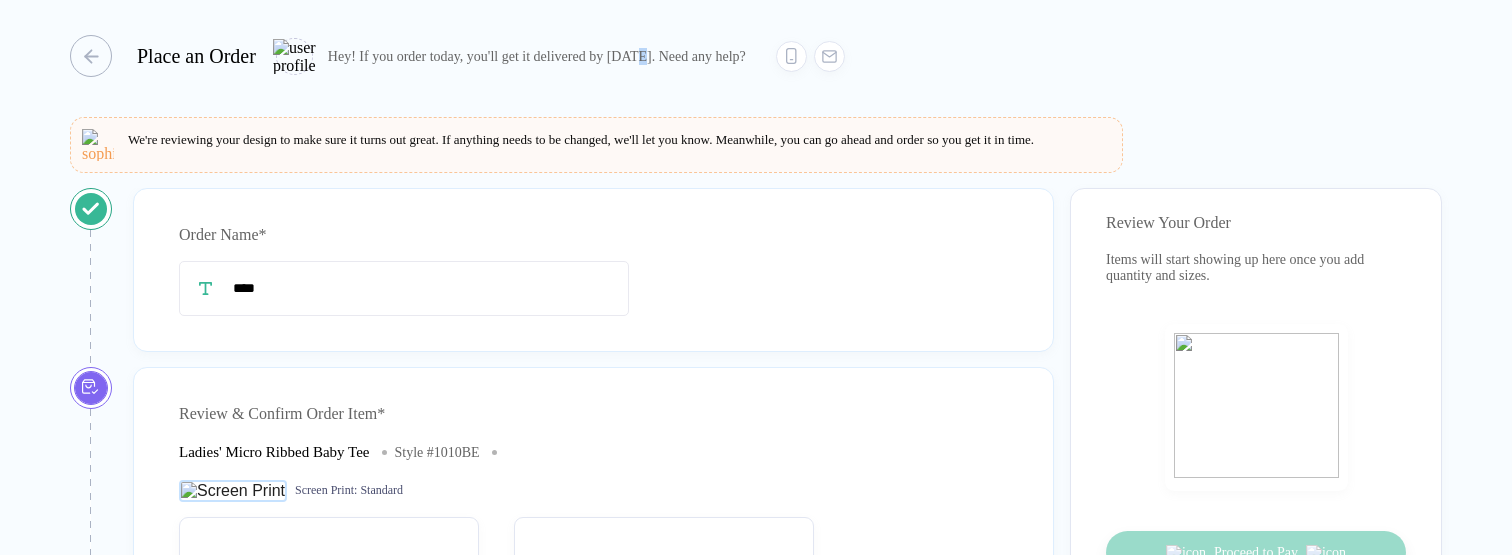 click on "Hey! If you order today, you'll get it delivered by [DATE]. Need any help?" at bounding box center [537, 56] 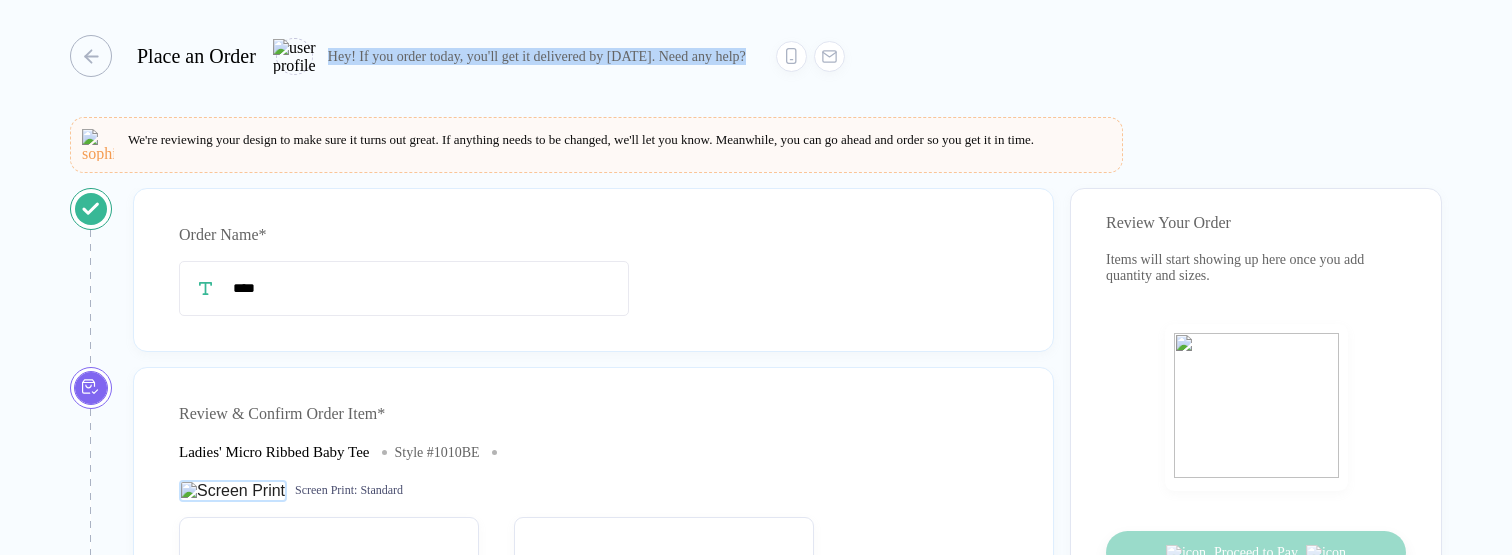 click on "Hey! If you order today, you'll get it delivered by [DATE]. Need any help?" at bounding box center [537, 56] 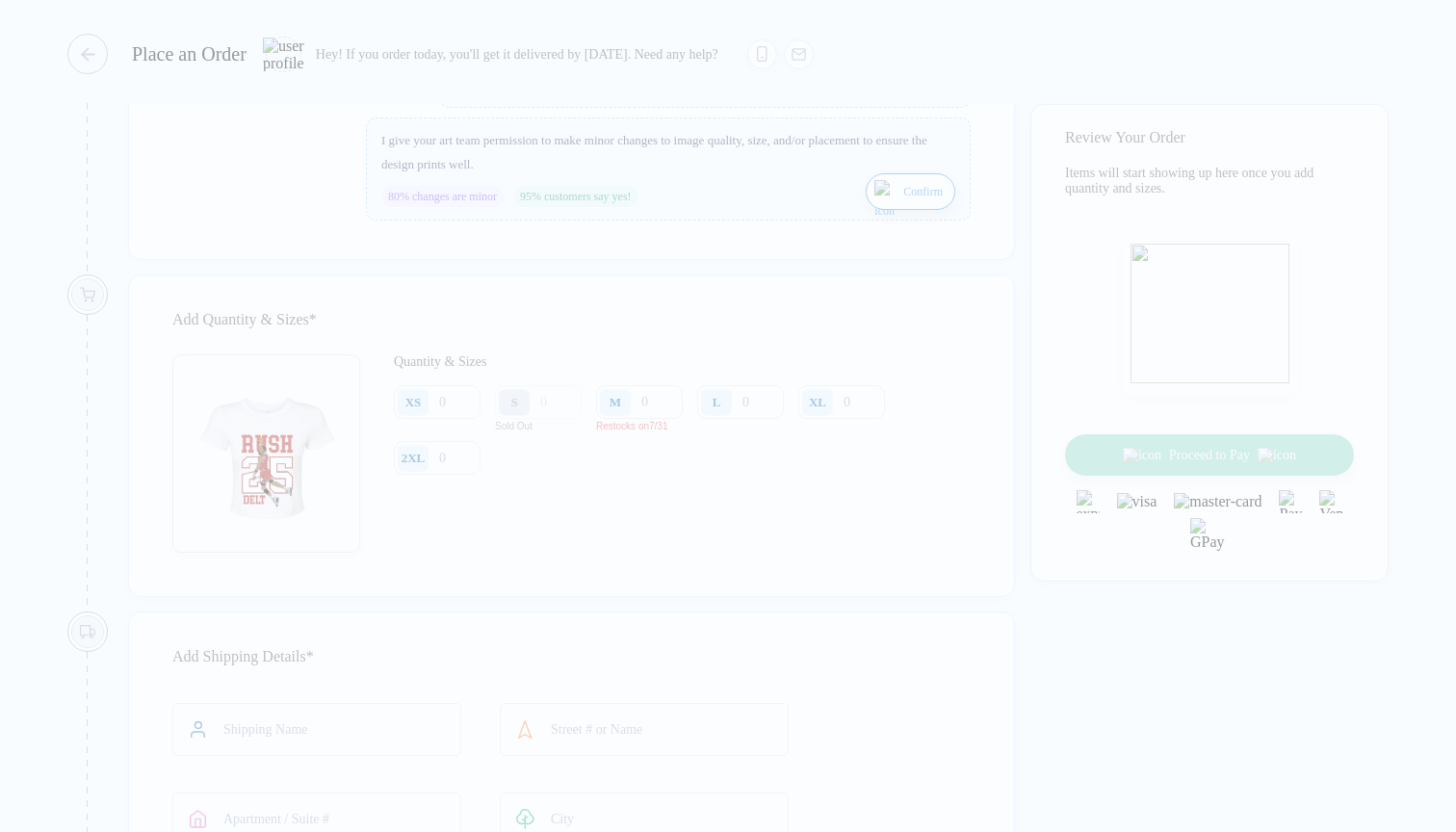 scroll, scrollTop: 796, scrollLeft: 0, axis: vertical 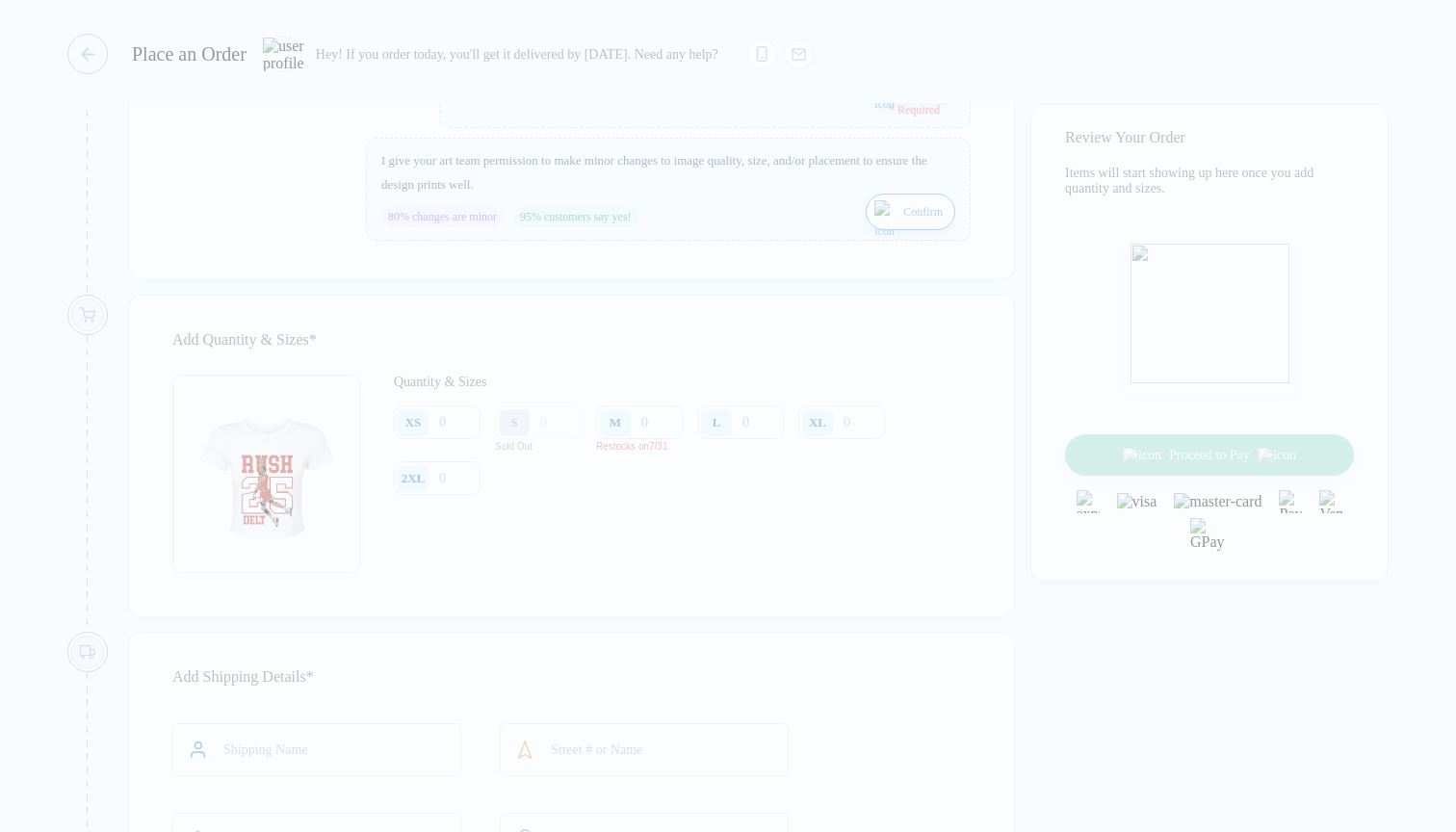 click on "M" at bounding box center (618, 422) 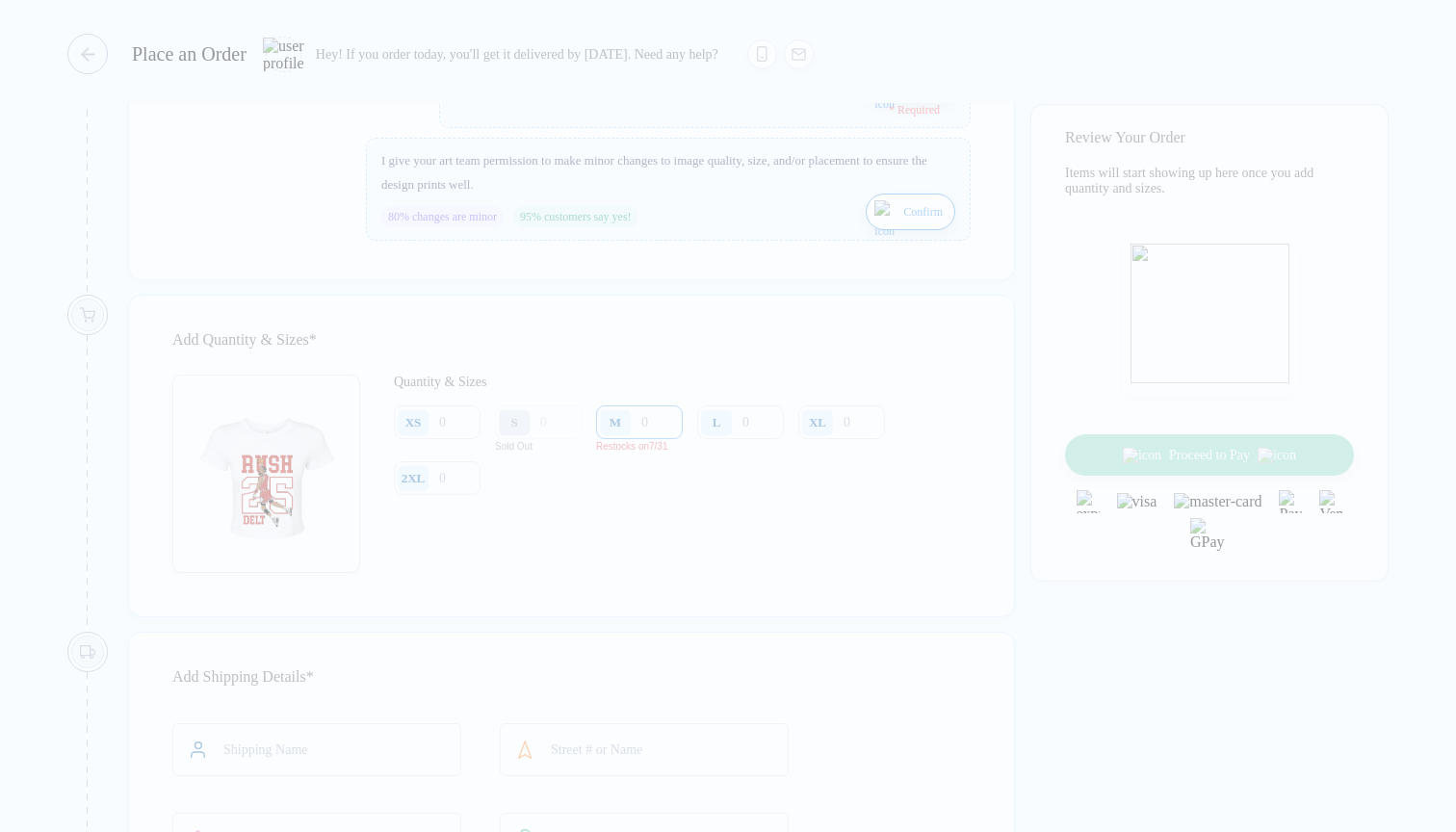 click at bounding box center [639, 422] 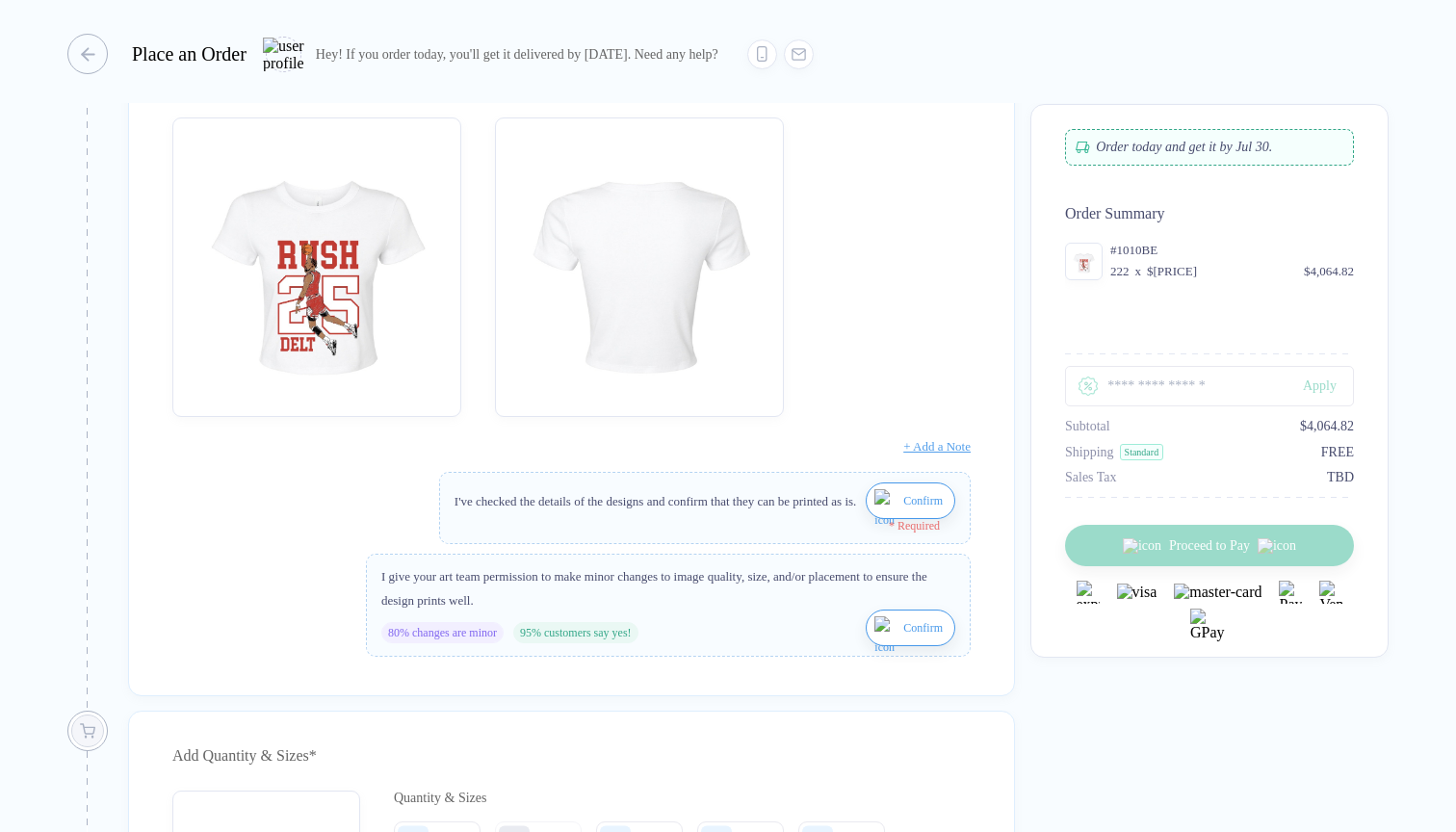 scroll, scrollTop: 390, scrollLeft: 0, axis: vertical 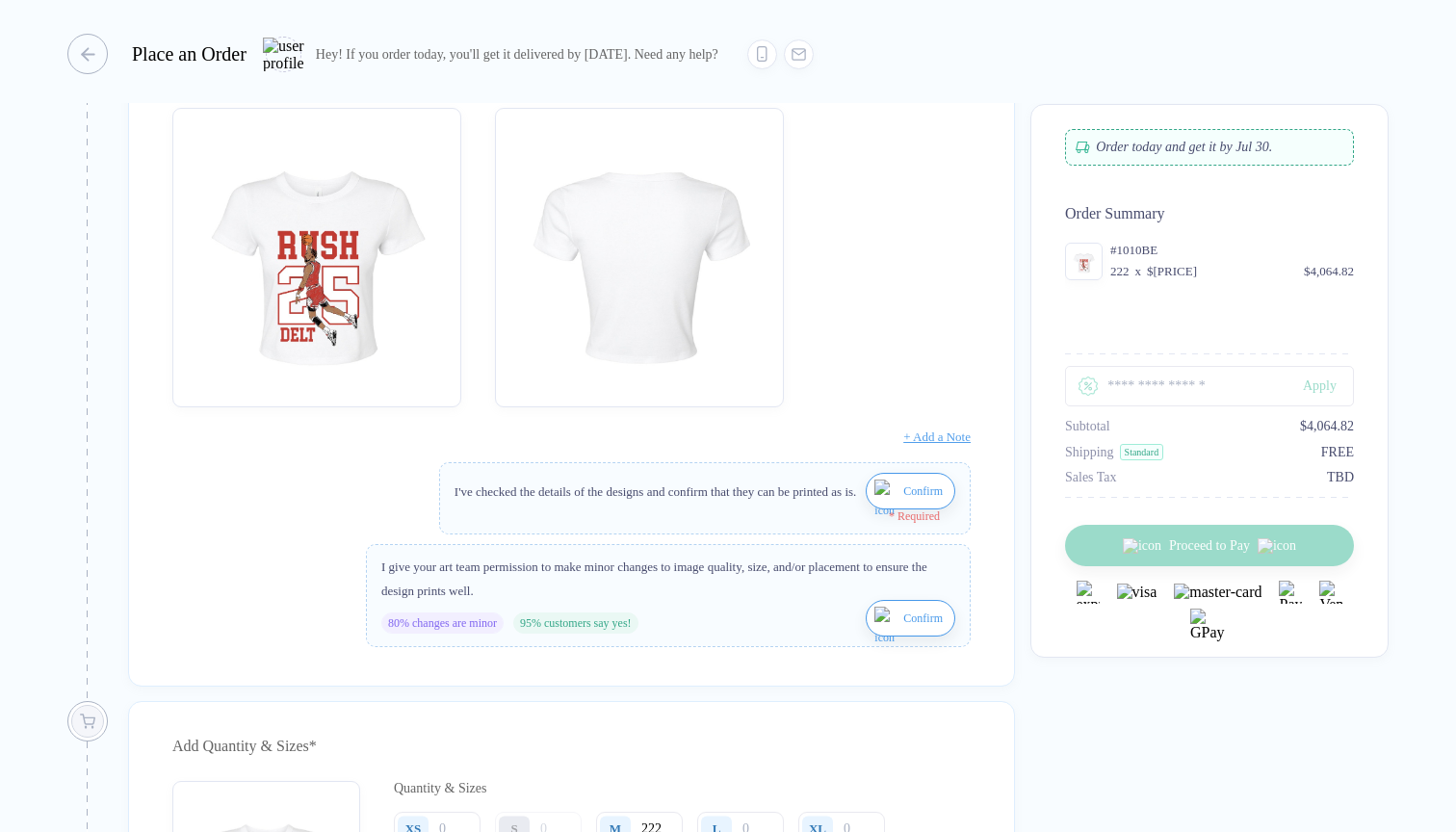 type on "222" 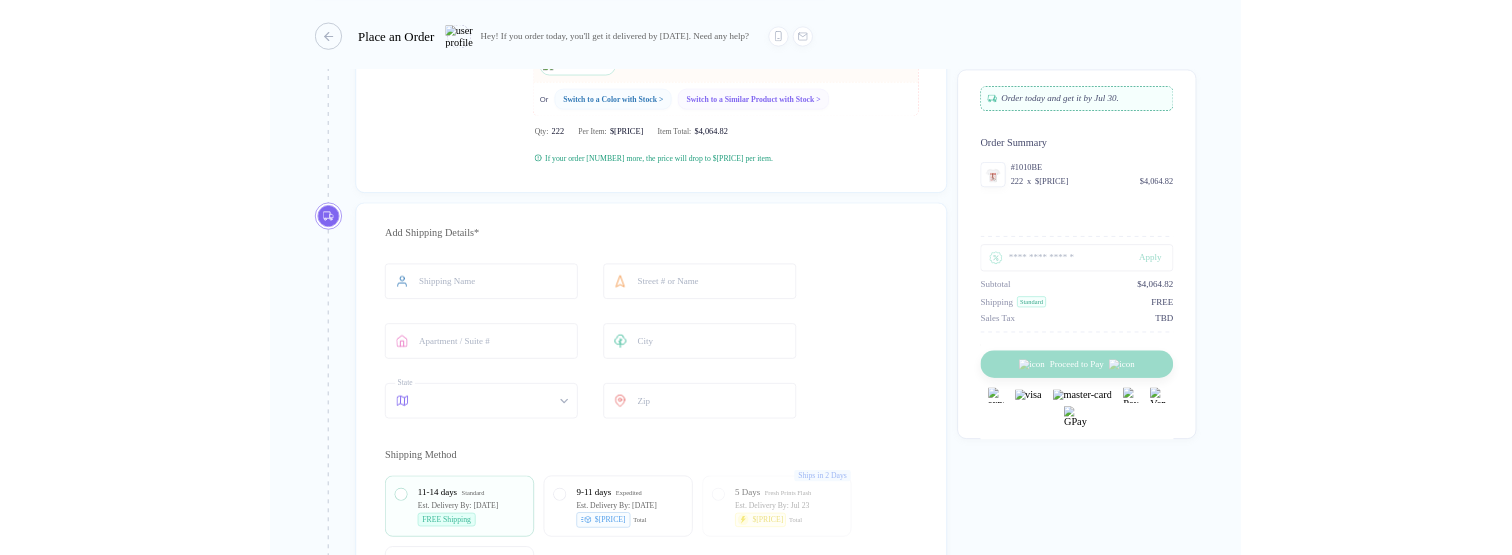 scroll, scrollTop: 1844, scrollLeft: 0, axis: vertical 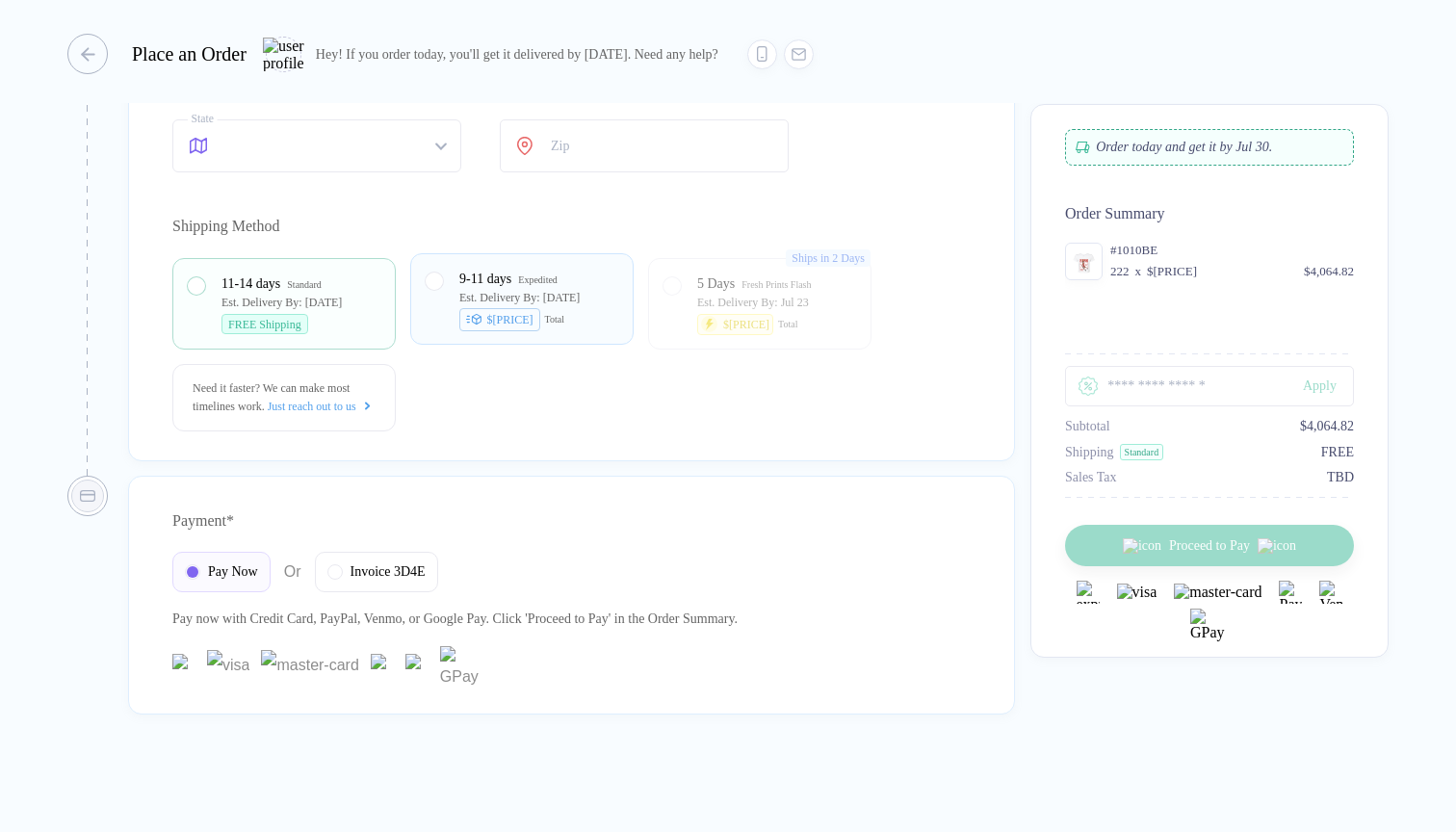 click at bounding box center (434, 299) 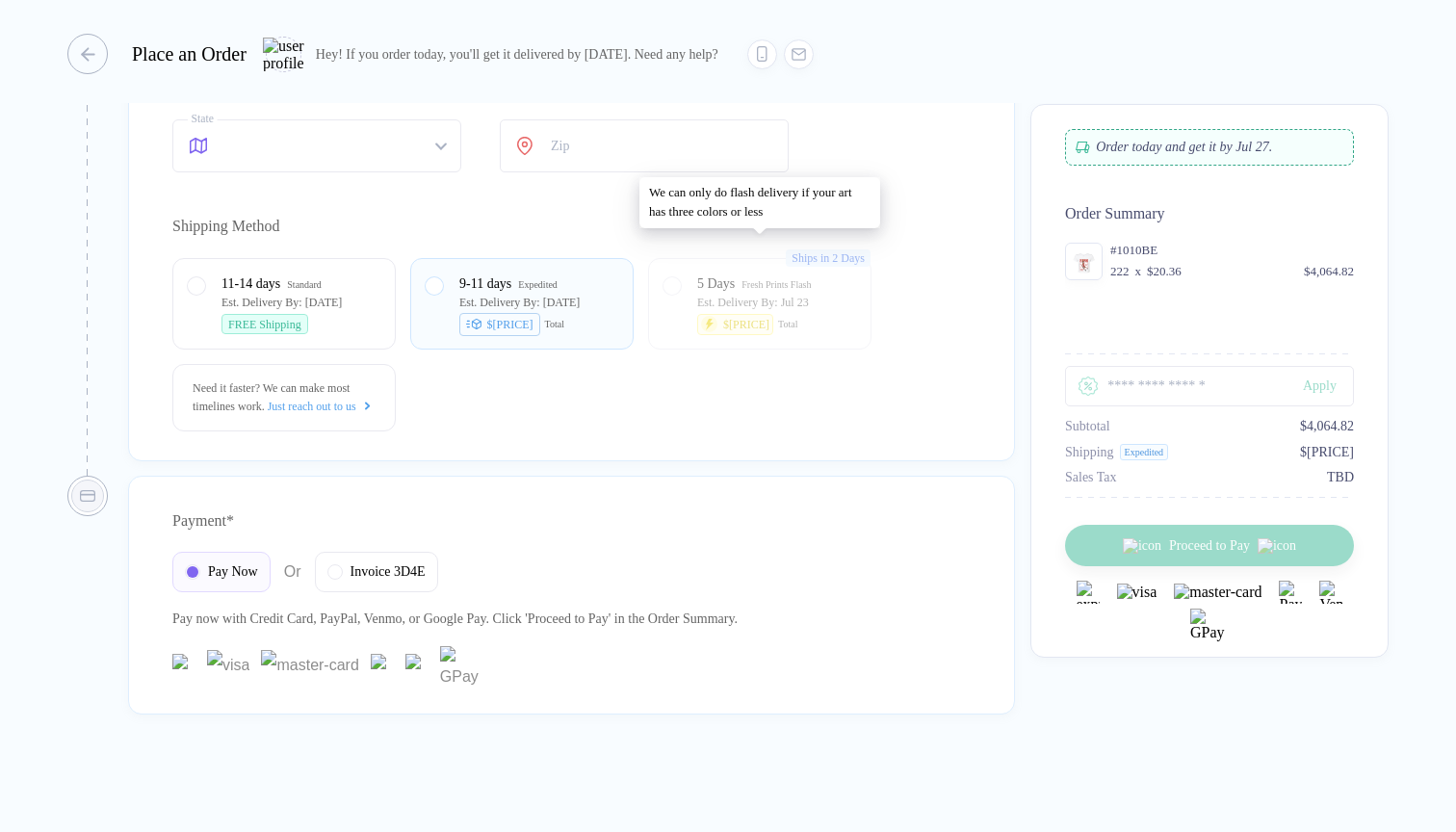 click on "Ships in 2 Days 5 Days   Fresh Prints Flash   Est. Delivery By: [DATE]
$[PRICE]  Total" at bounding box center (760, 303) 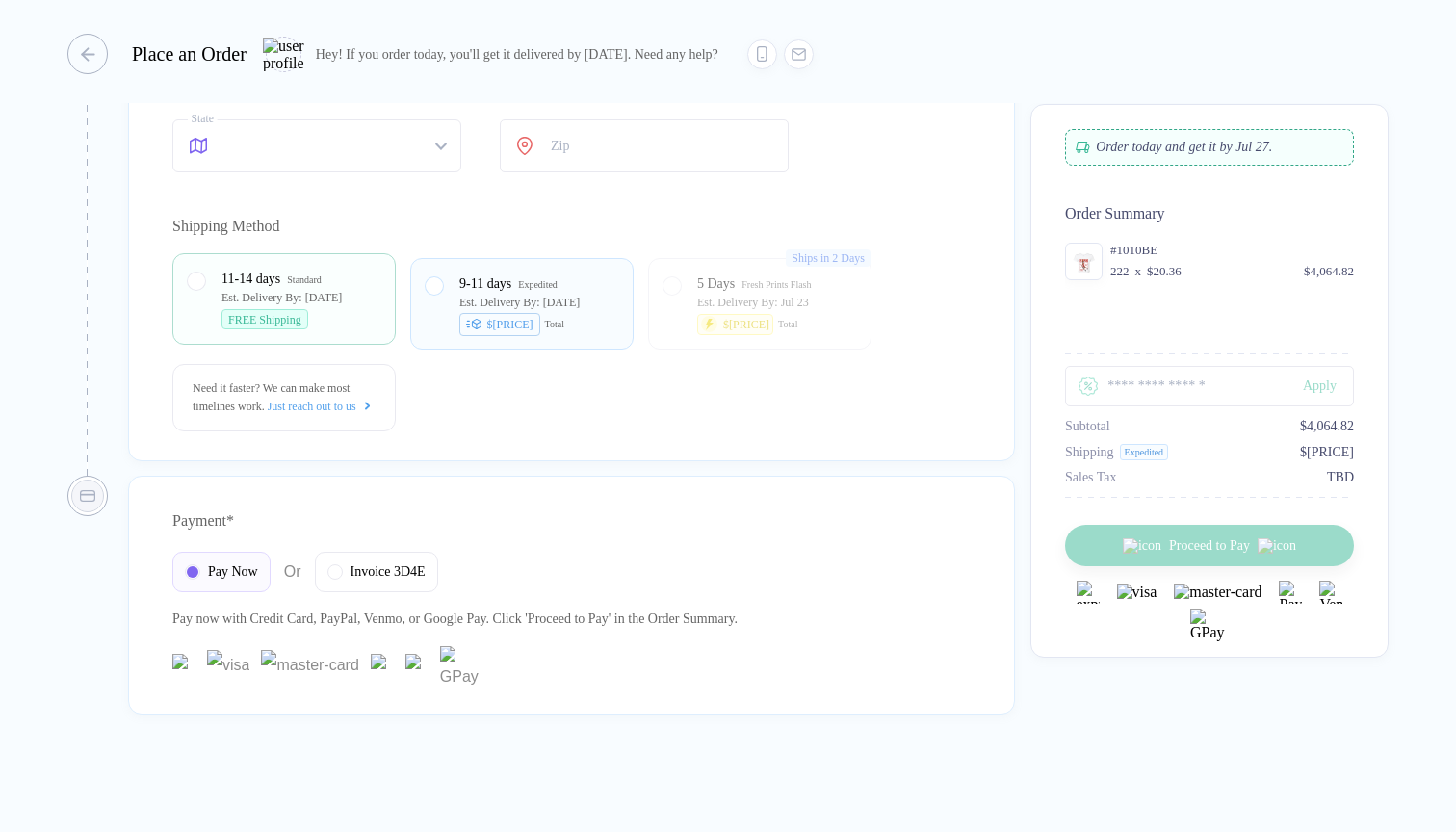 click on "[NUMBER]-[NUMBER] days   Standard   Est. Delivery By: [DATE] FREE Shipping" at bounding box center (284, 299) 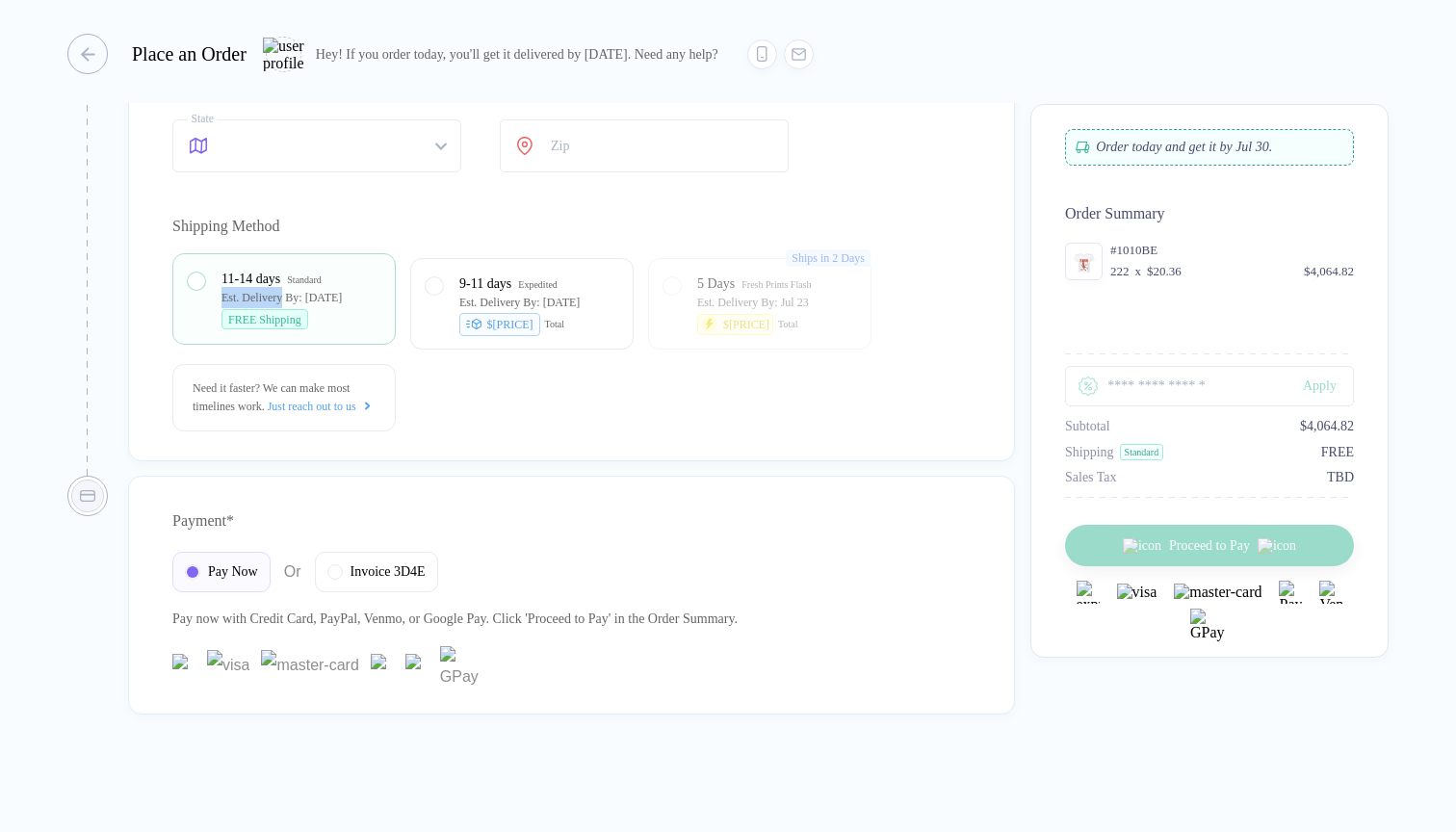 drag, startPoint x: 290, startPoint y: 282, endPoint x: 219, endPoint y: 283, distance: 71.00704 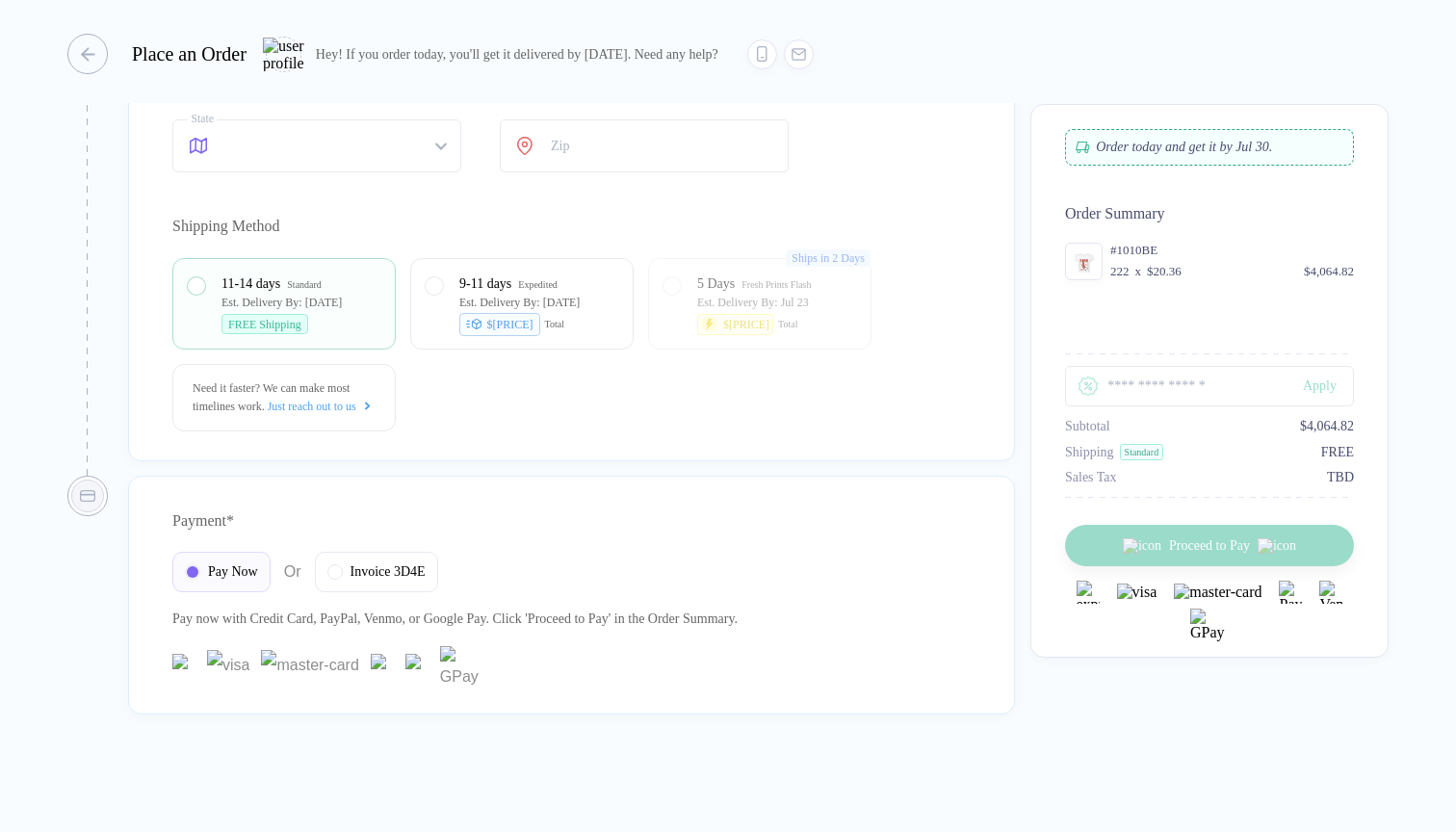 click on "[NUMBER]-[NUMBER] days   Standard   Est. Delivery By: [DATE] FREE Shipping [NUMBER]-[NUMBER] days   Expedited   Est. Delivery By: [DATE]
$[PRICE]  Total Ships in 2 Days 5 Days   Fresh Prints Flash   Est. Delivery By: [DATE]
$[PRICE]  Total Need it faster? We can make most timelines work.   Just reach out to us" at bounding box center [571, 345] 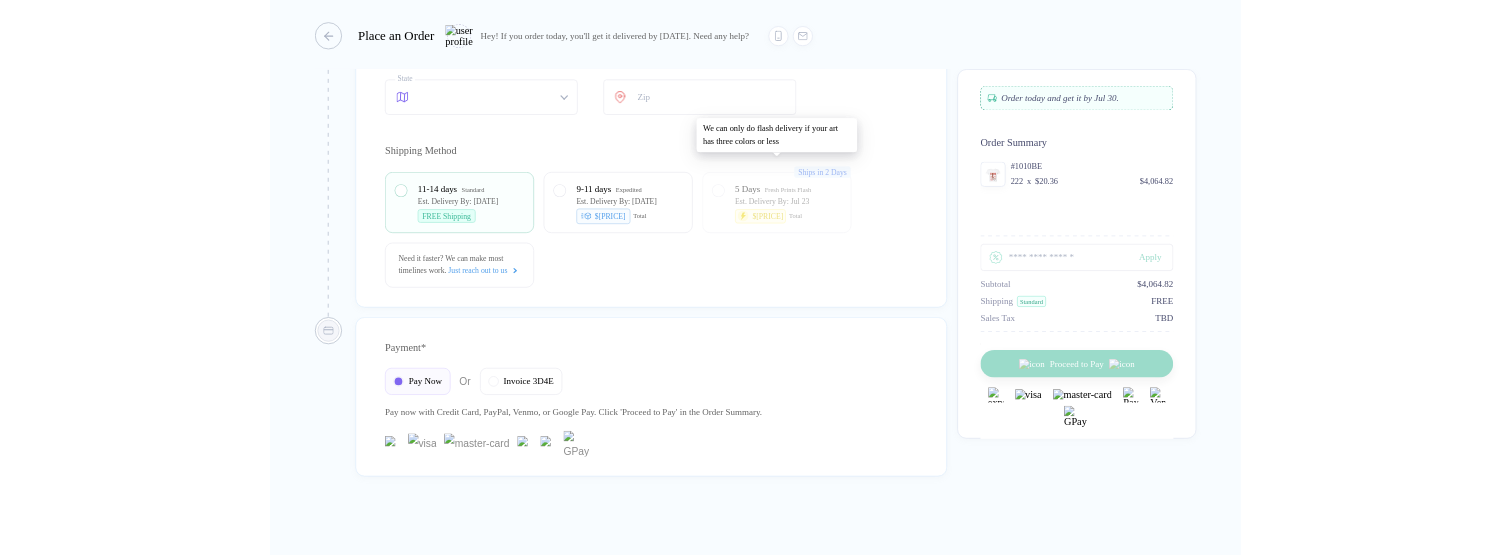 scroll, scrollTop: 1771, scrollLeft: 0, axis: vertical 